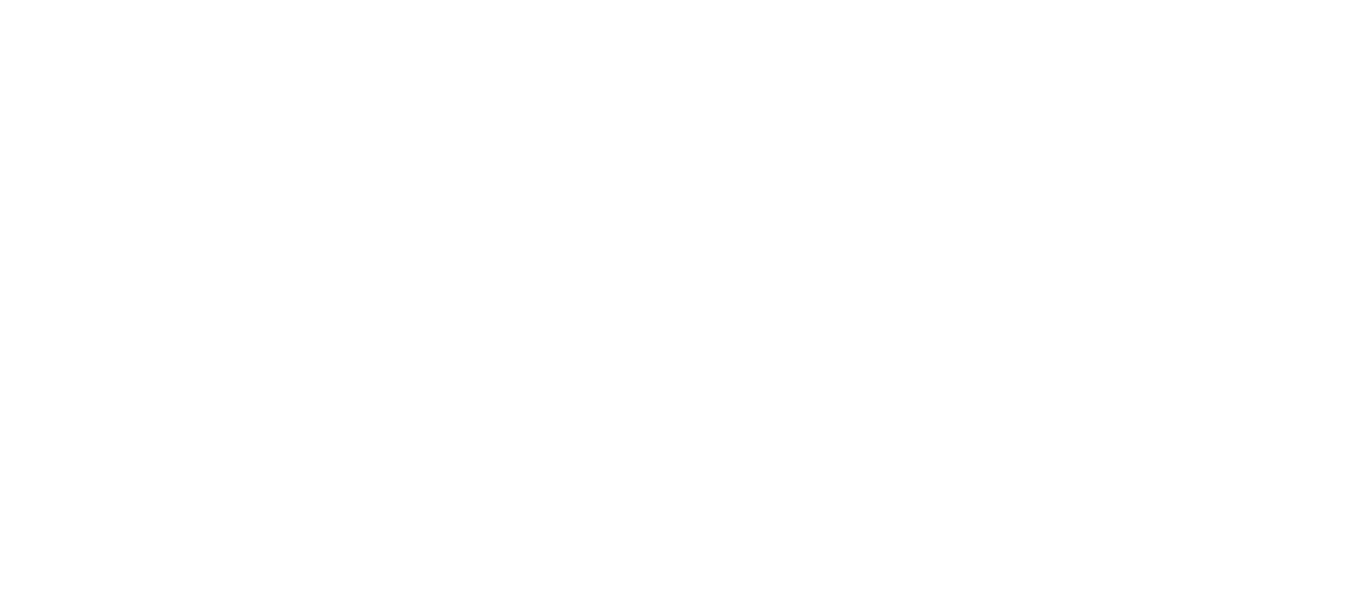 scroll, scrollTop: 0, scrollLeft: 0, axis: both 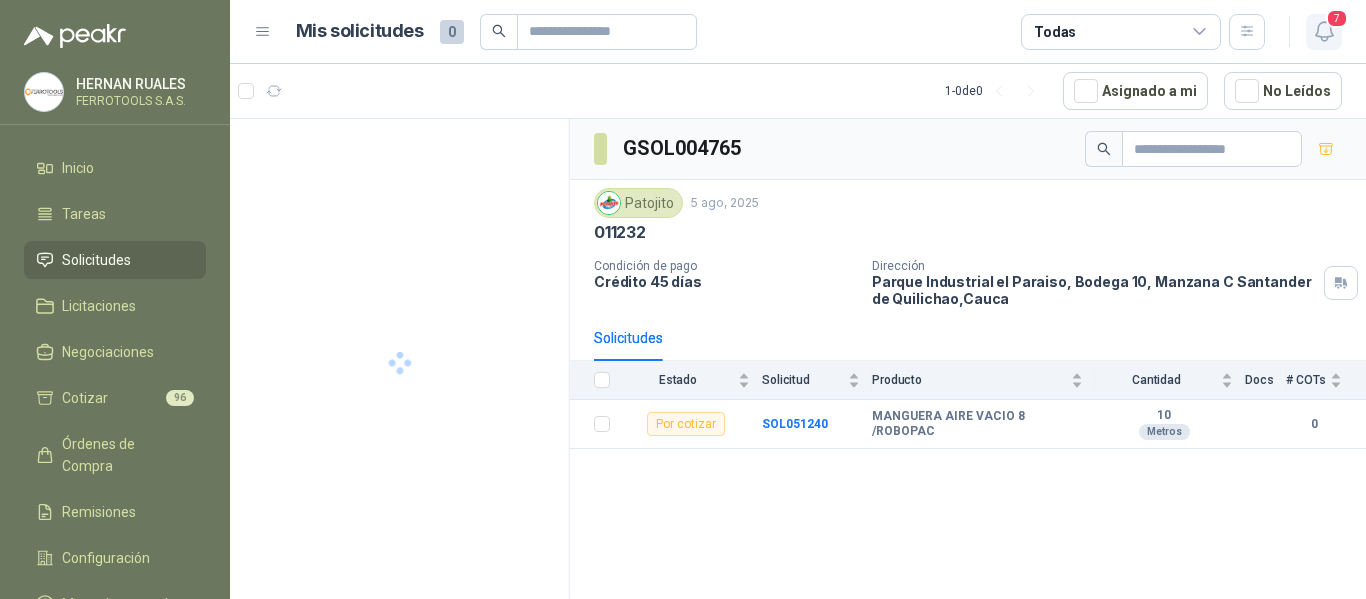 click 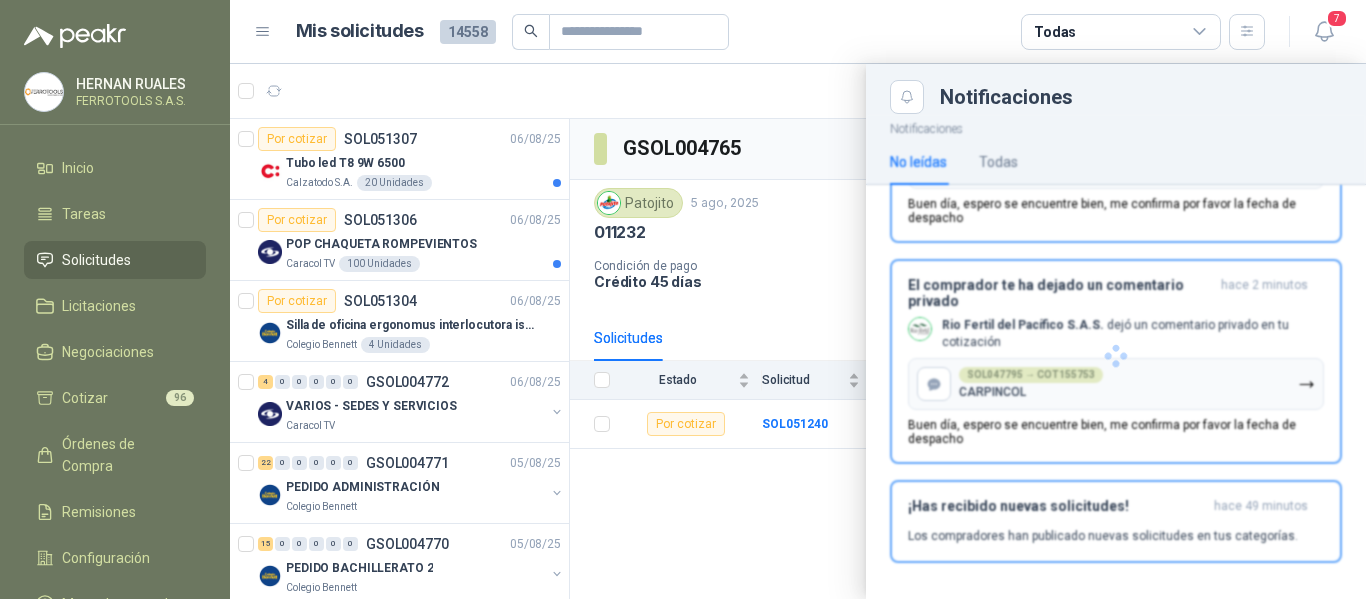 scroll, scrollTop: 1057, scrollLeft: 0, axis: vertical 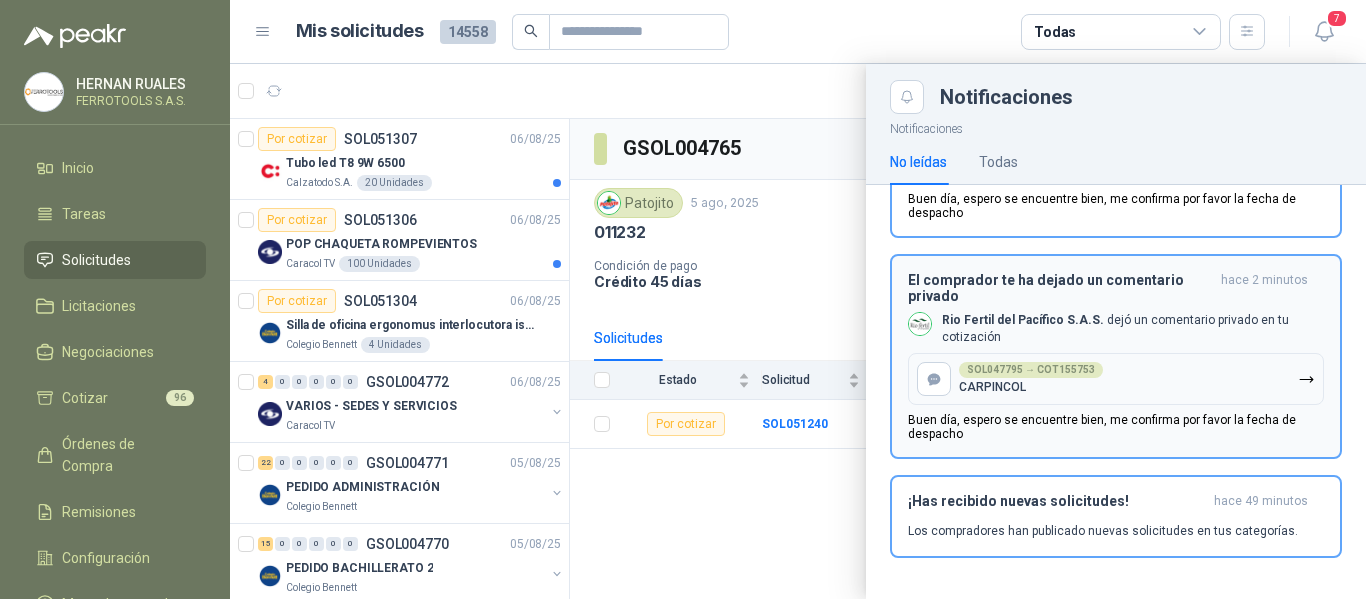 click on "Buen día, espero se encuentre bien, me confirma por favor la fecha de despacho" at bounding box center (1116, 427) 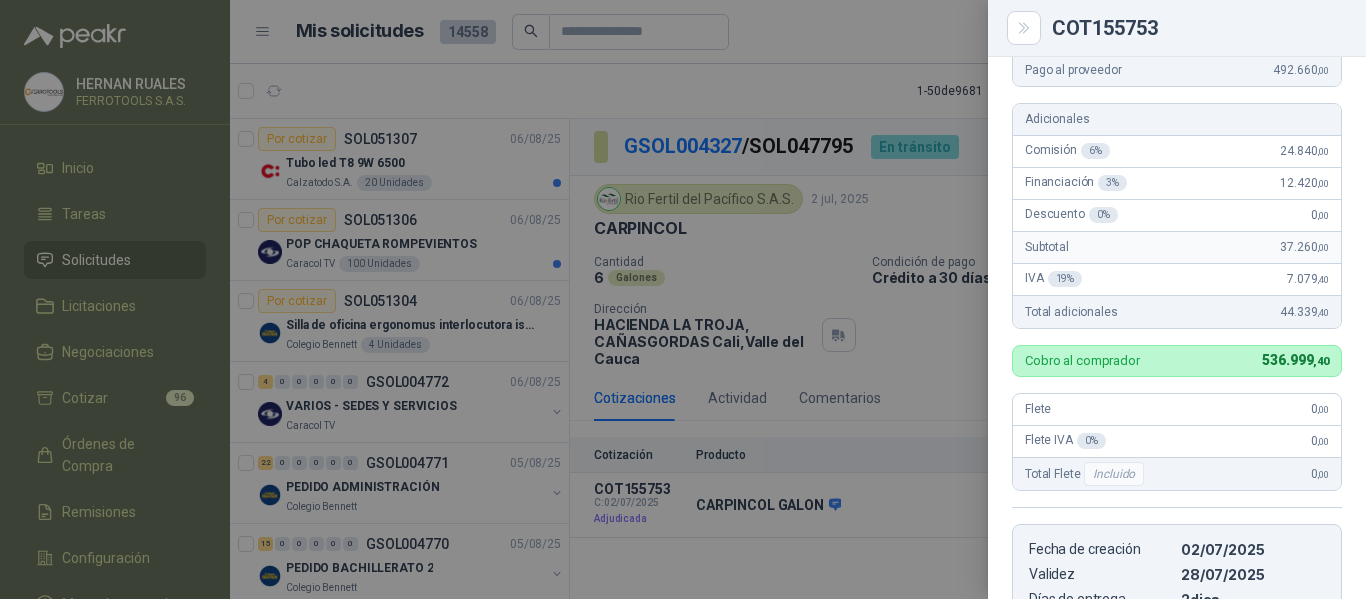 scroll, scrollTop: 709, scrollLeft: 0, axis: vertical 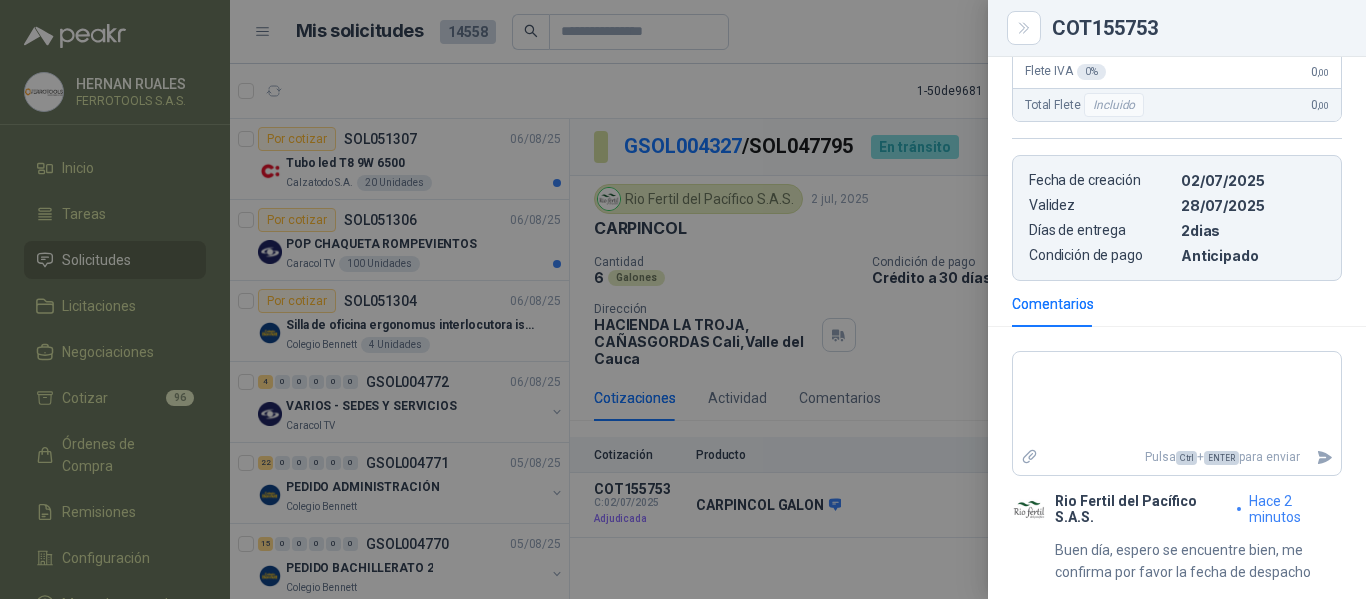 click at bounding box center [683, 299] 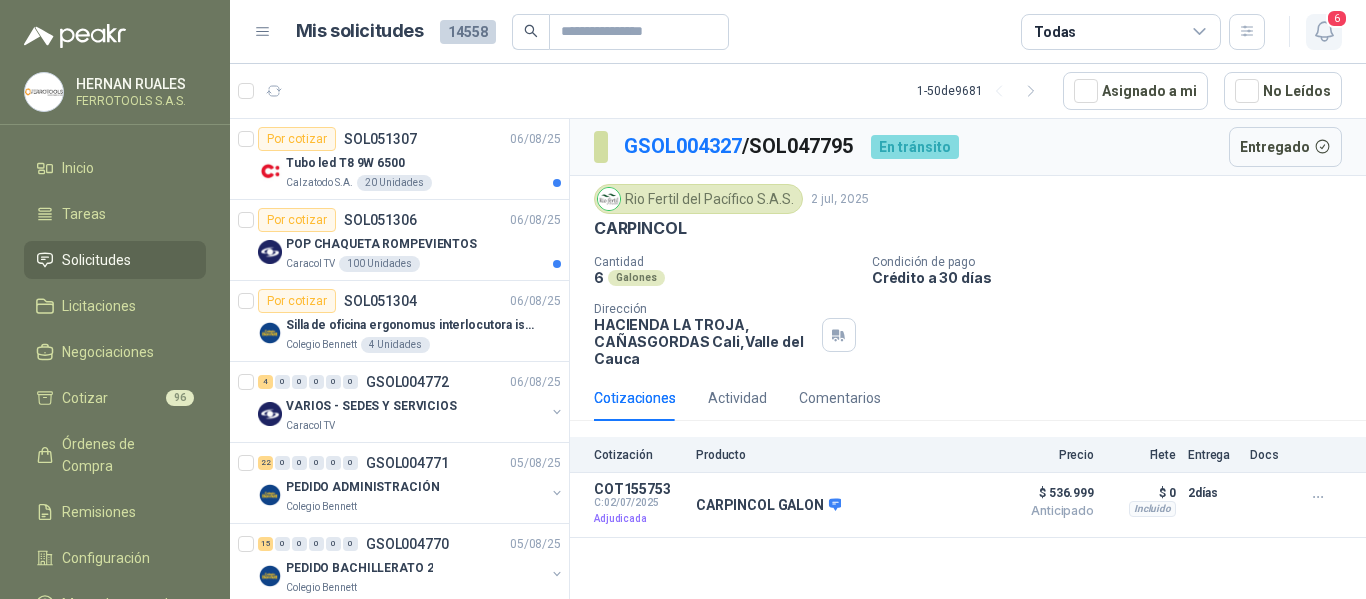 click on "6" at bounding box center [1337, 18] 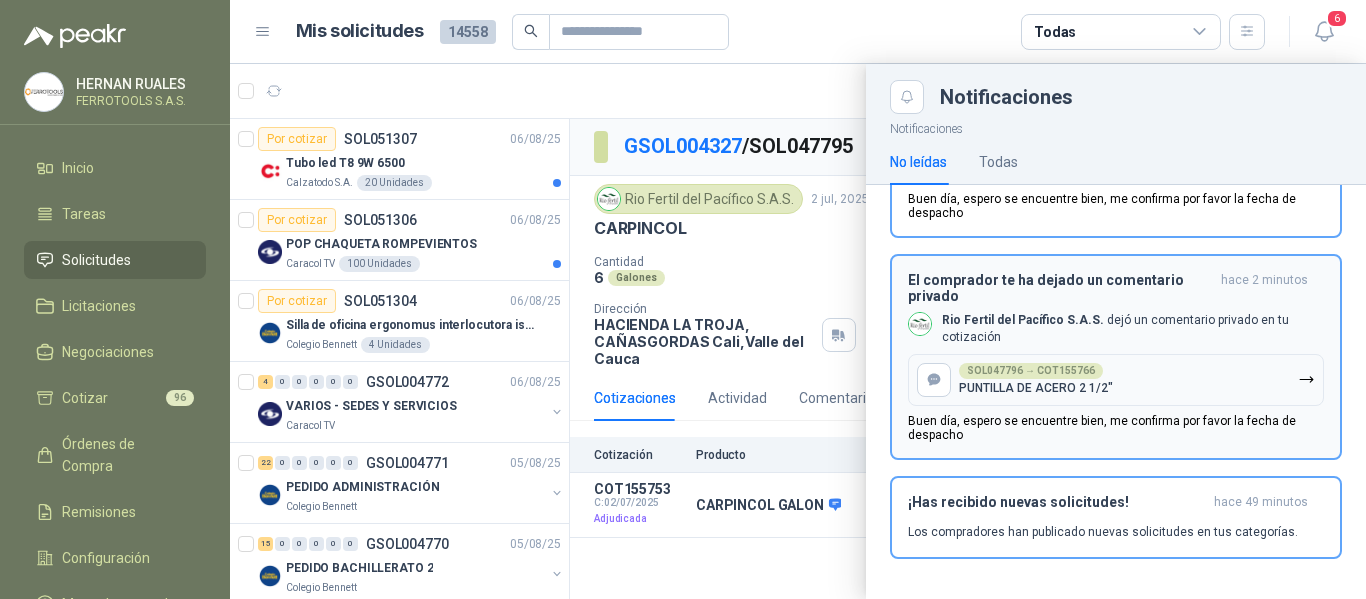 click on "El comprador te ha dejado un comentario privado hace 2 minutos   [COMPANY]    dejó un comentario privado en tu cotización" at bounding box center [1133, 329] 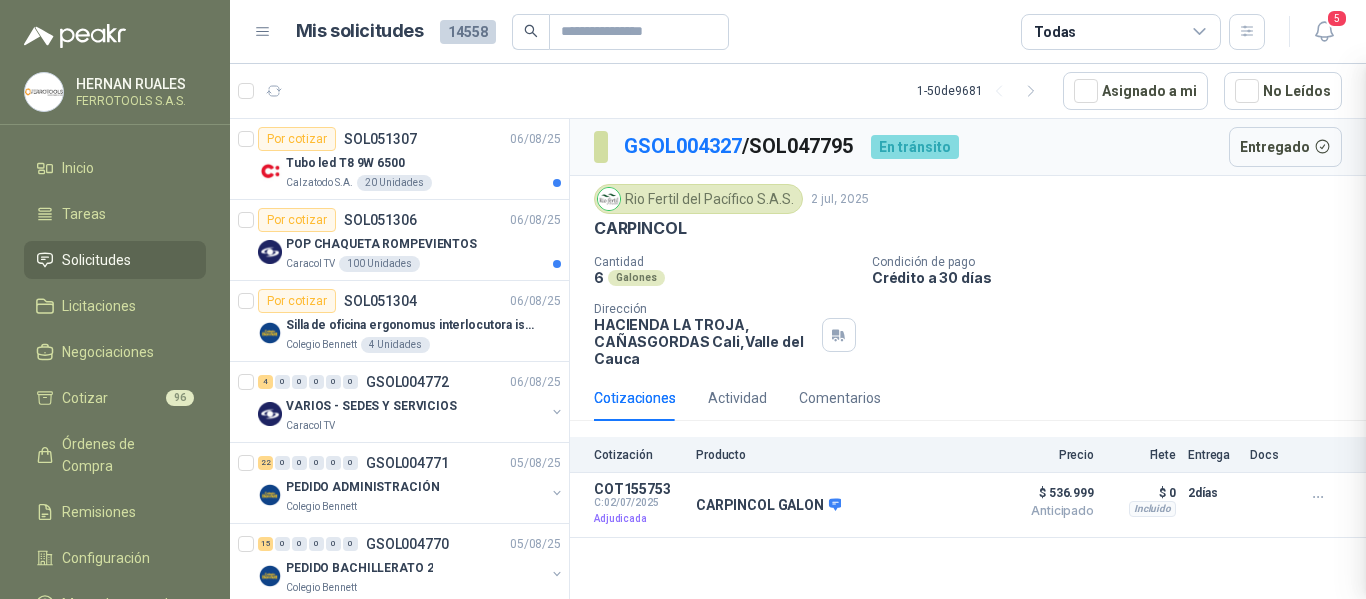 scroll, scrollTop: 627, scrollLeft: 0, axis: vertical 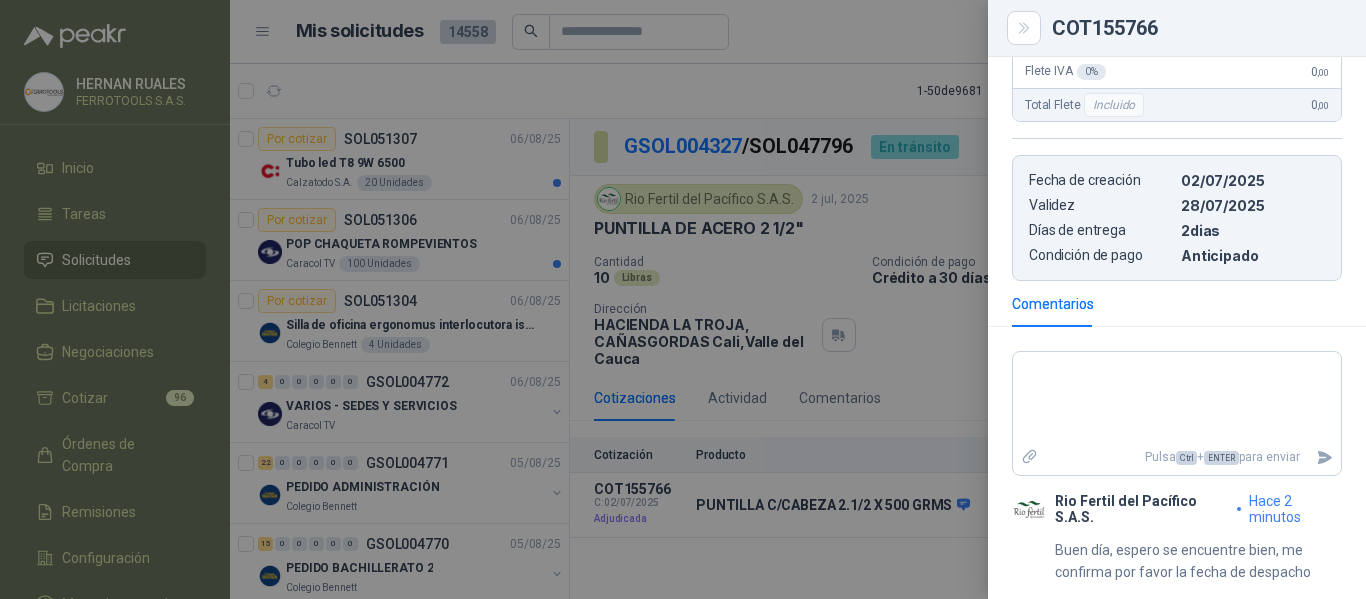 click at bounding box center [683, 299] 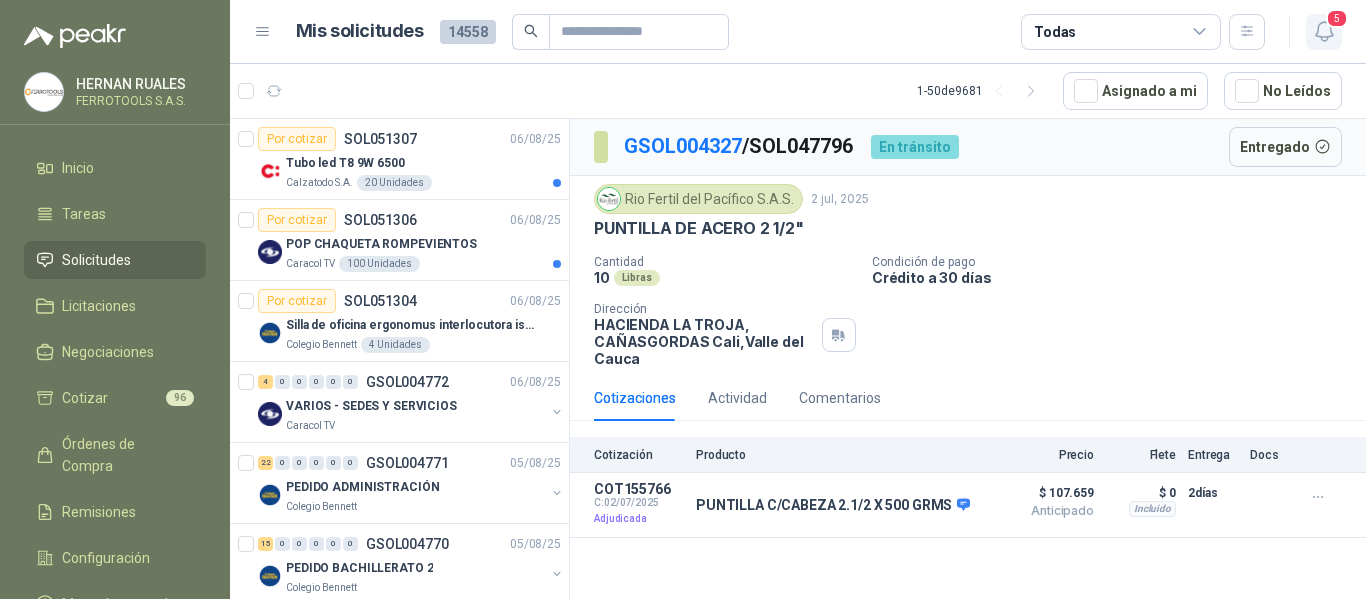 click 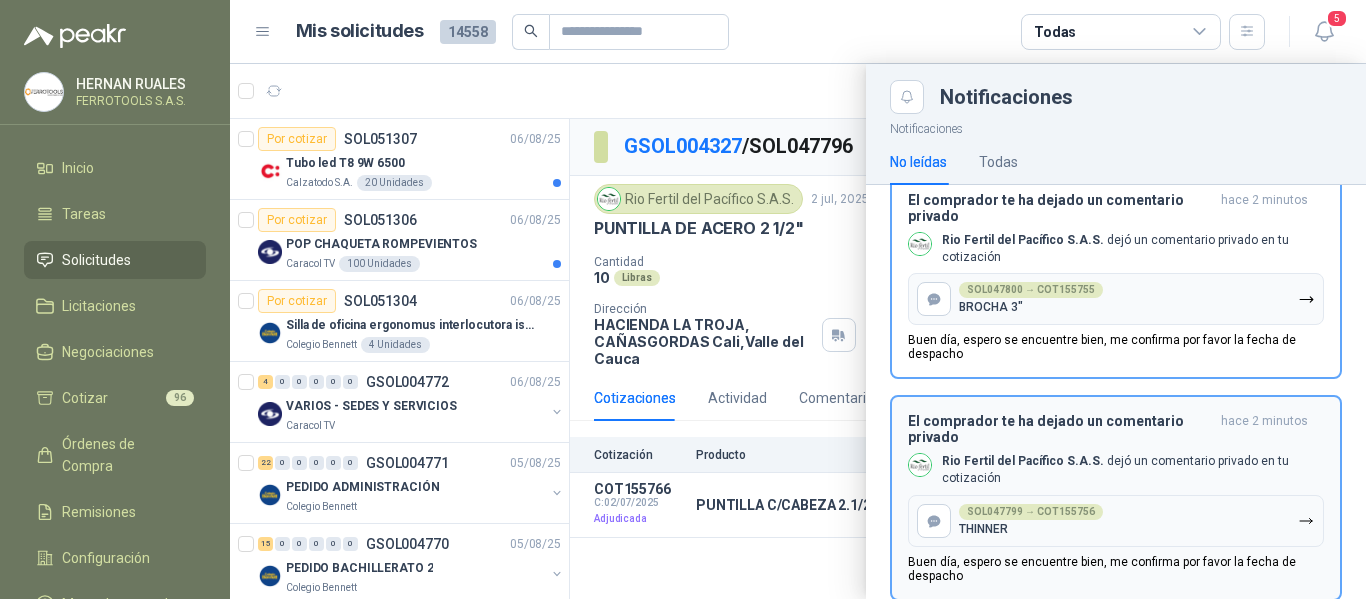 scroll, scrollTop: 0, scrollLeft: 0, axis: both 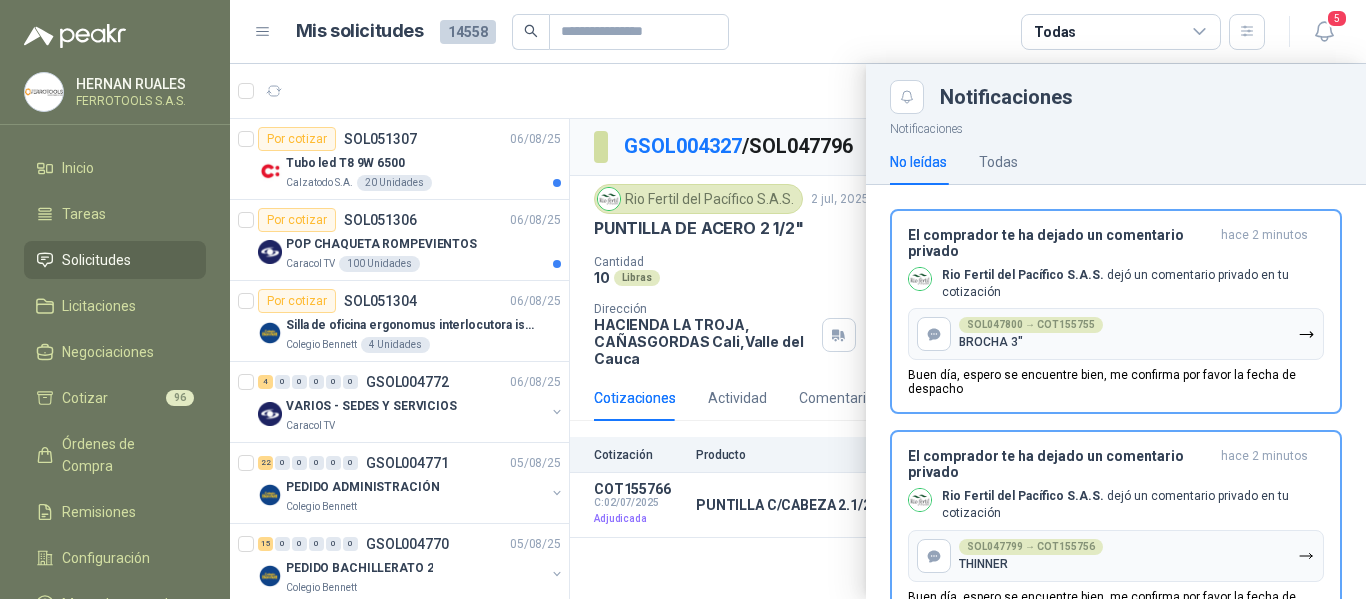click at bounding box center (798, 331) 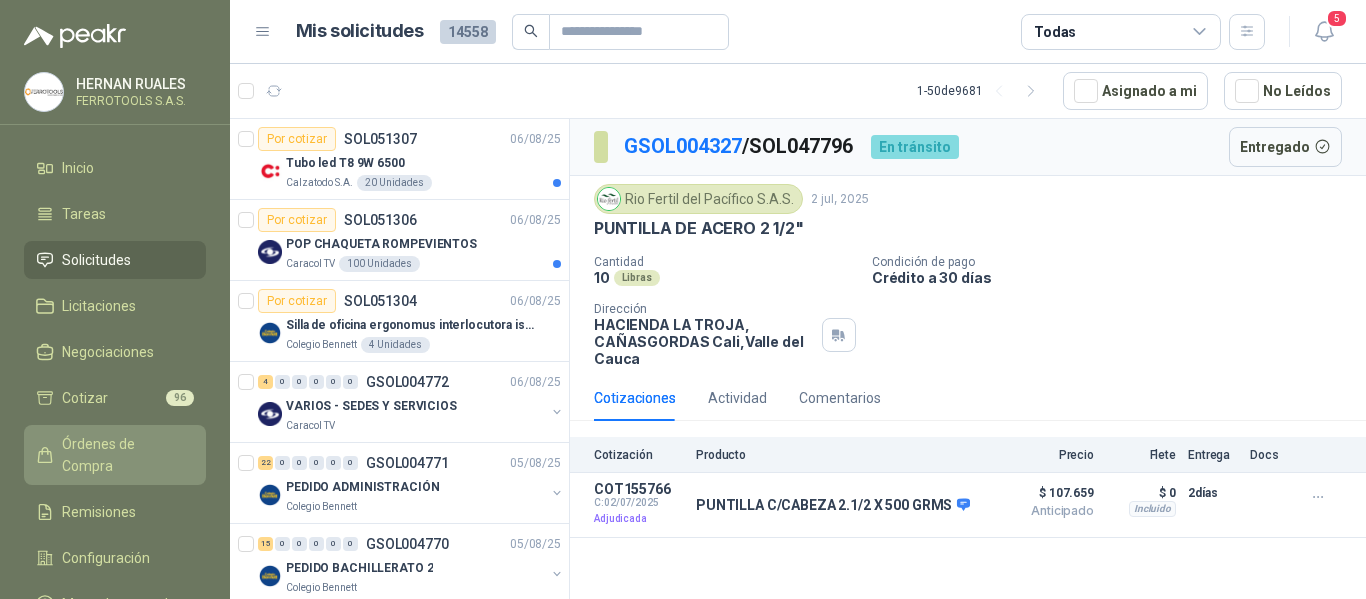 click on "Órdenes de Compra" at bounding box center [124, 455] 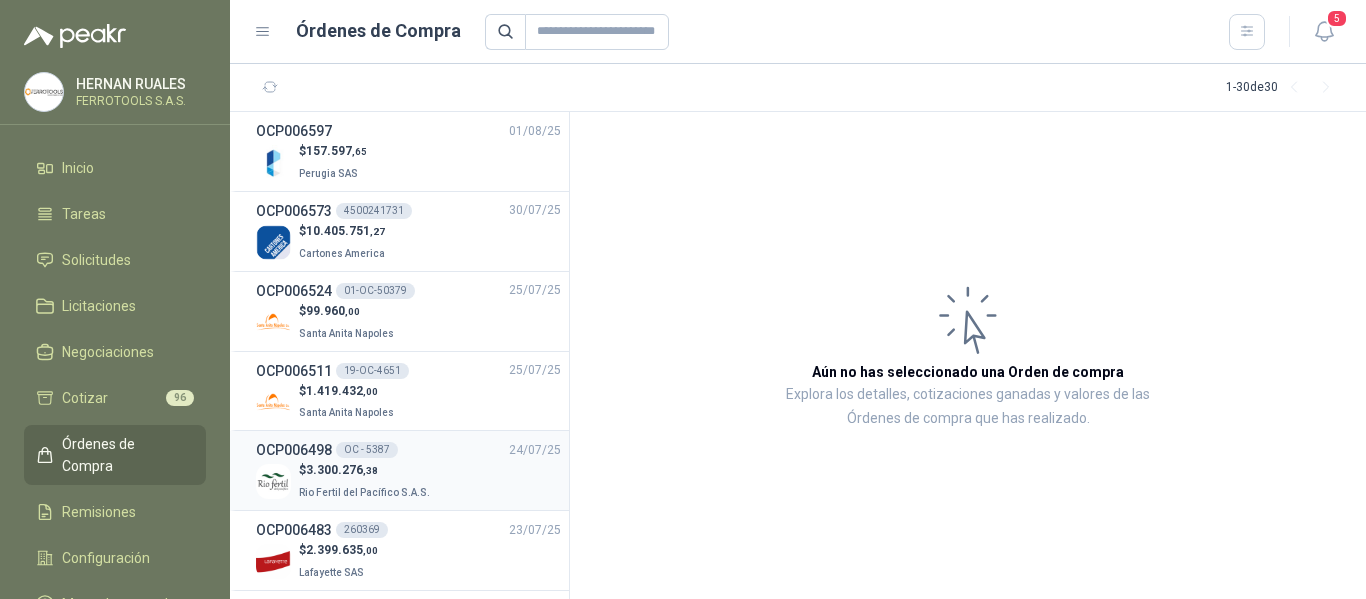 click on "$  3.300.276 ,38" at bounding box center [366, 470] 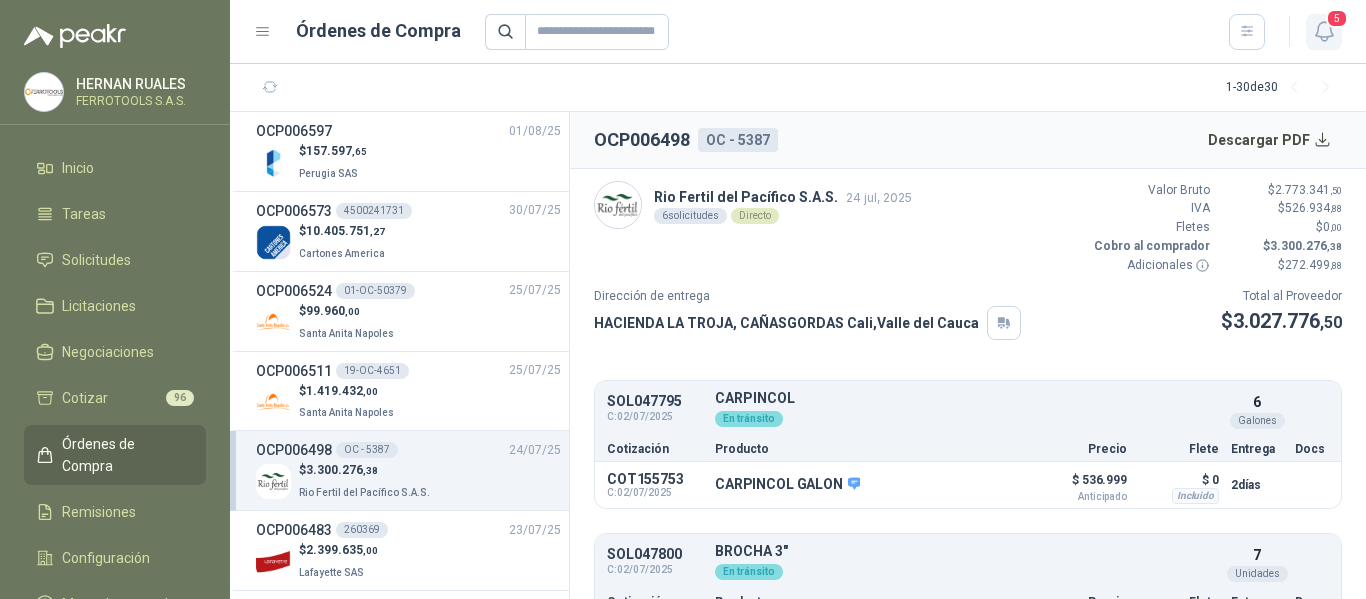 click 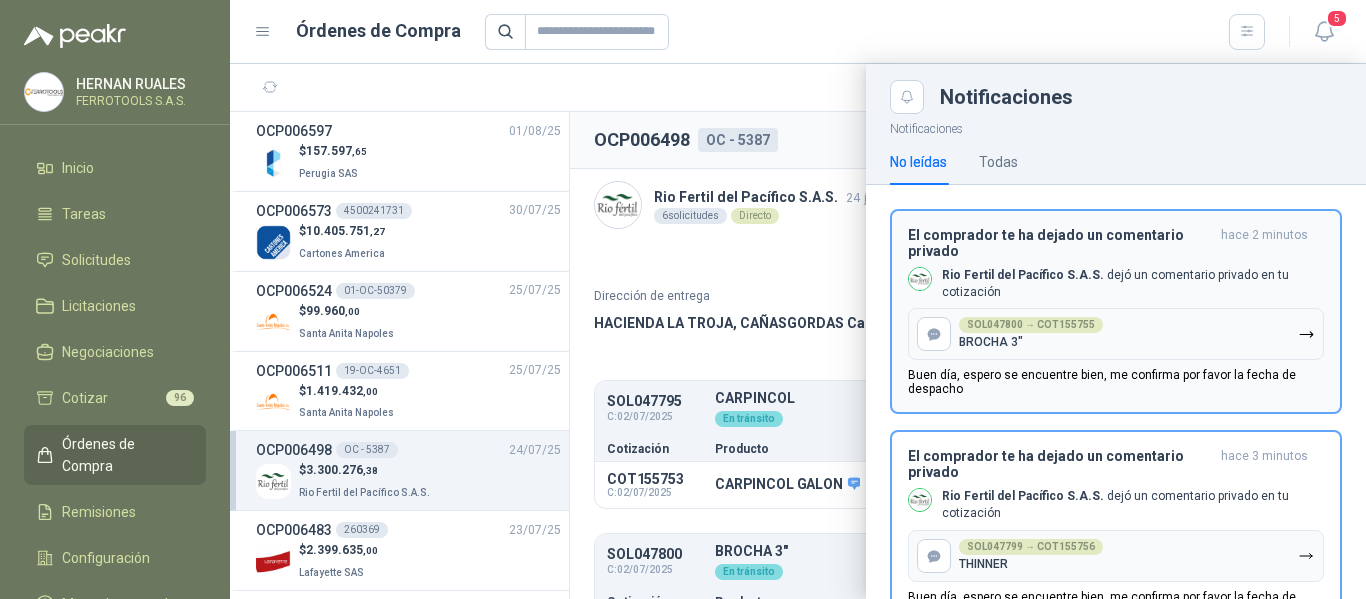 click on "El comprador te ha dejado un comentario privado hace 2 minutos   [COMPANY]    dejó un comentario privado en tu cotización" at bounding box center [1133, 284] 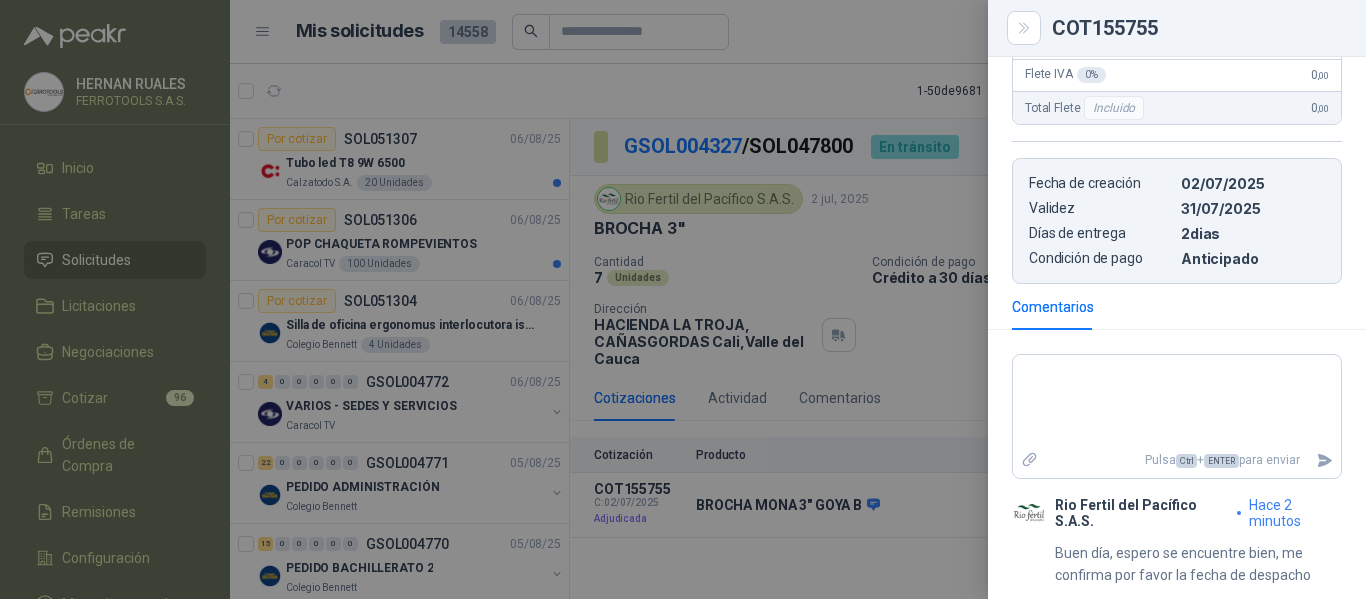 scroll, scrollTop: 709, scrollLeft: 0, axis: vertical 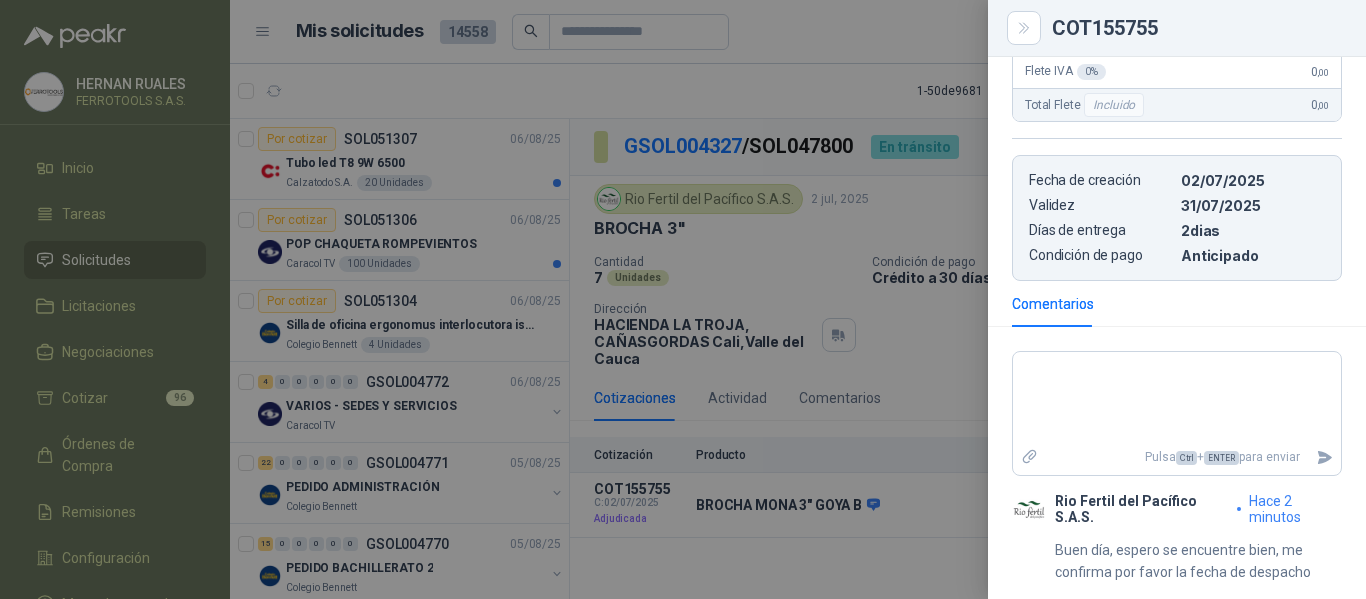 click at bounding box center (683, 299) 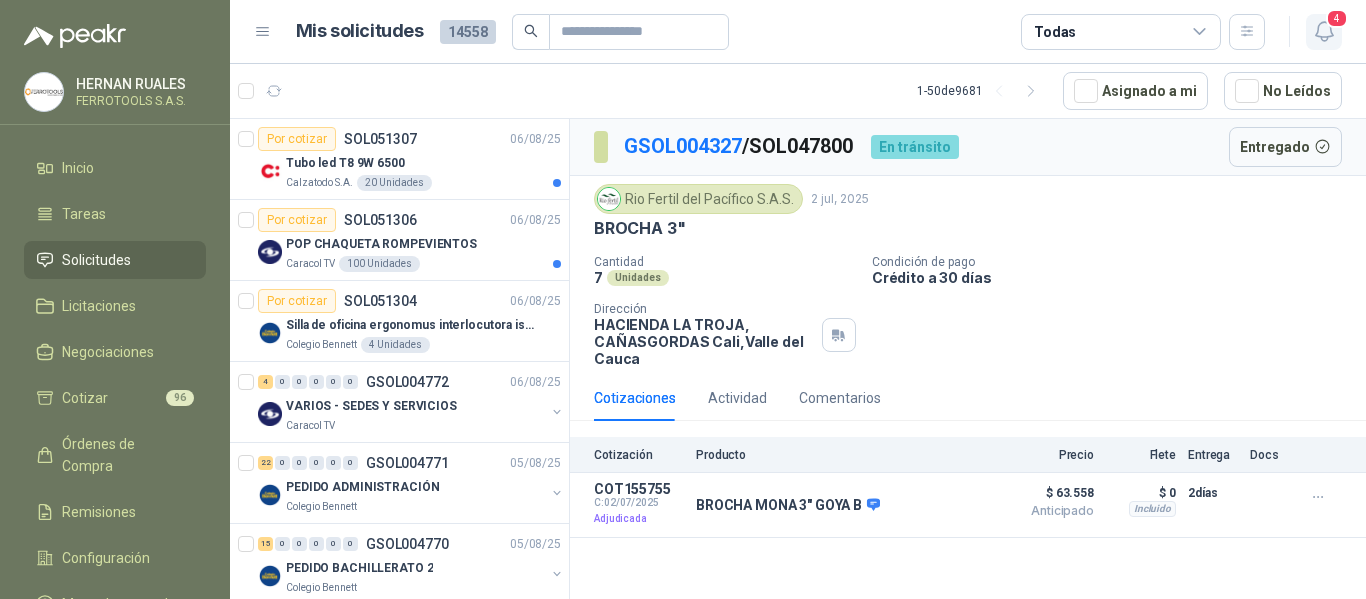 click on "4" at bounding box center [1324, 32] 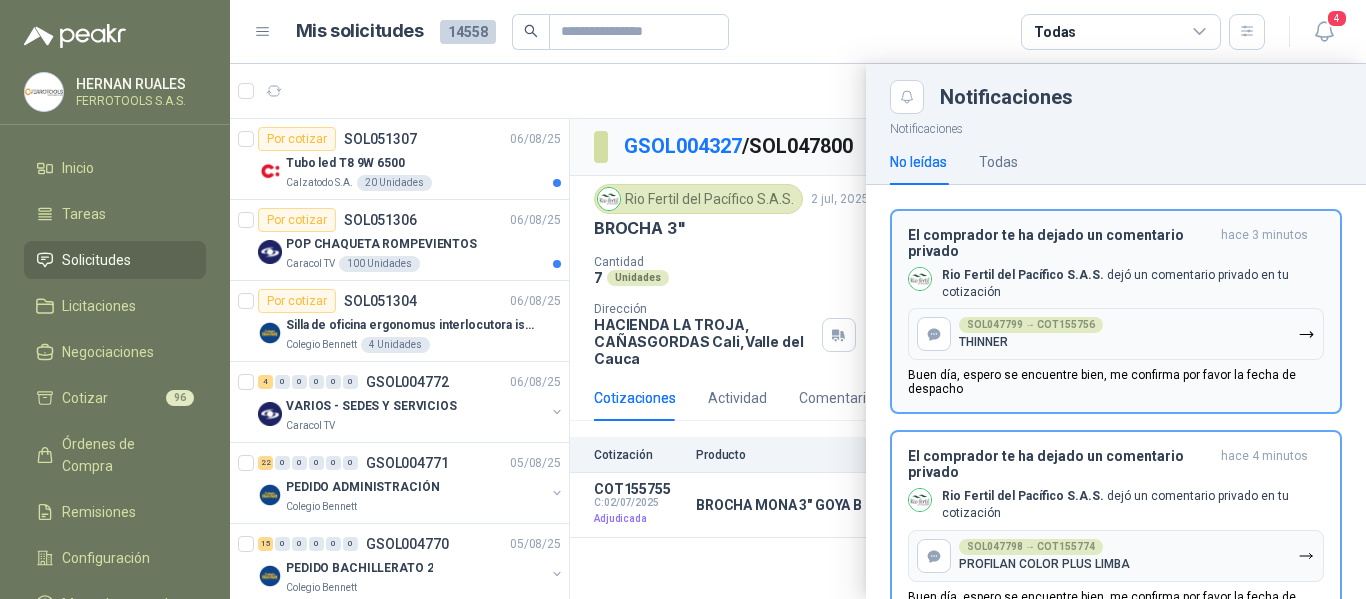 click on "SOL047799 → COT155756 THINNER" at bounding box center [1116, 334] 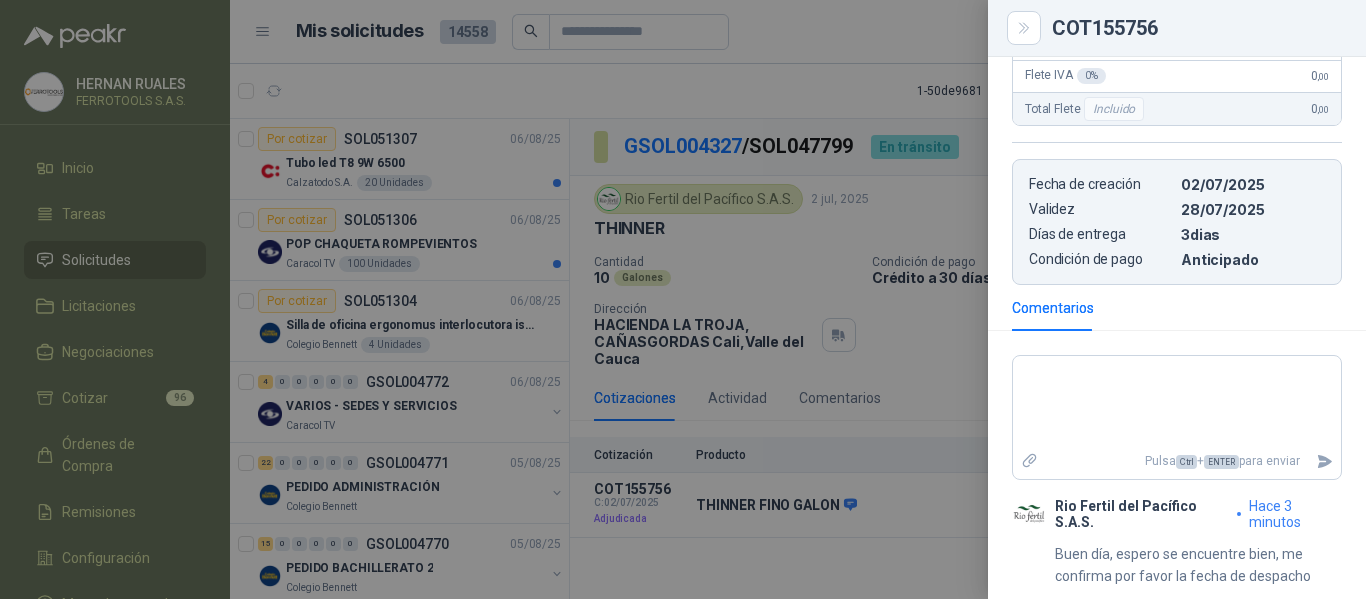 scroll, scrollTop: 709, scrollLeft: 0, axis: vertical 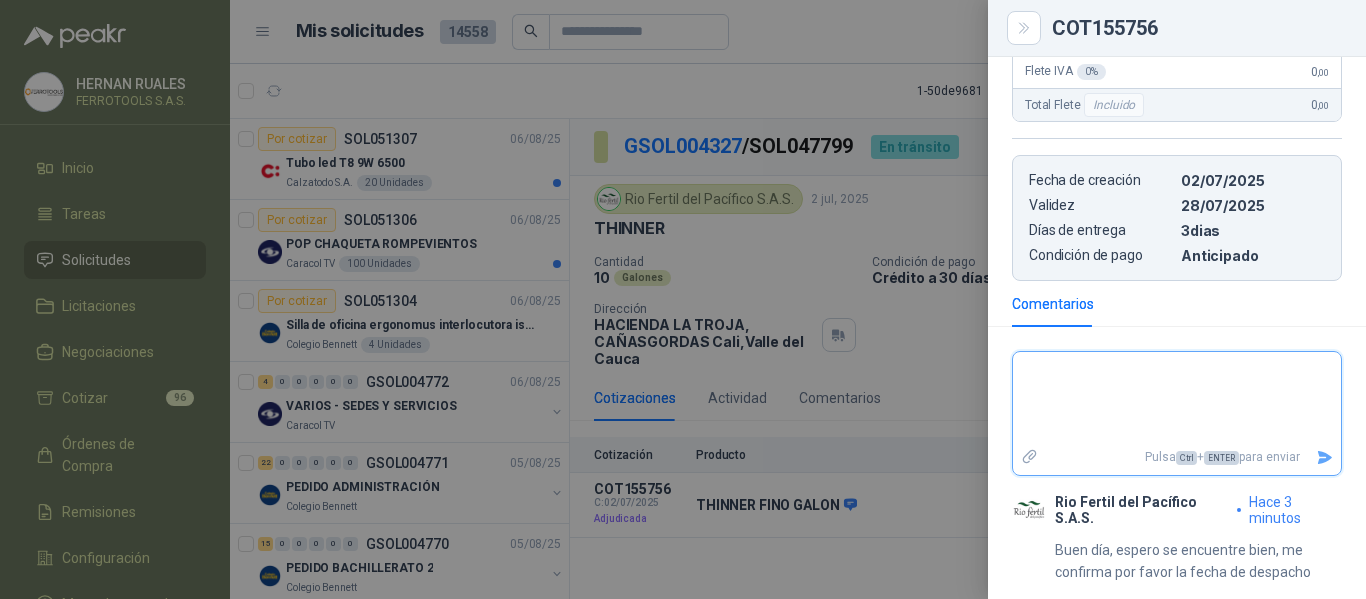 click at bounding box center [1177, 398] 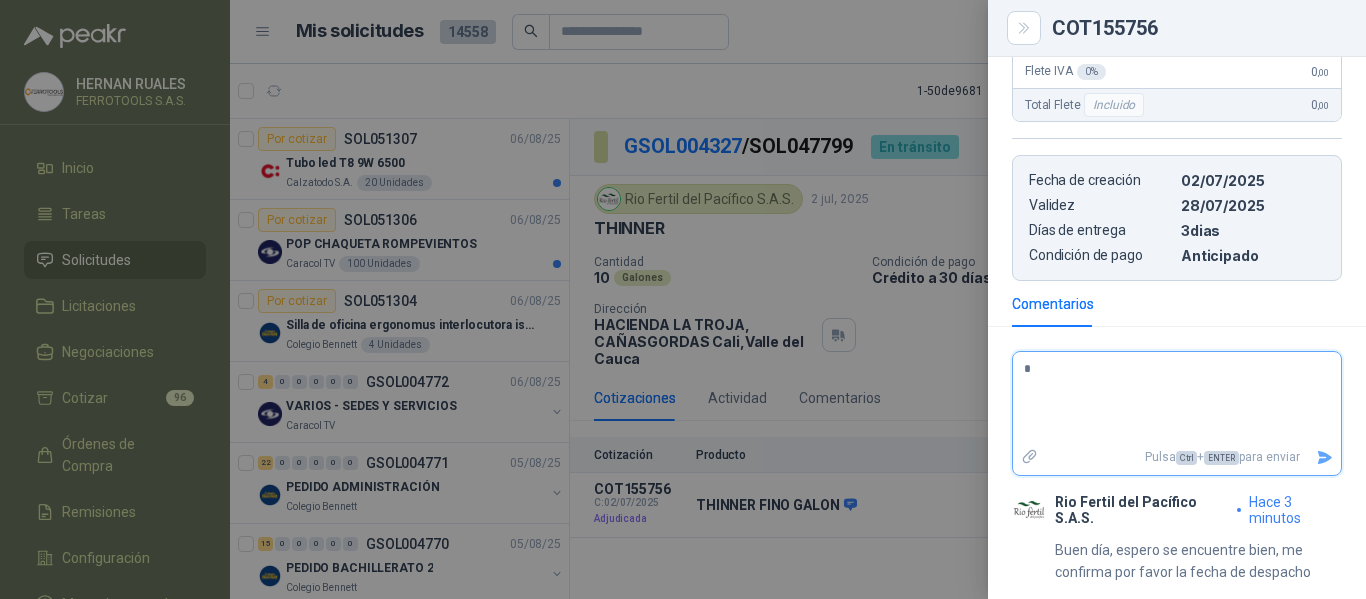 type 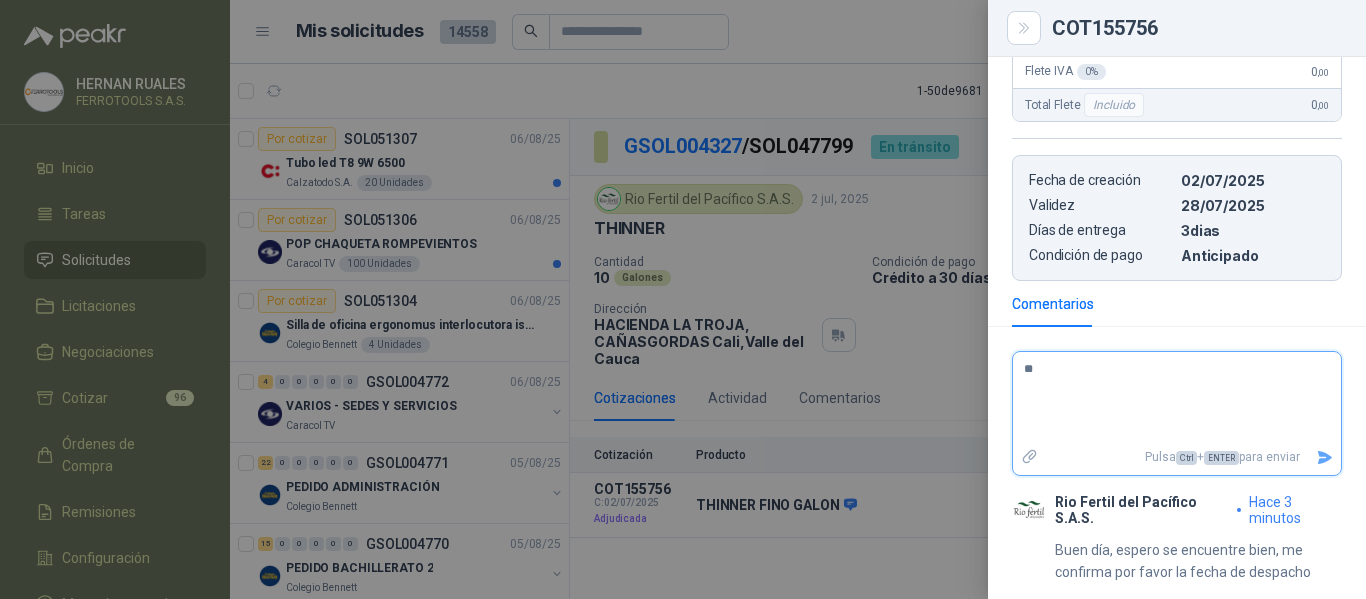 type 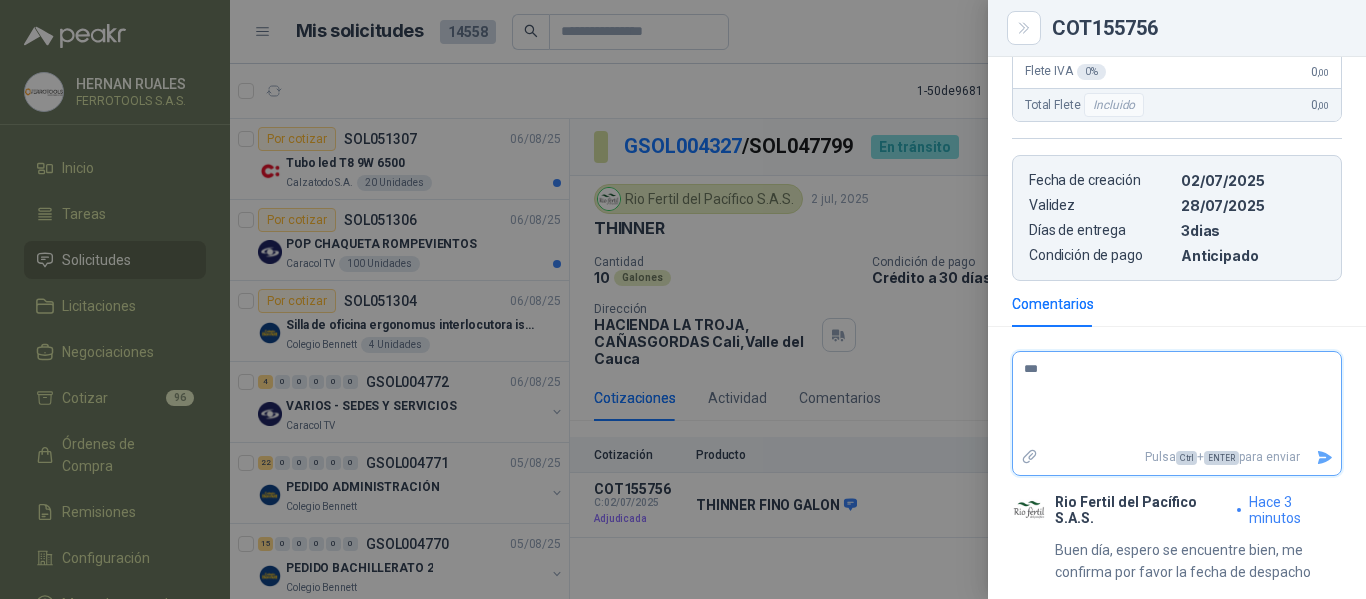 type 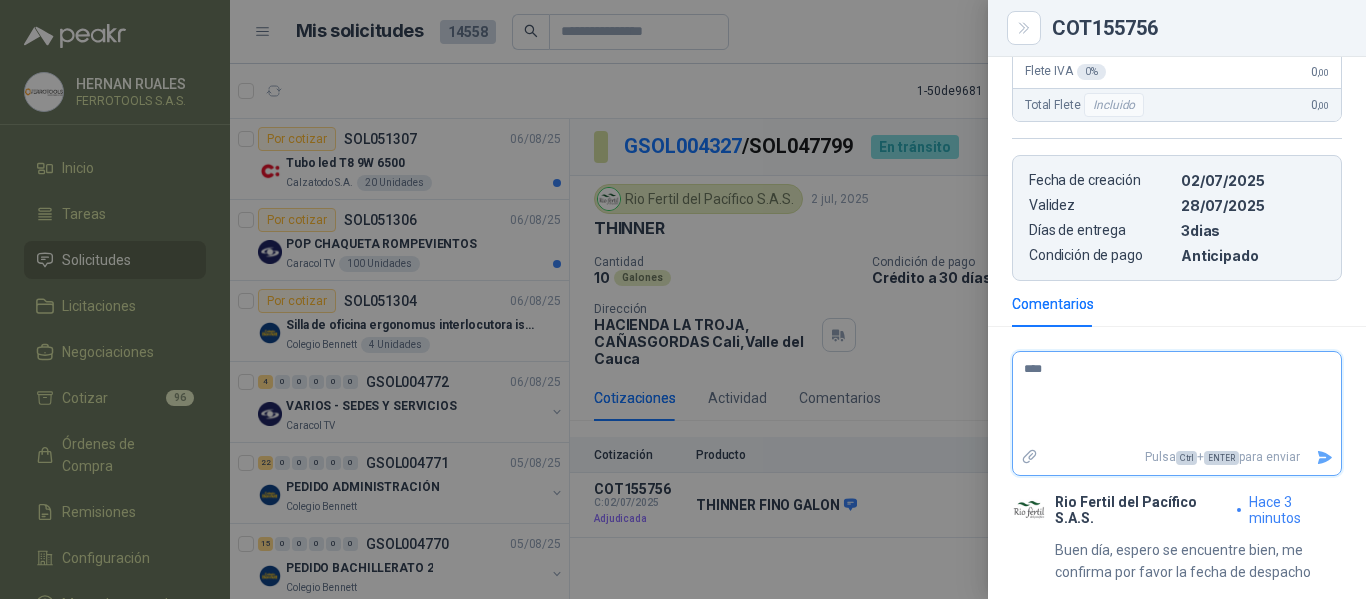 type 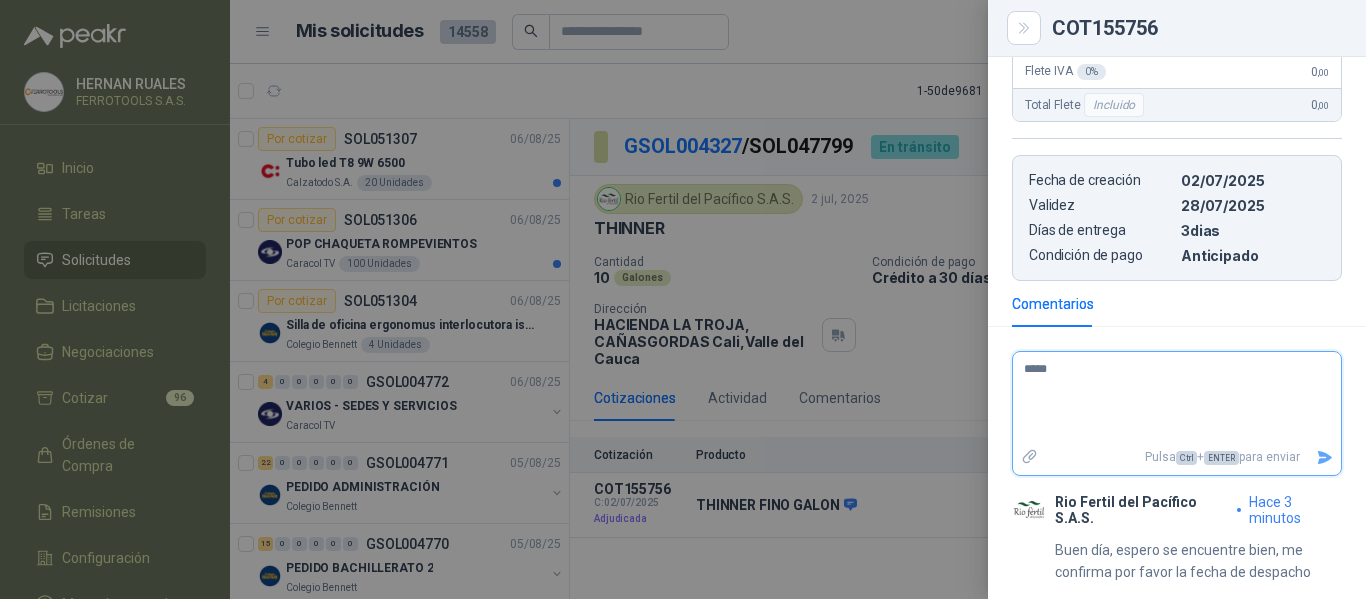 type 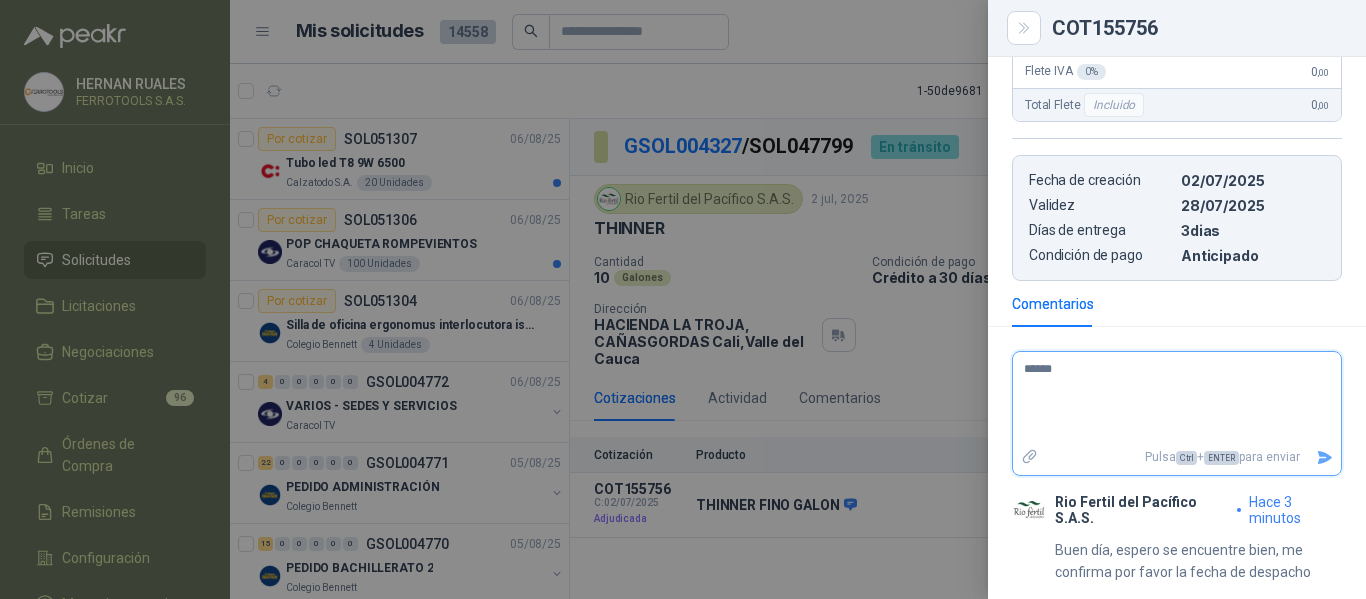 type 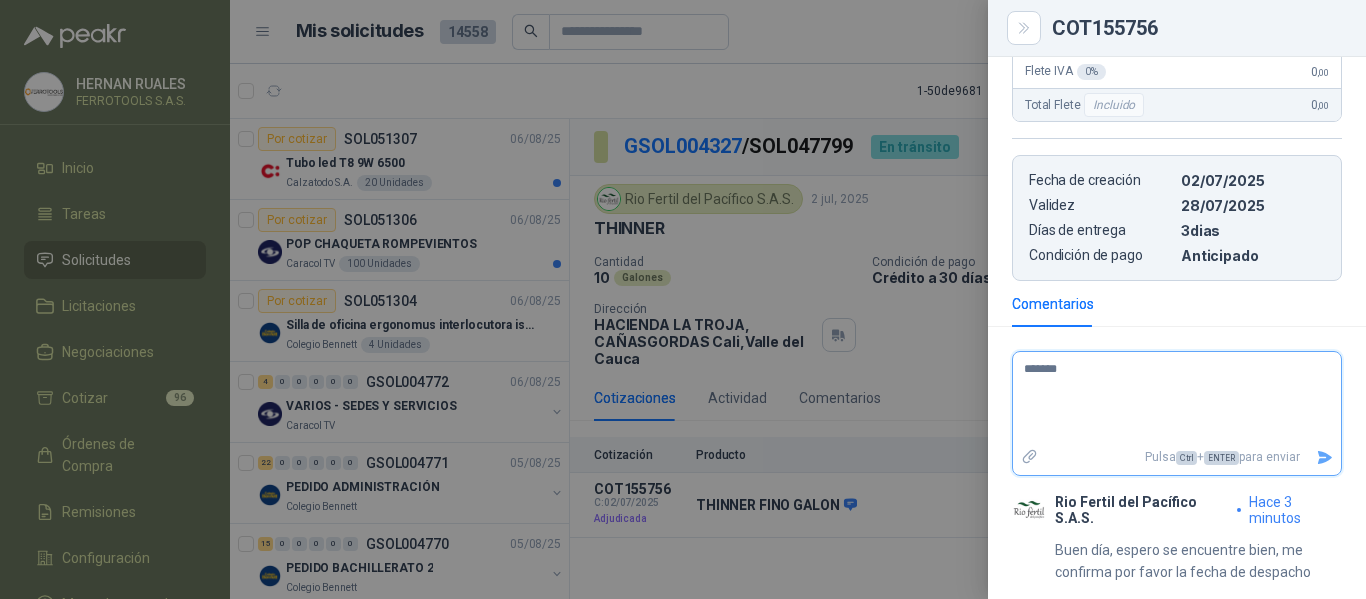 type 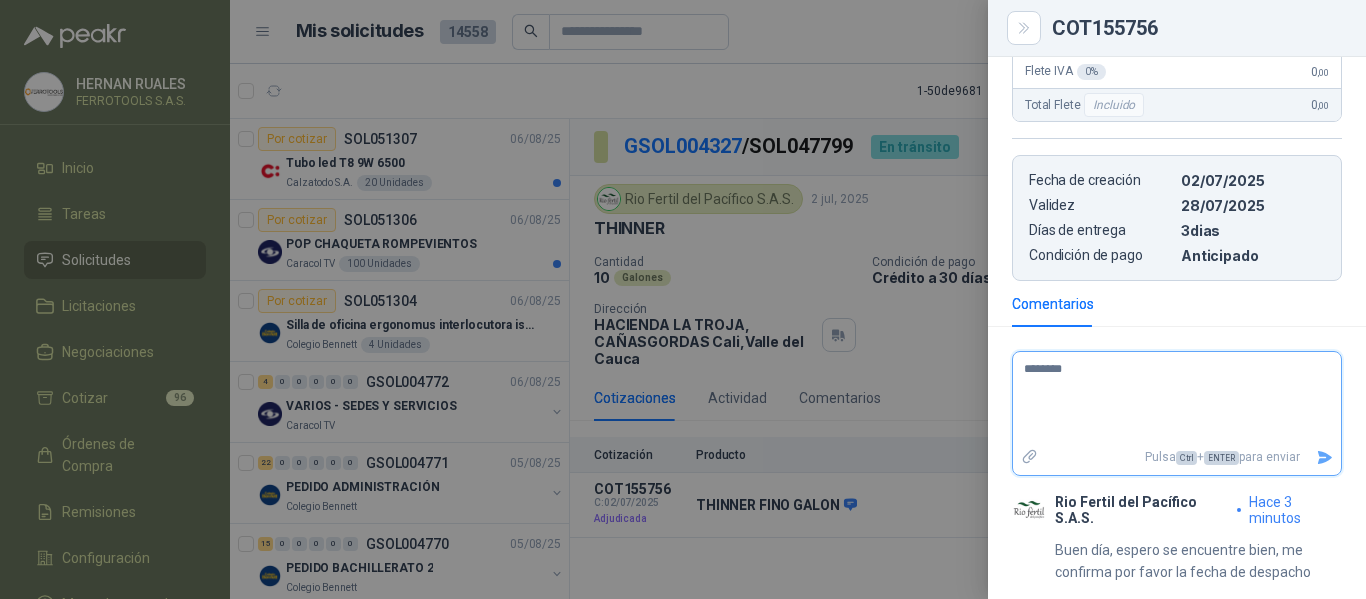 type 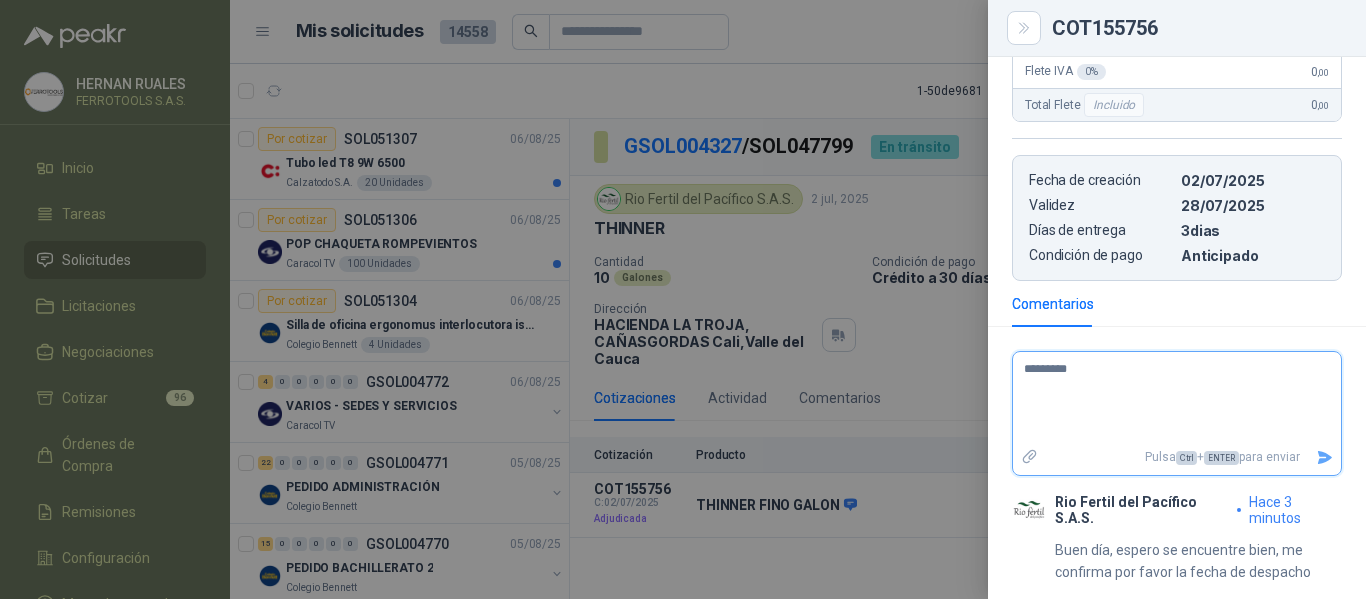 type 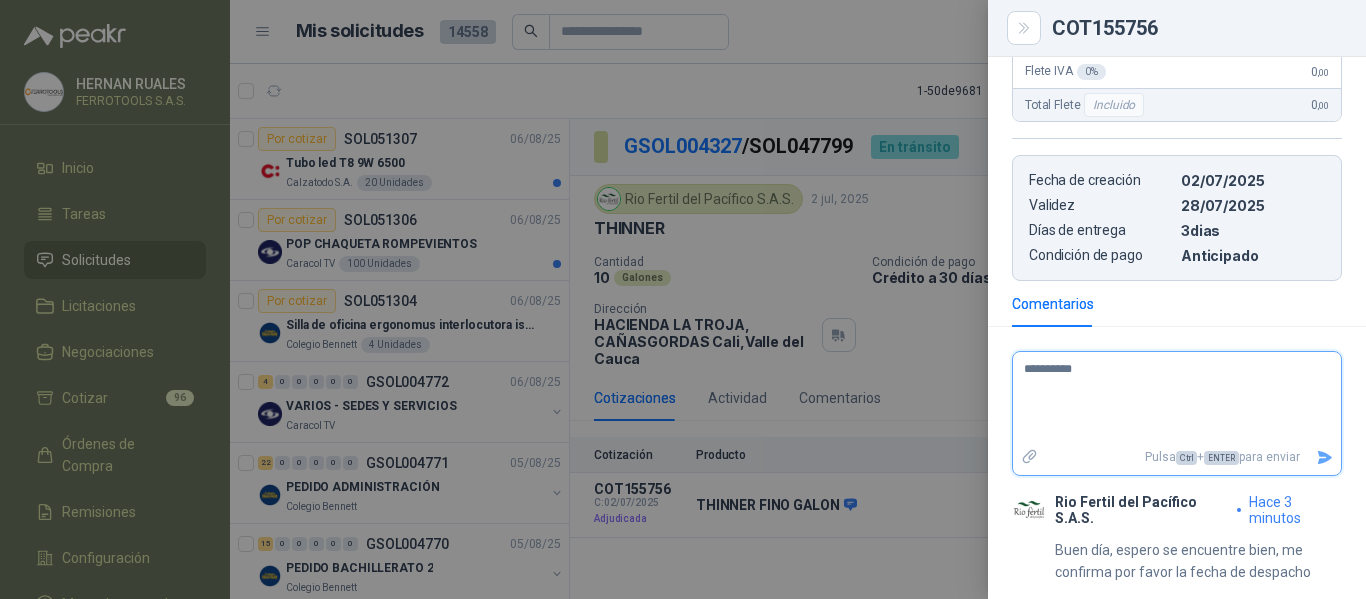 type 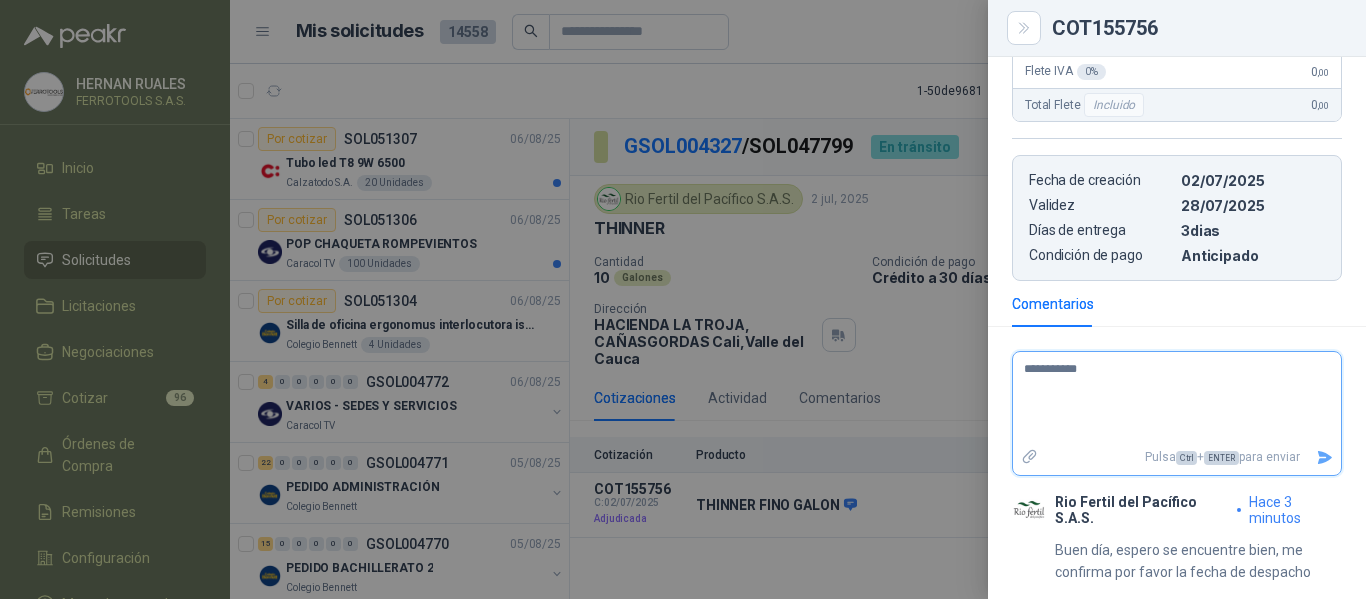 type 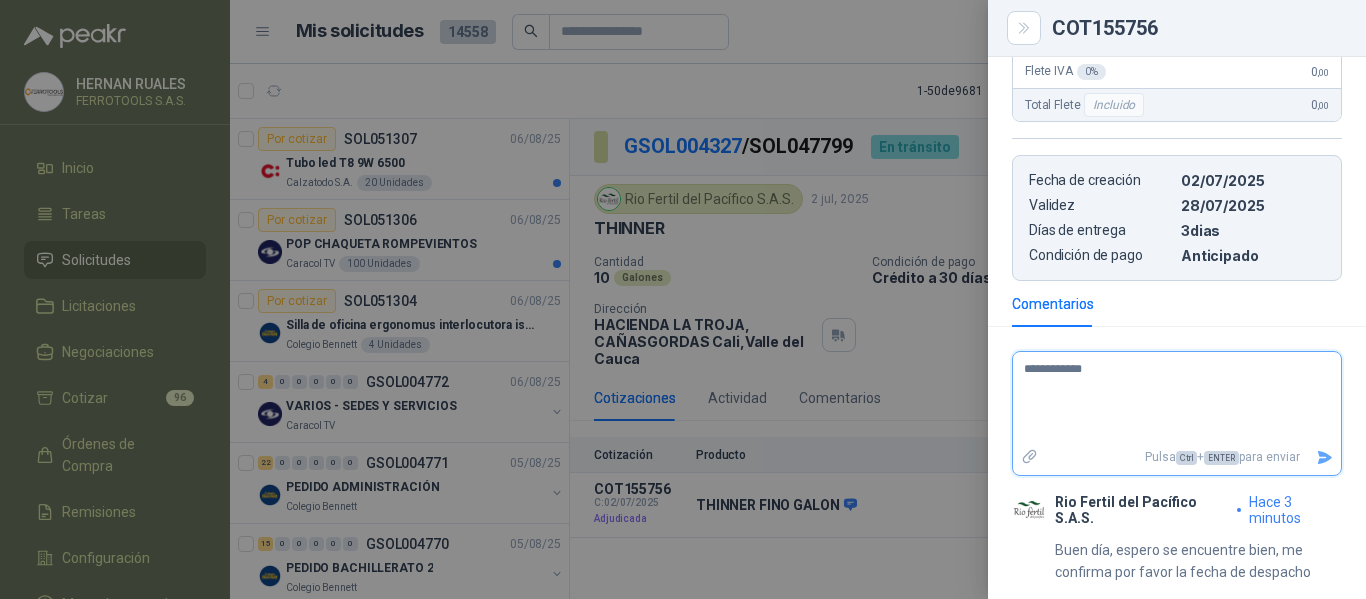 type 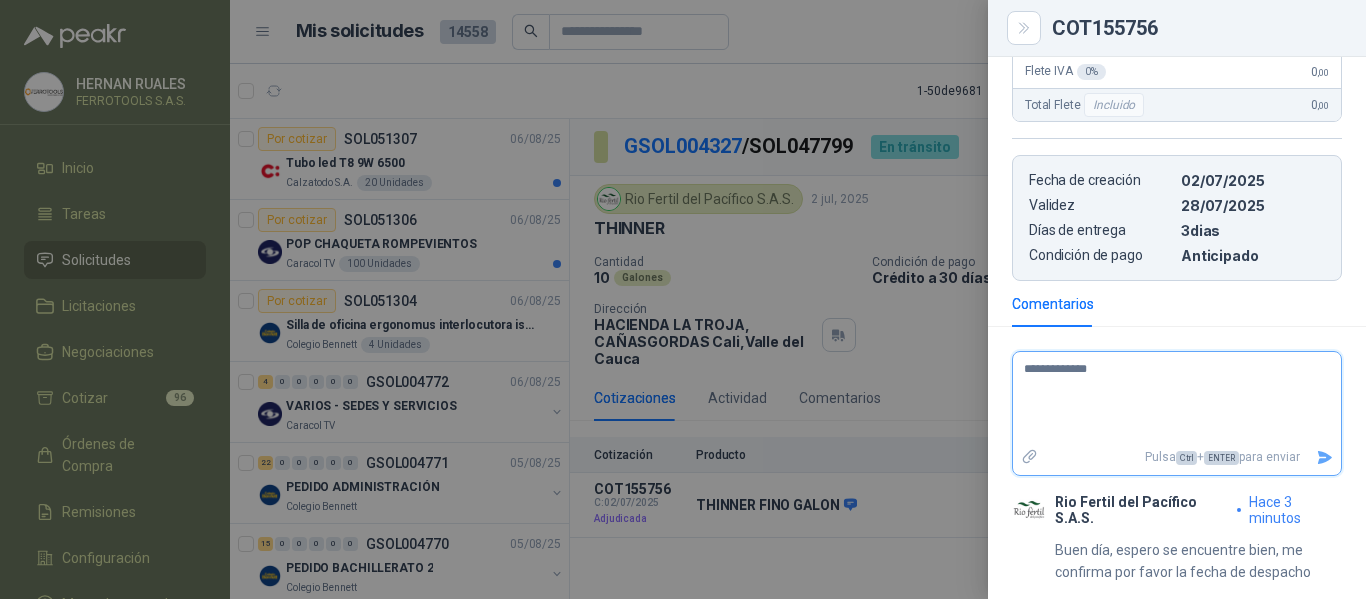 type 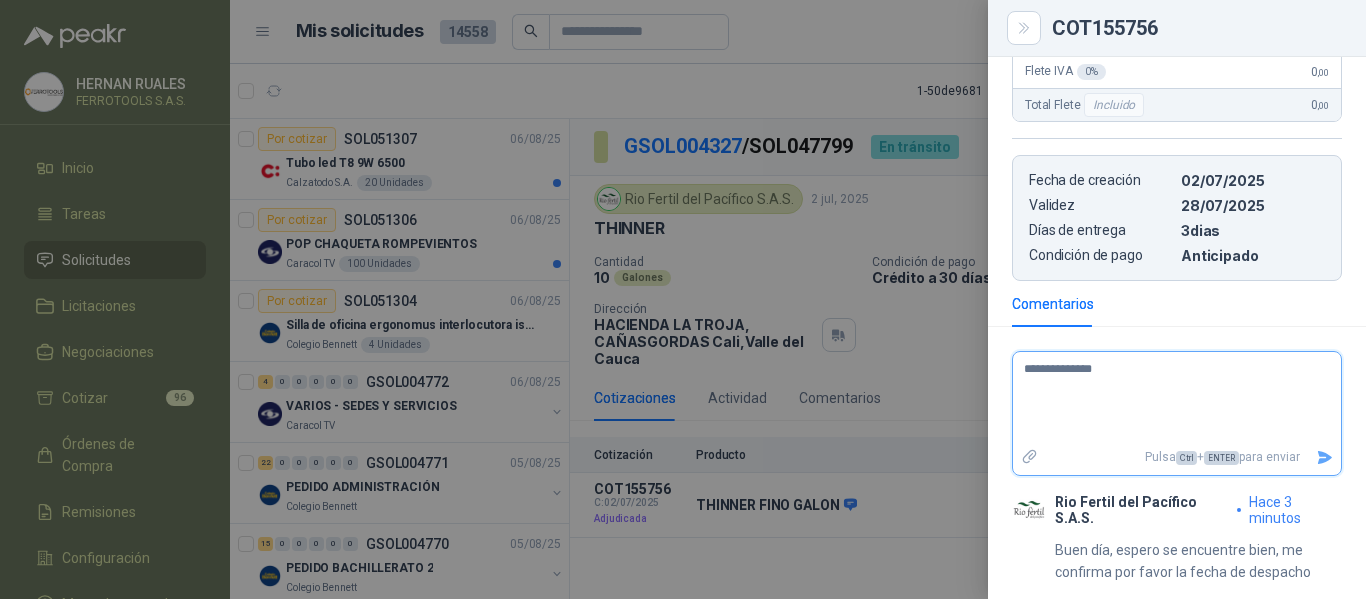 type 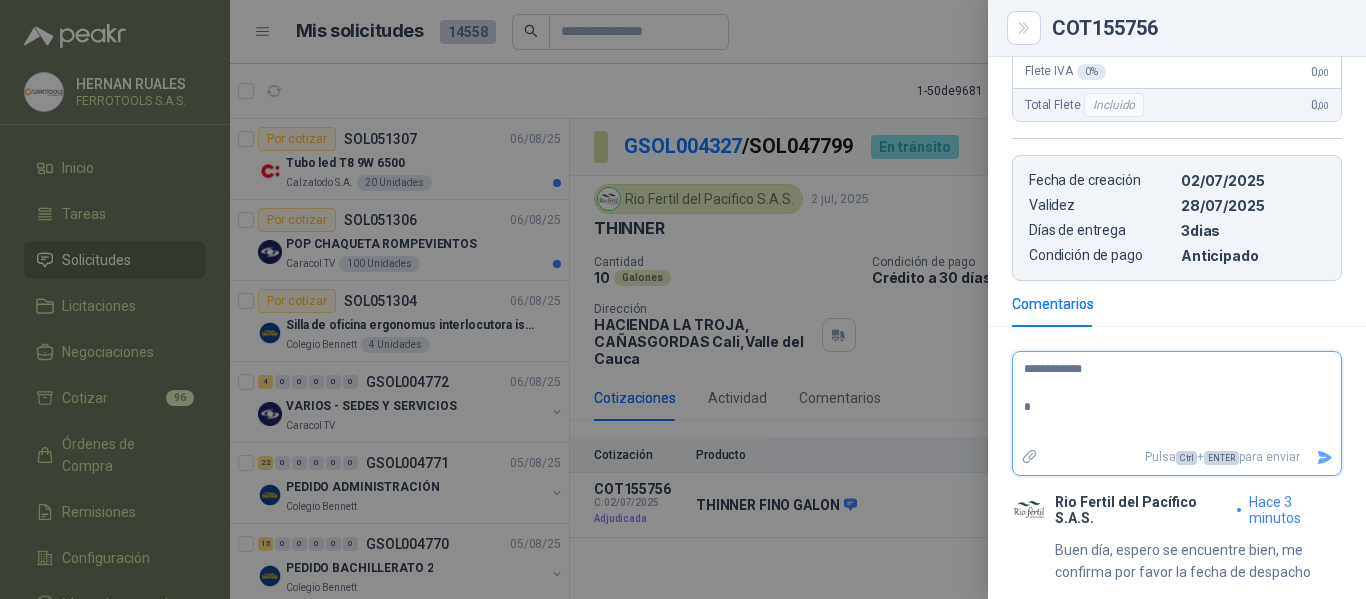 type 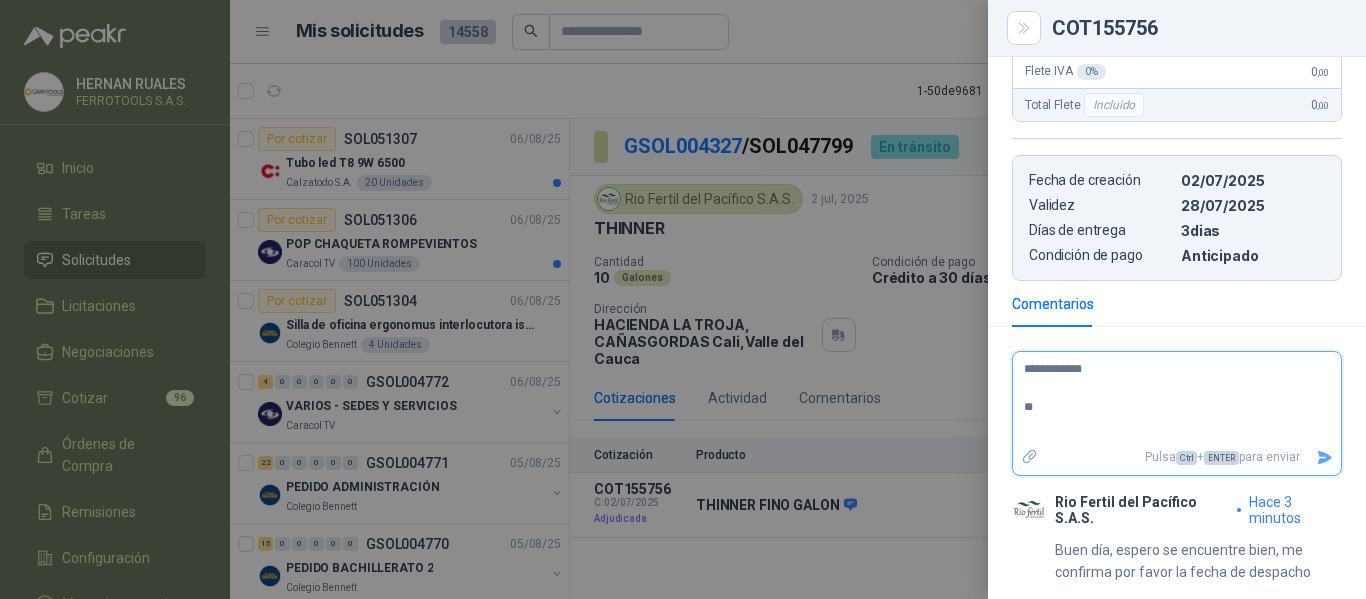 type 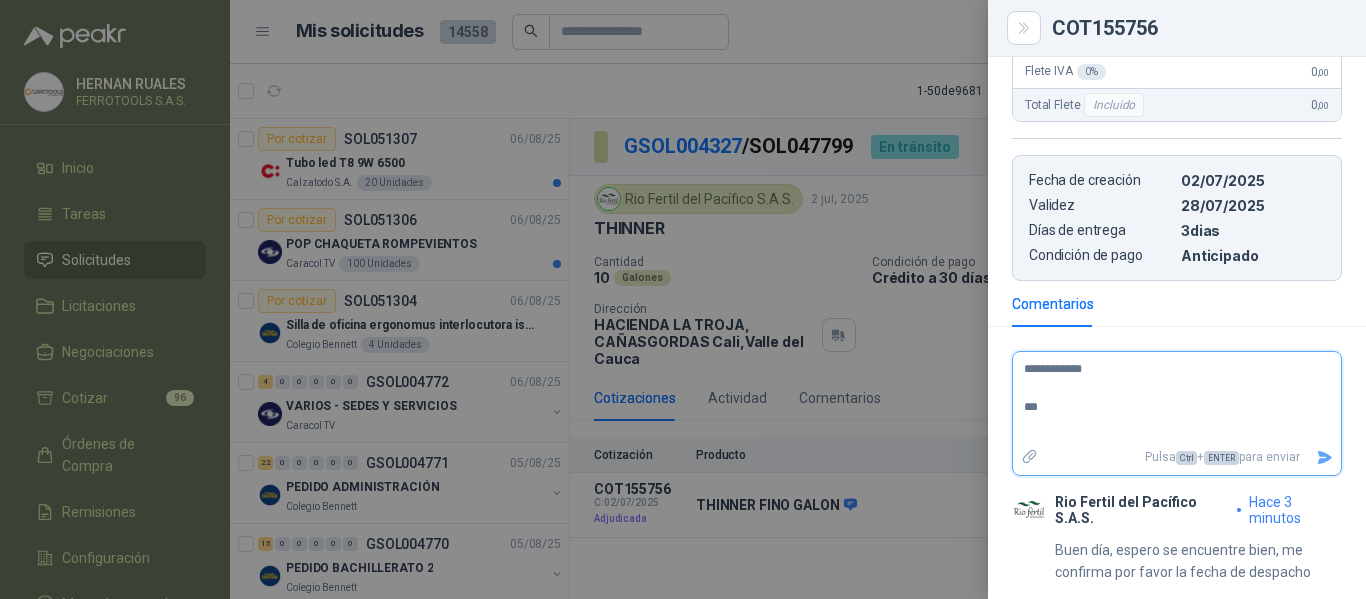 type 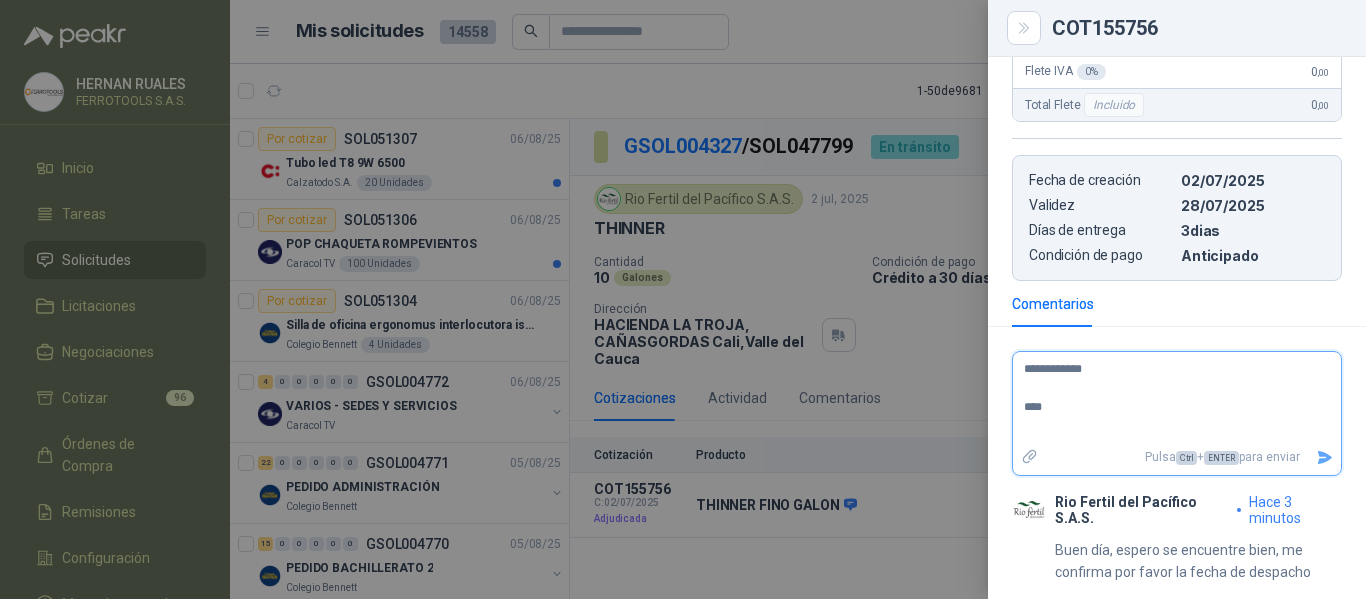type 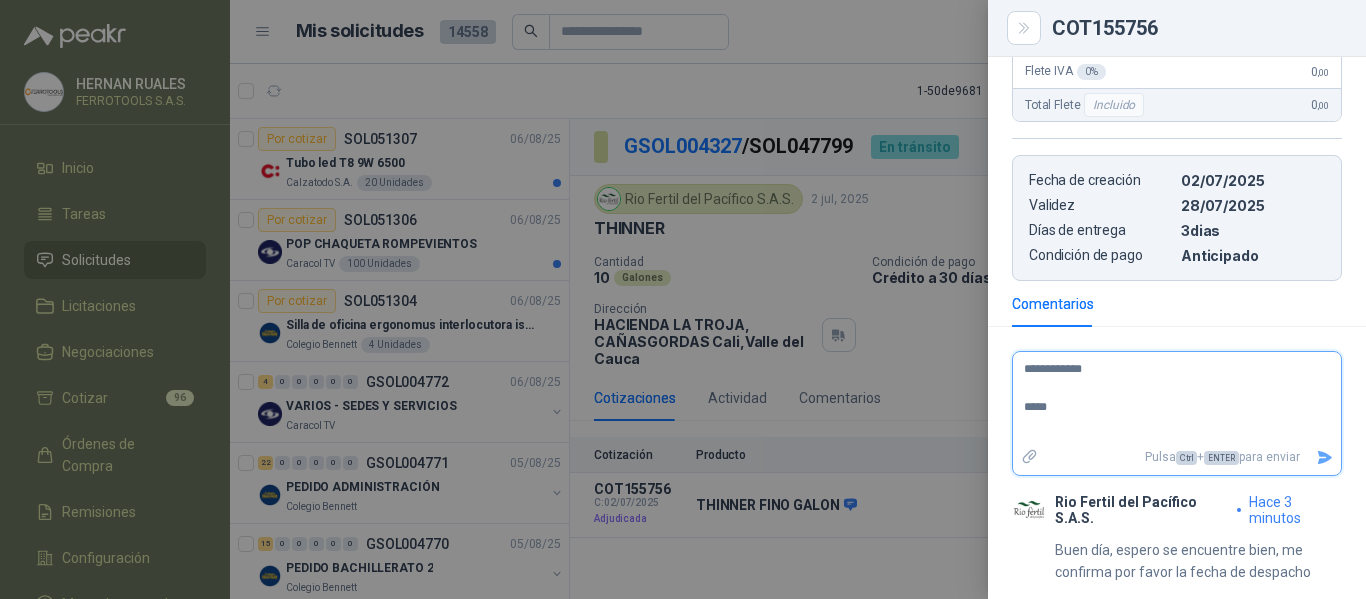 type 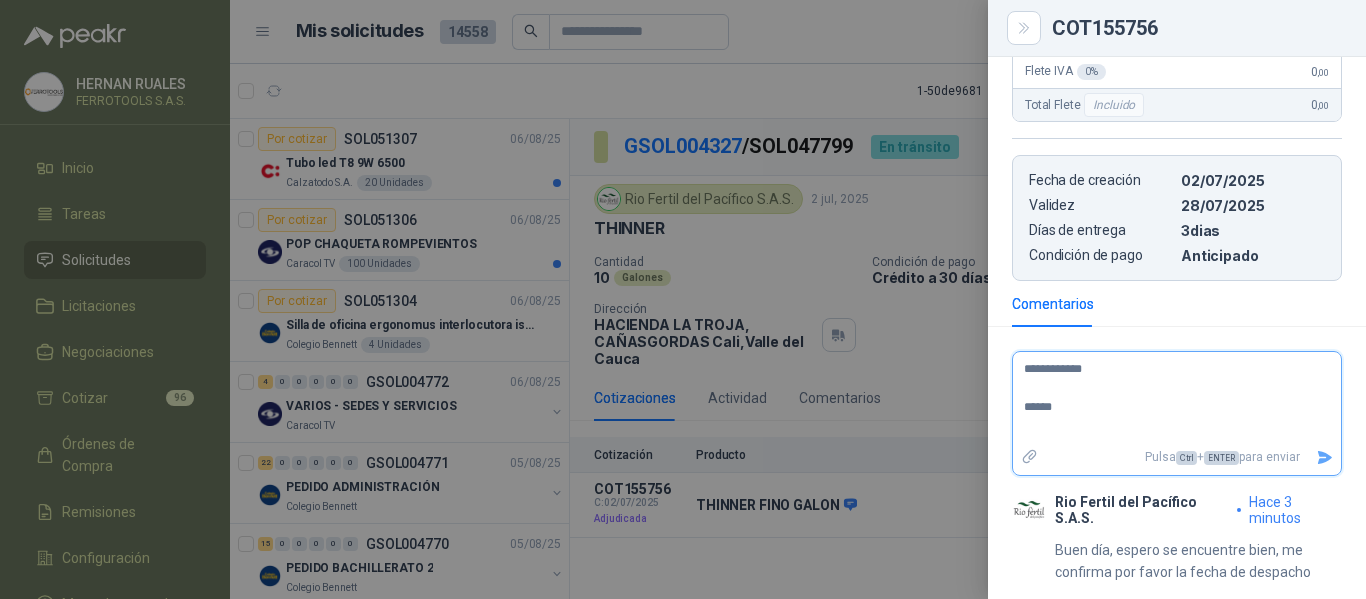 type 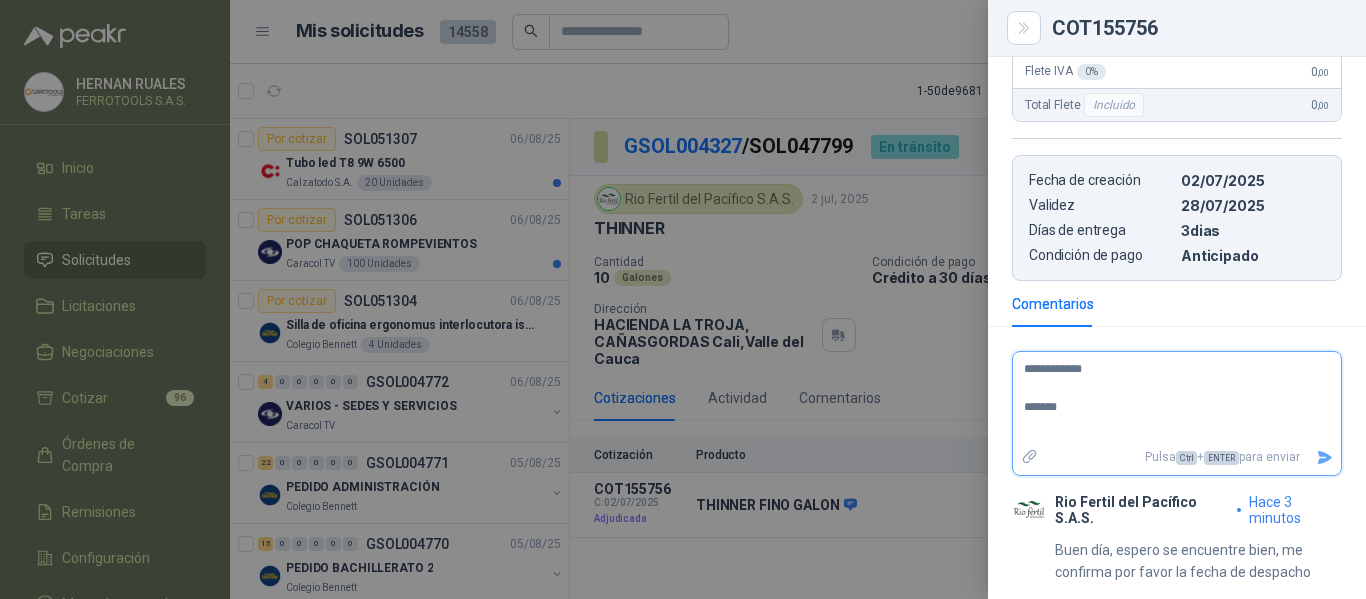 type 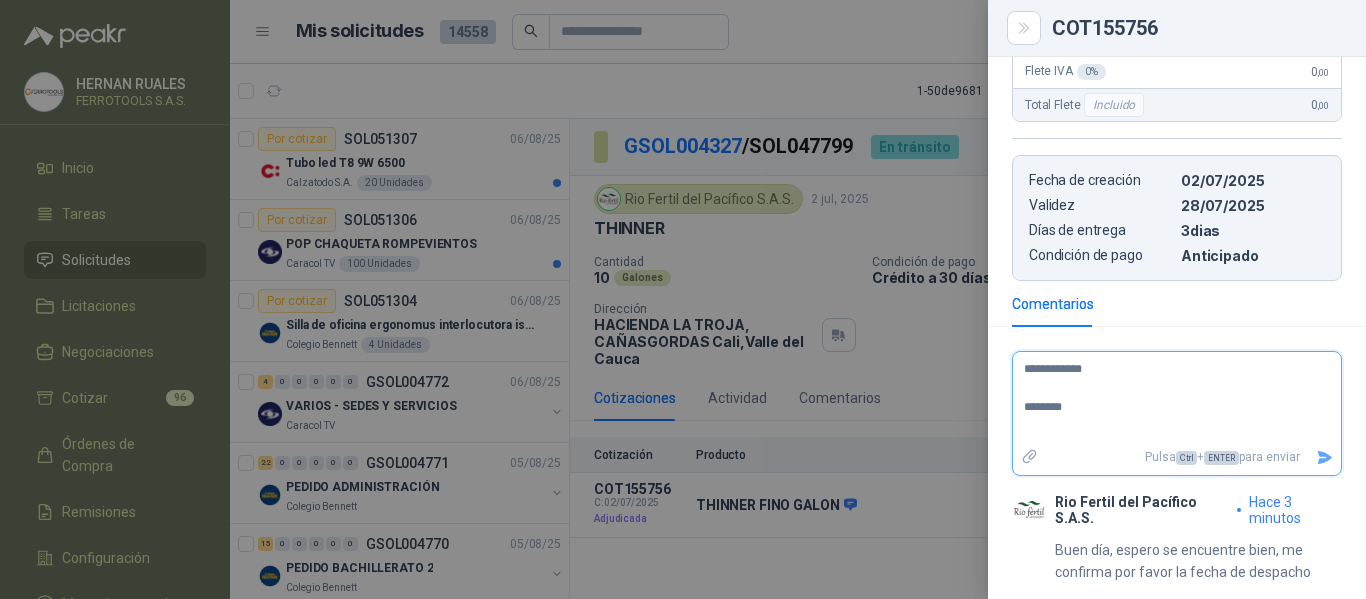 type 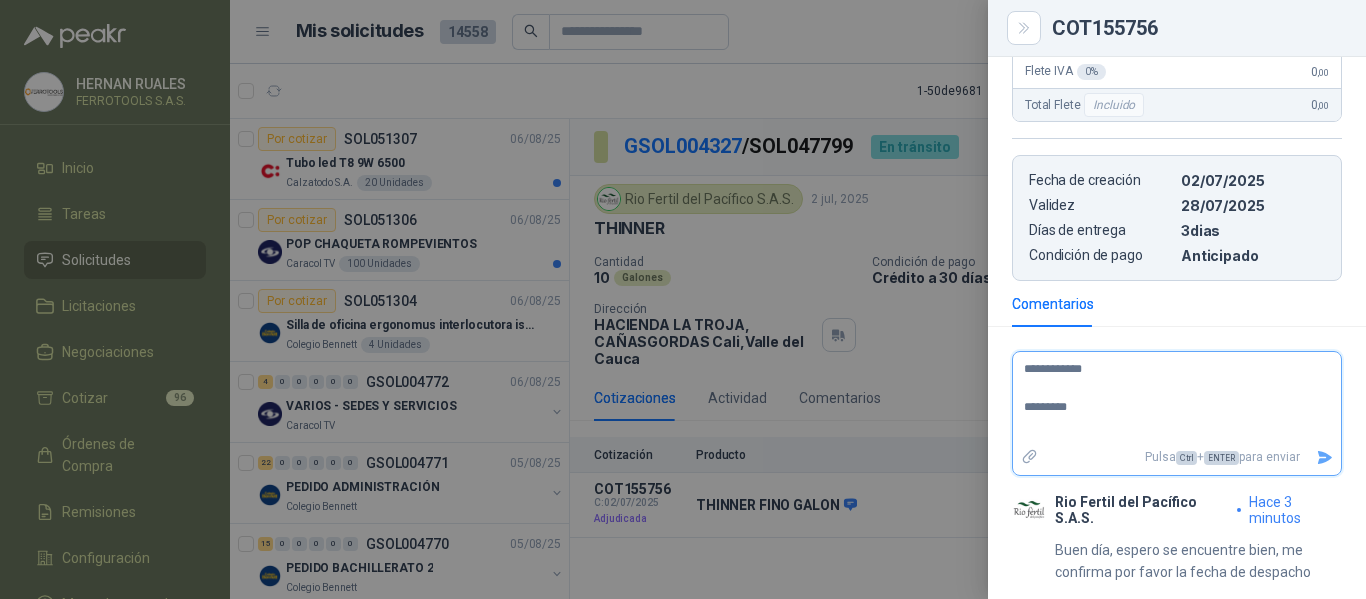type 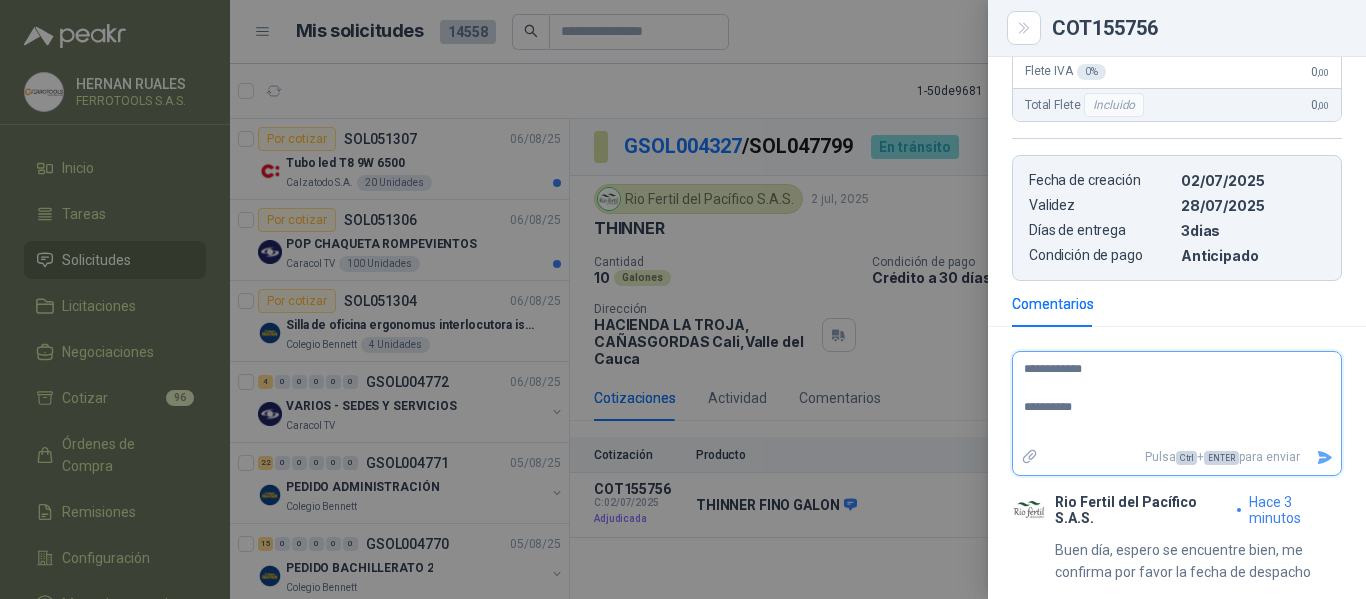 type 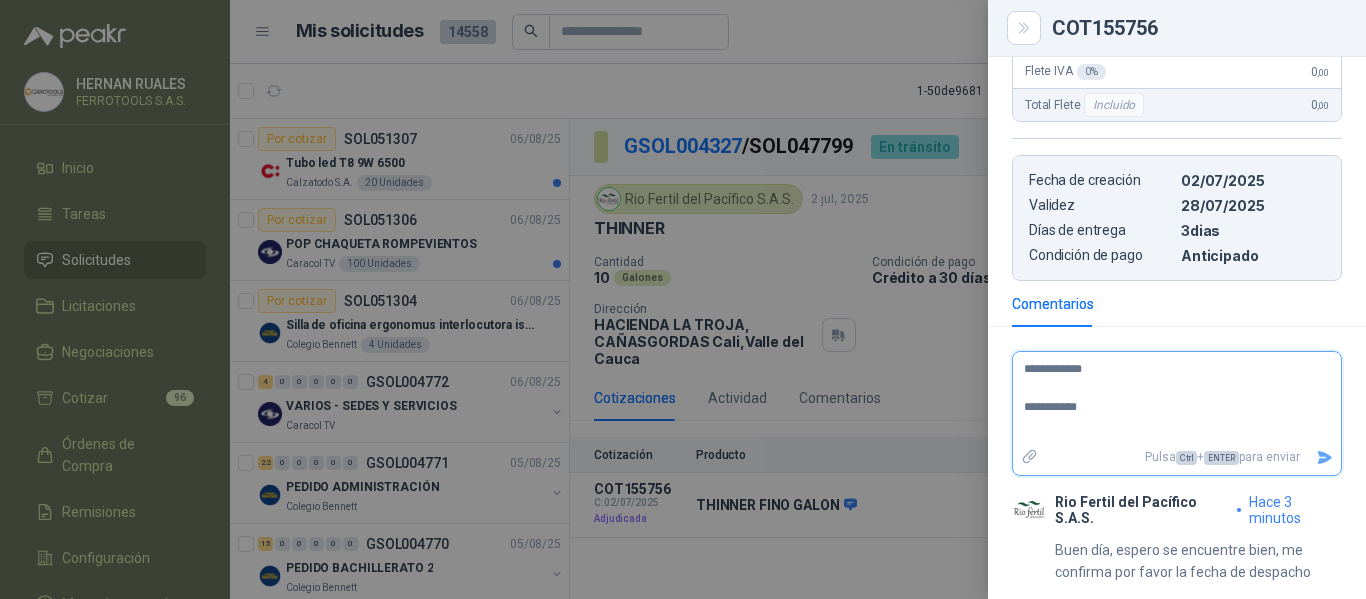 type 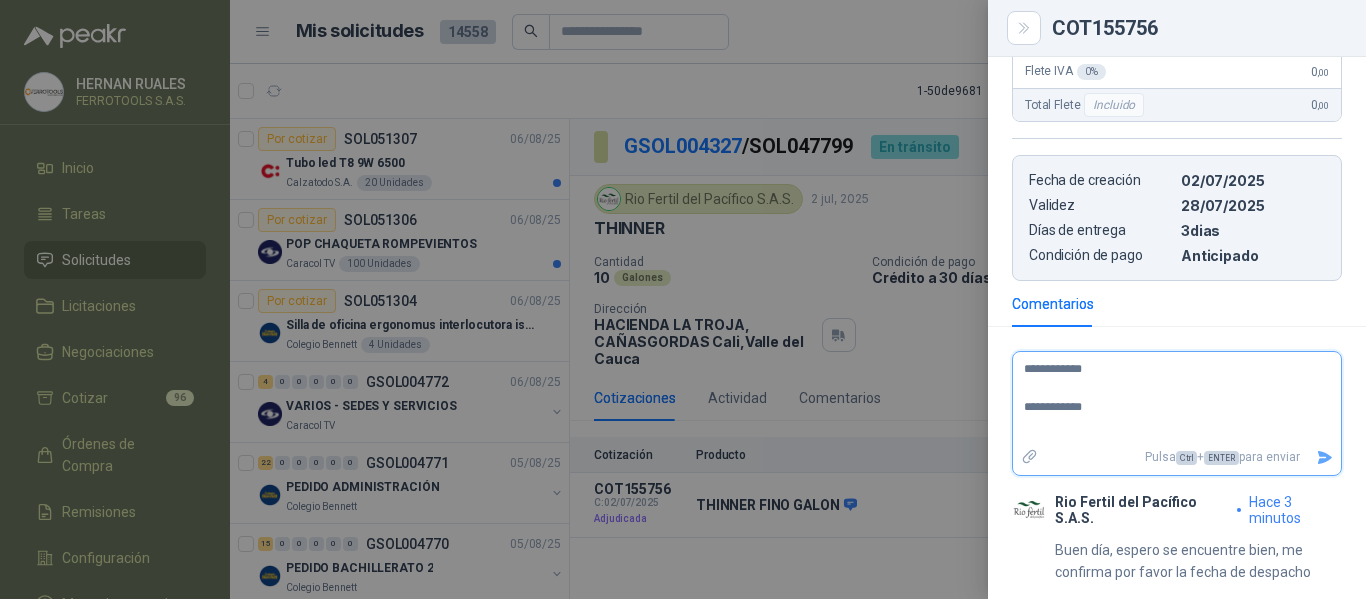 type 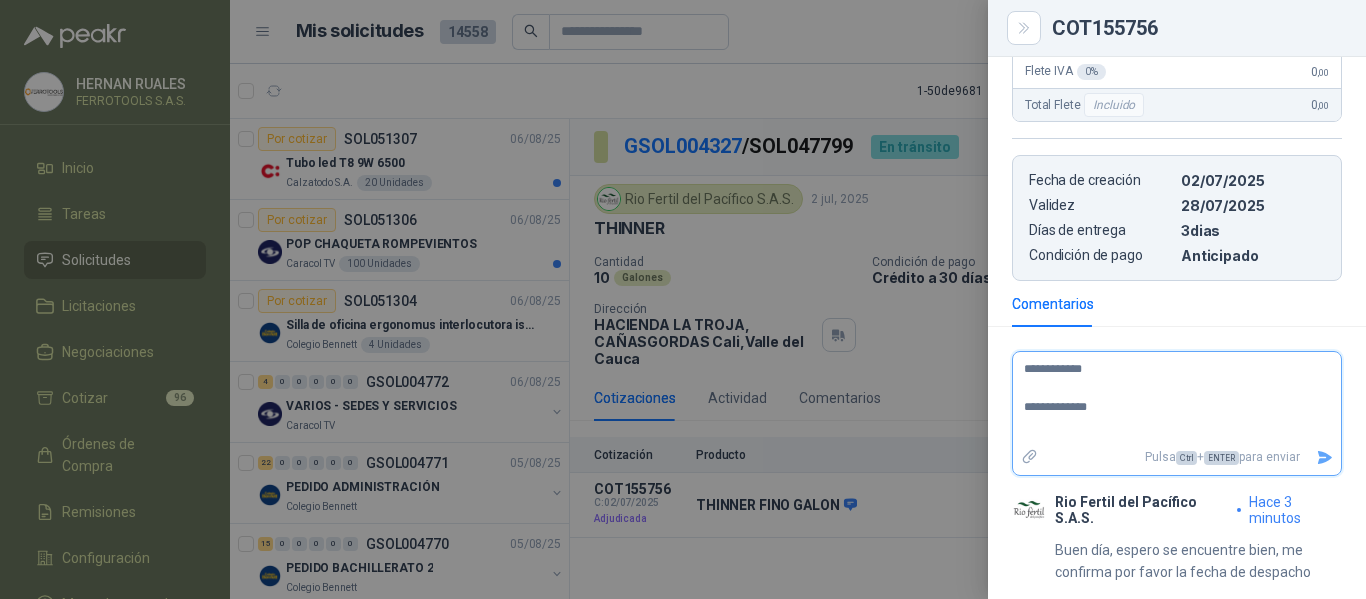 type 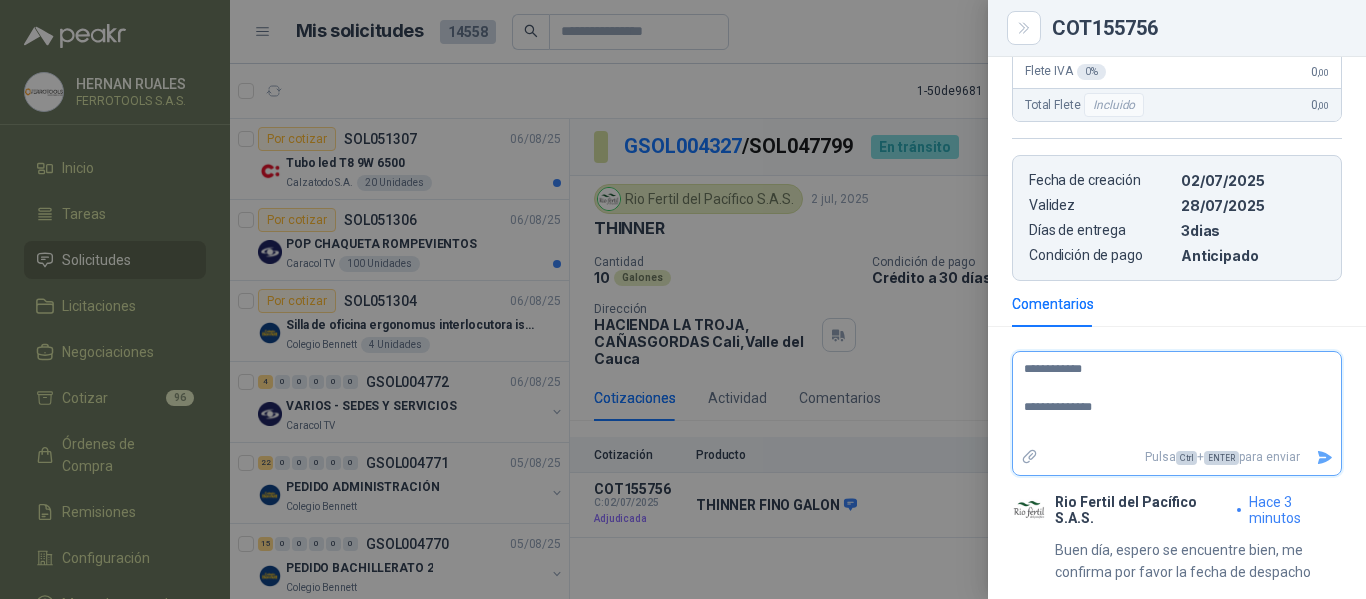 type 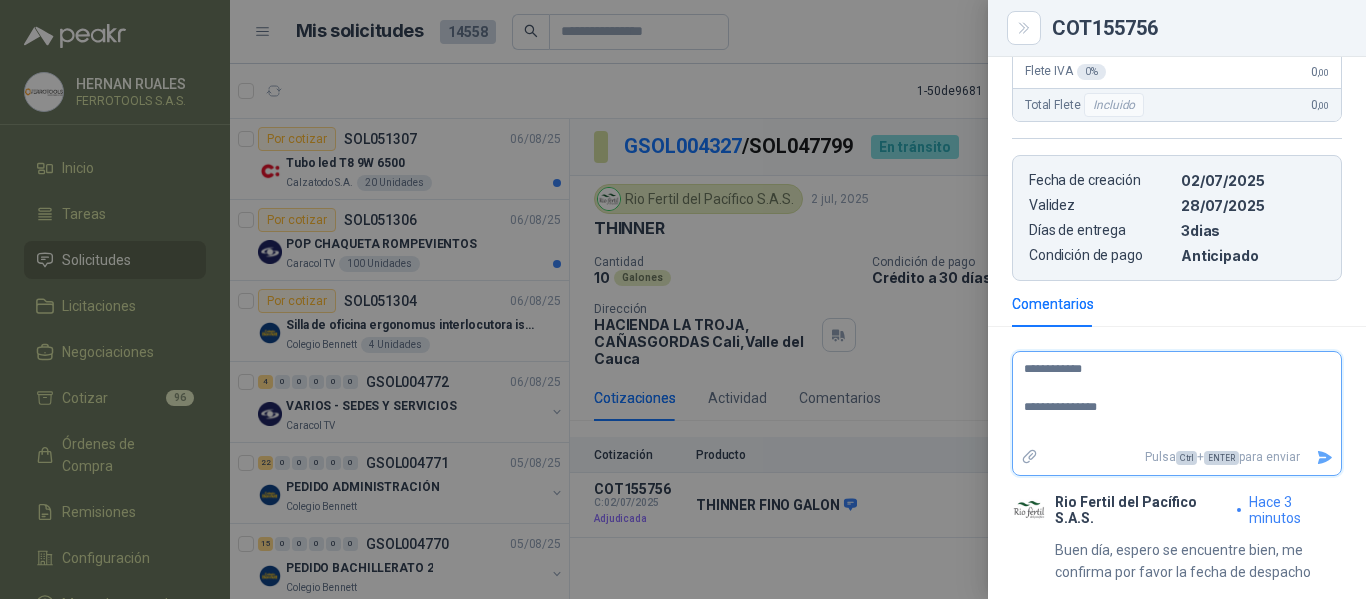 type 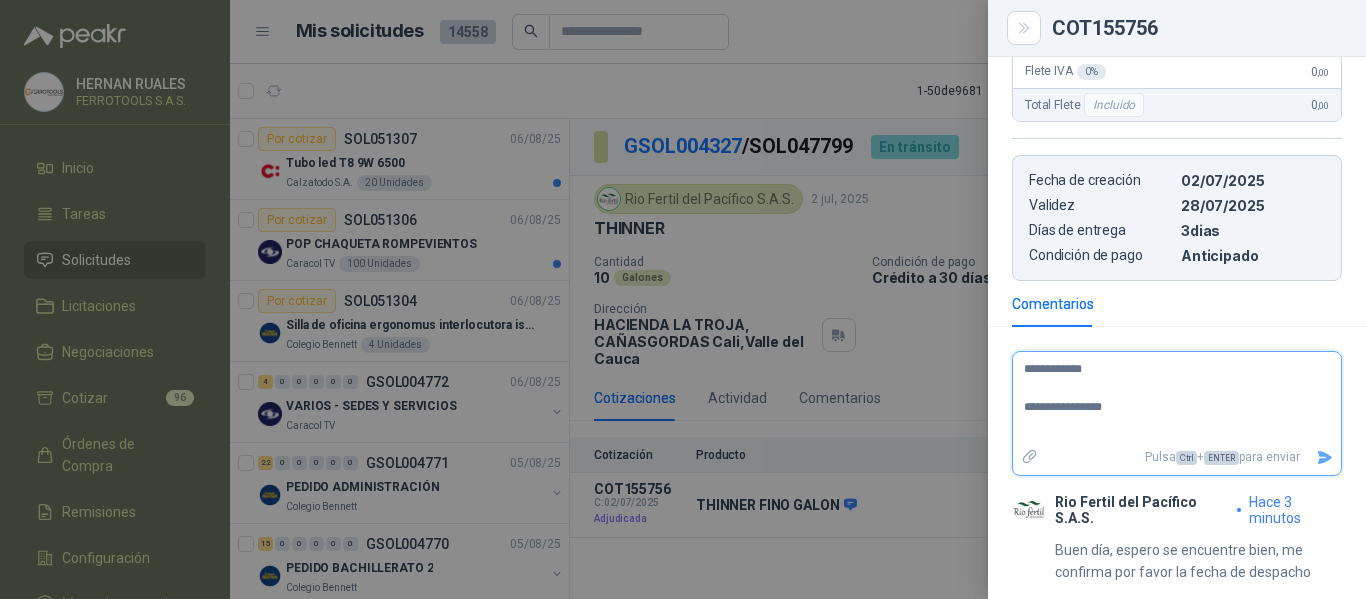 type 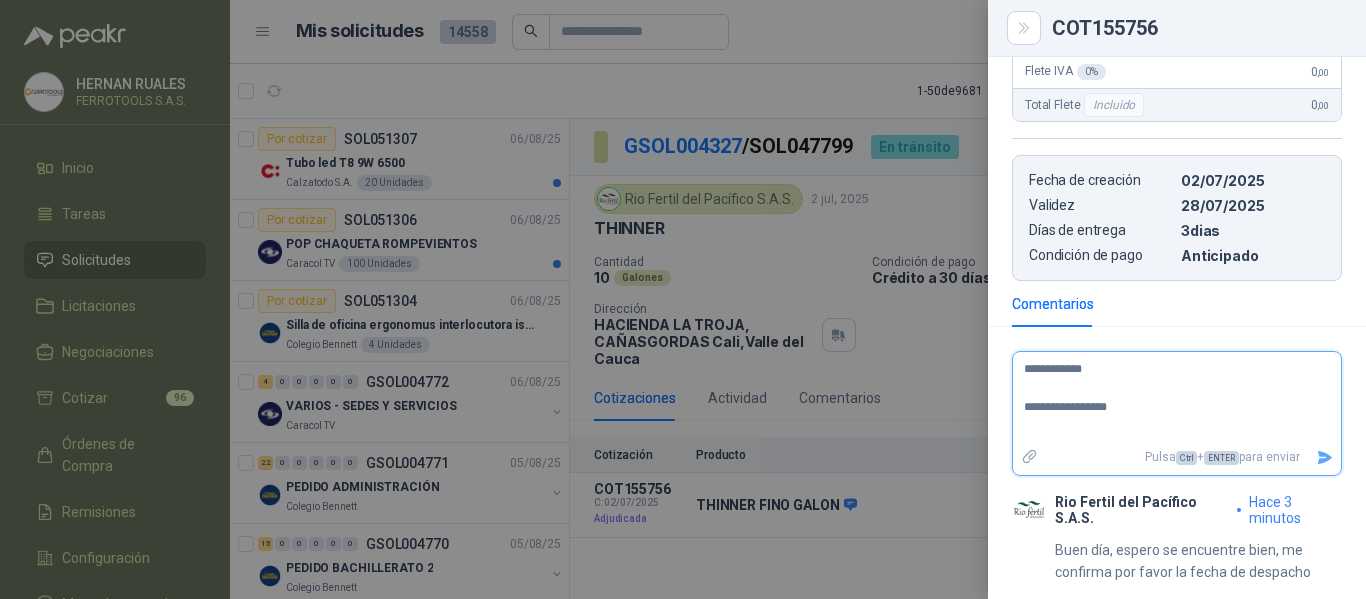 type 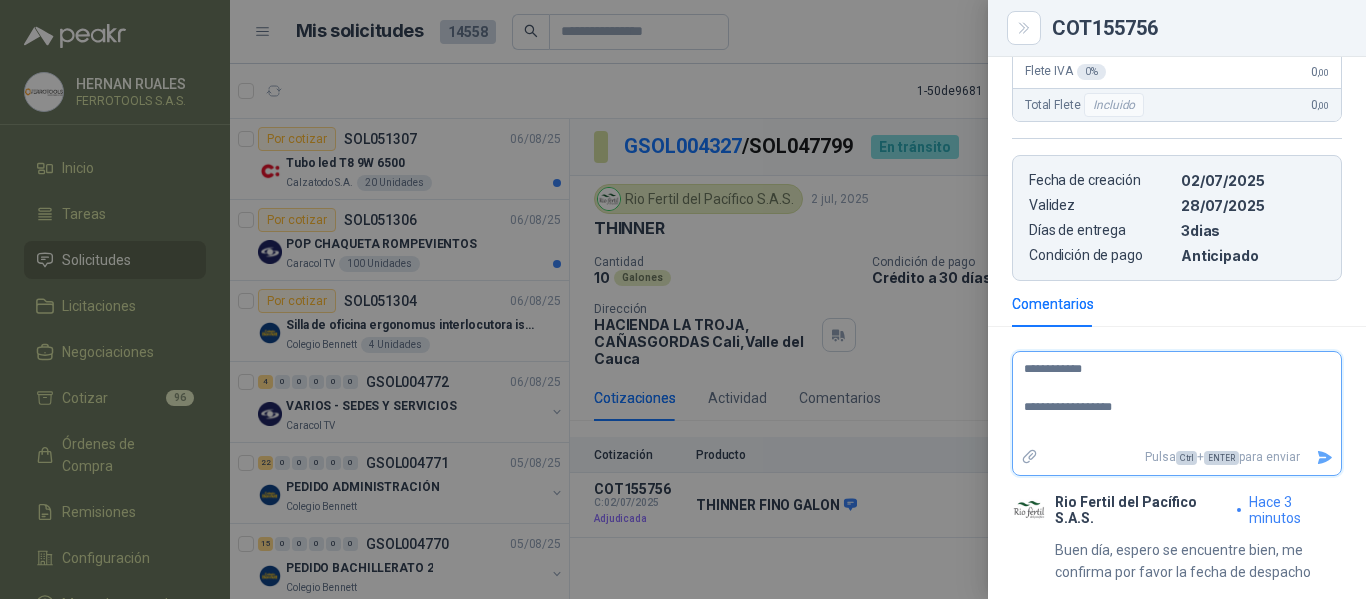 type on "**********" 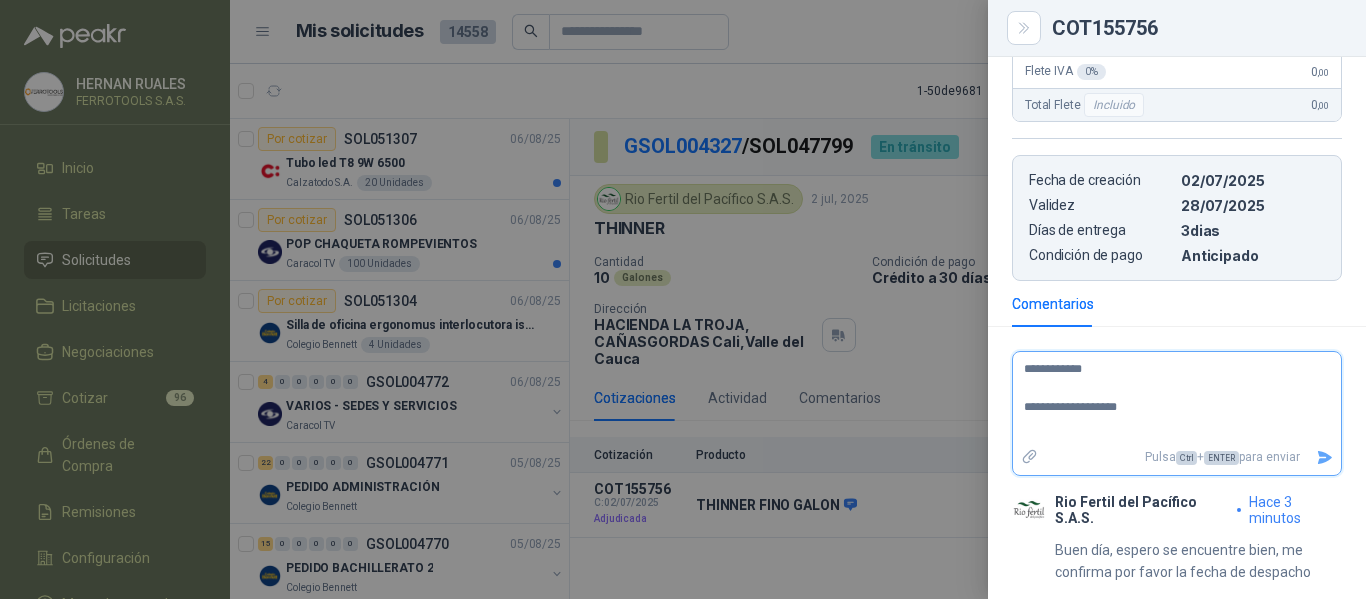 type 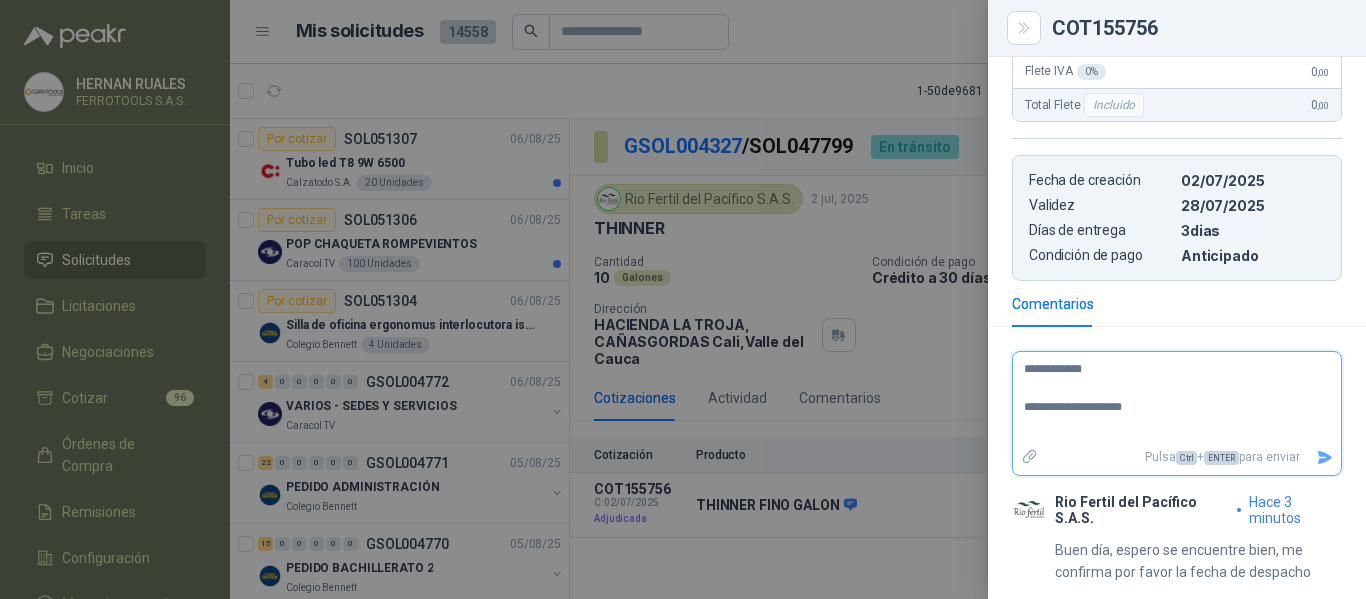type 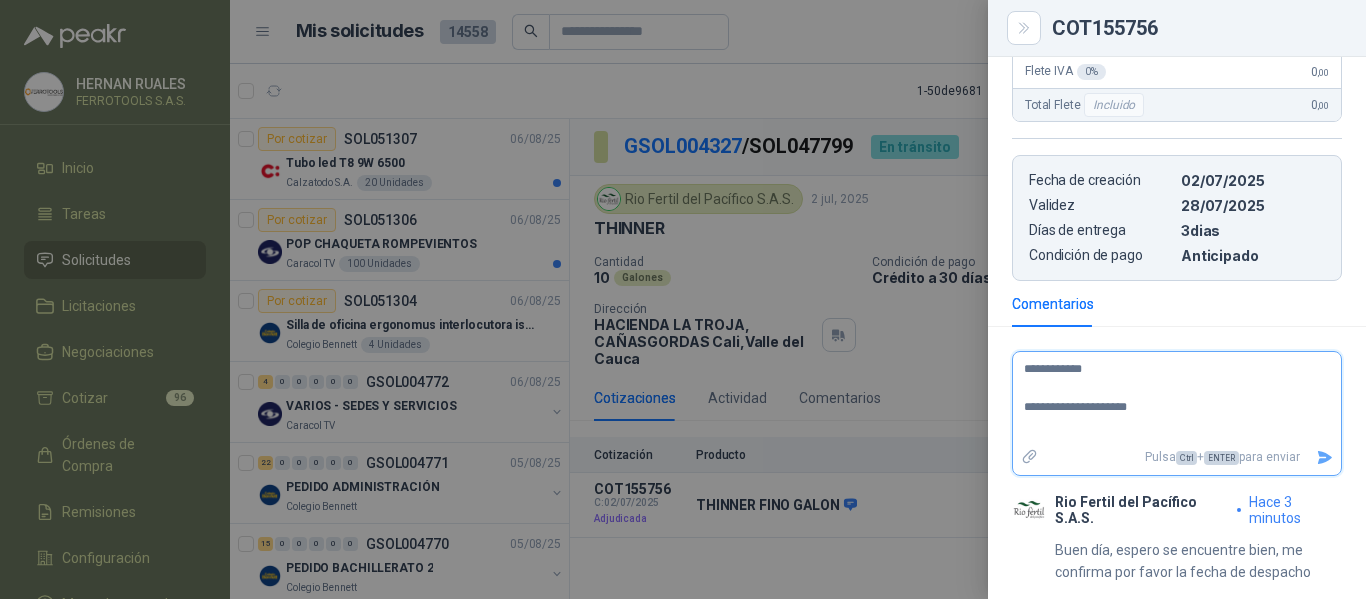 type 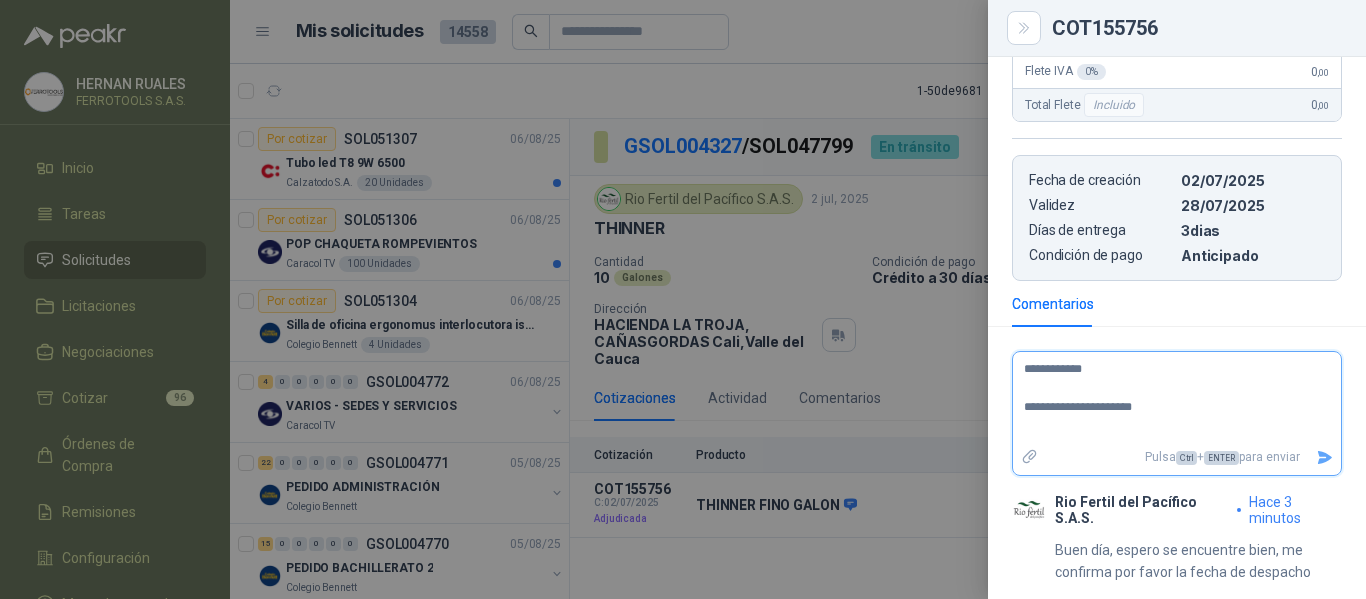type 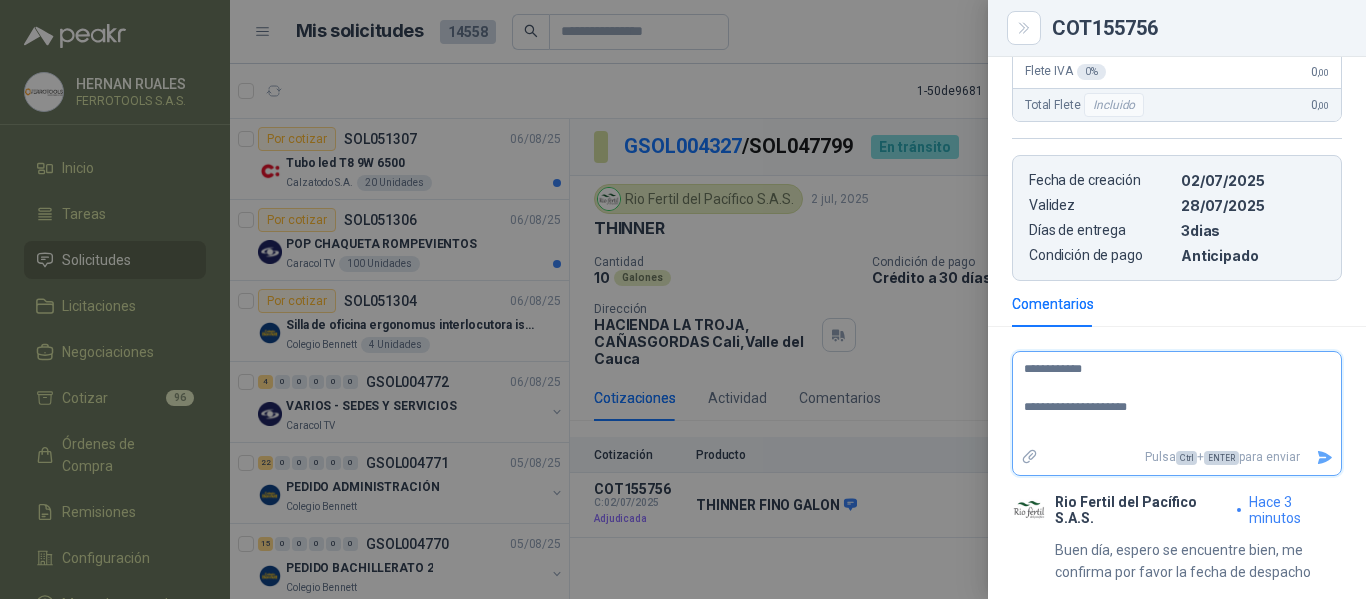 type 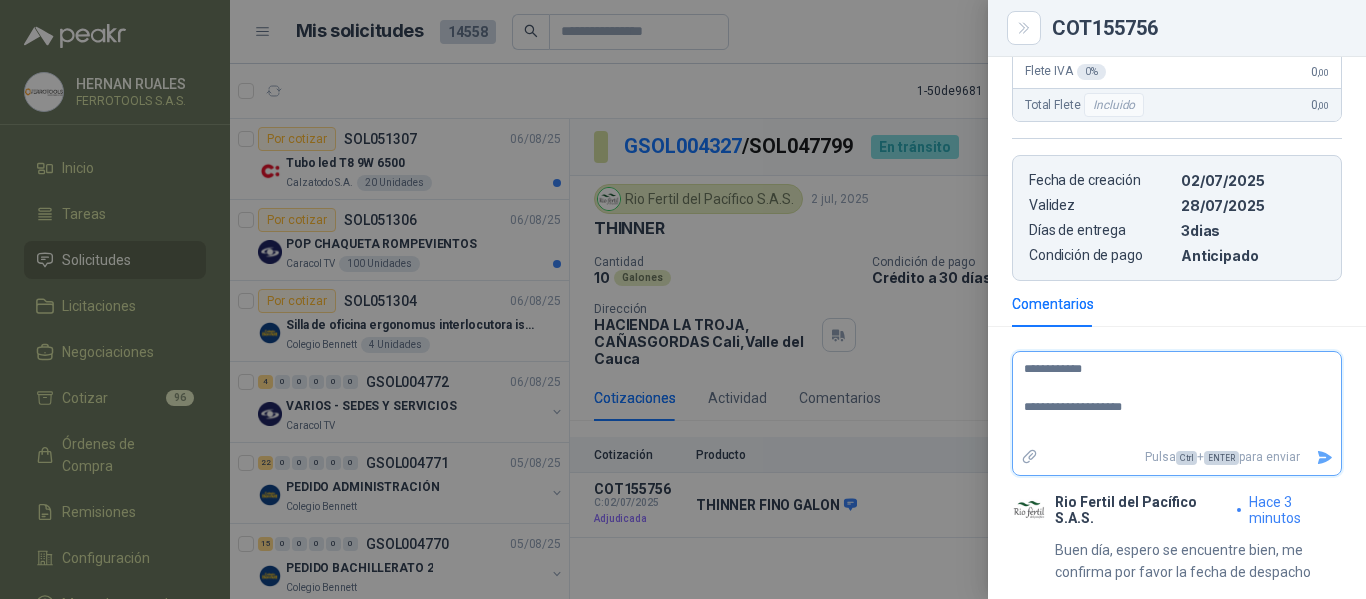 type 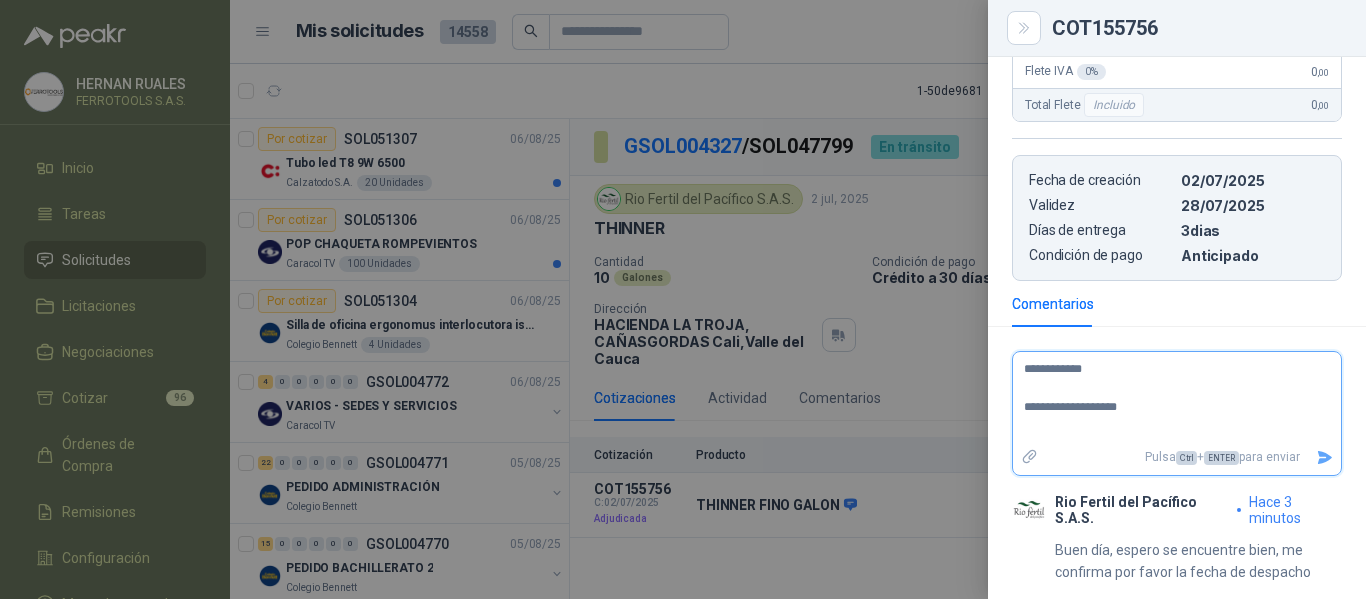 type 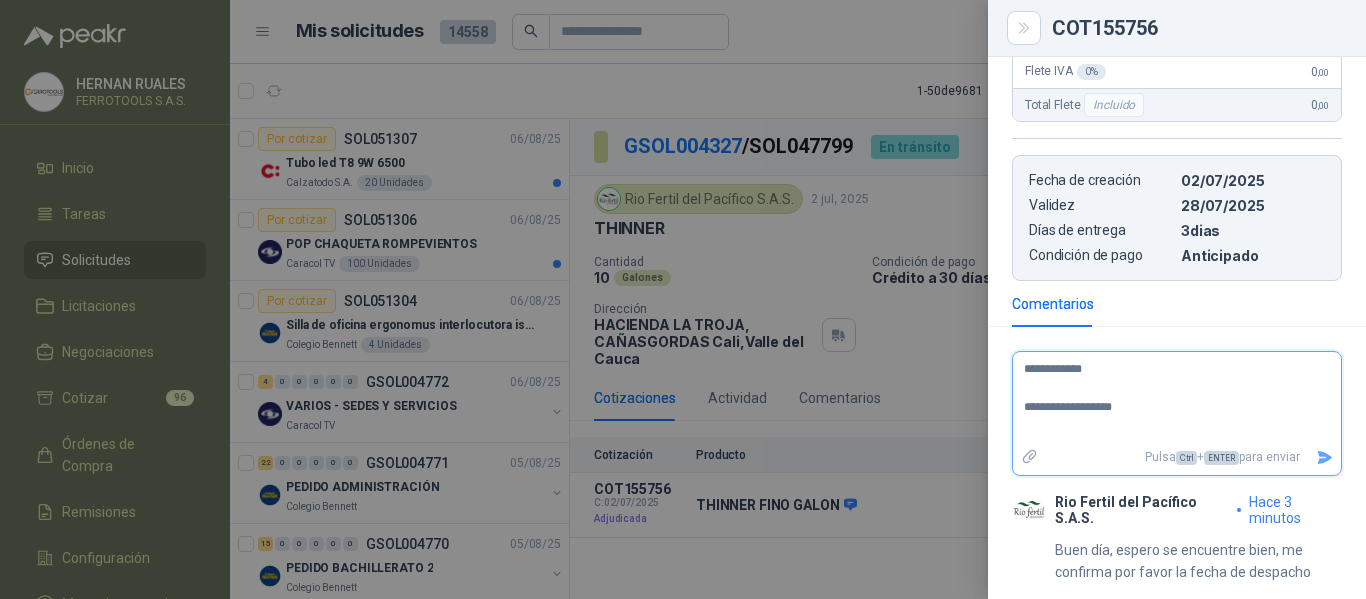 type 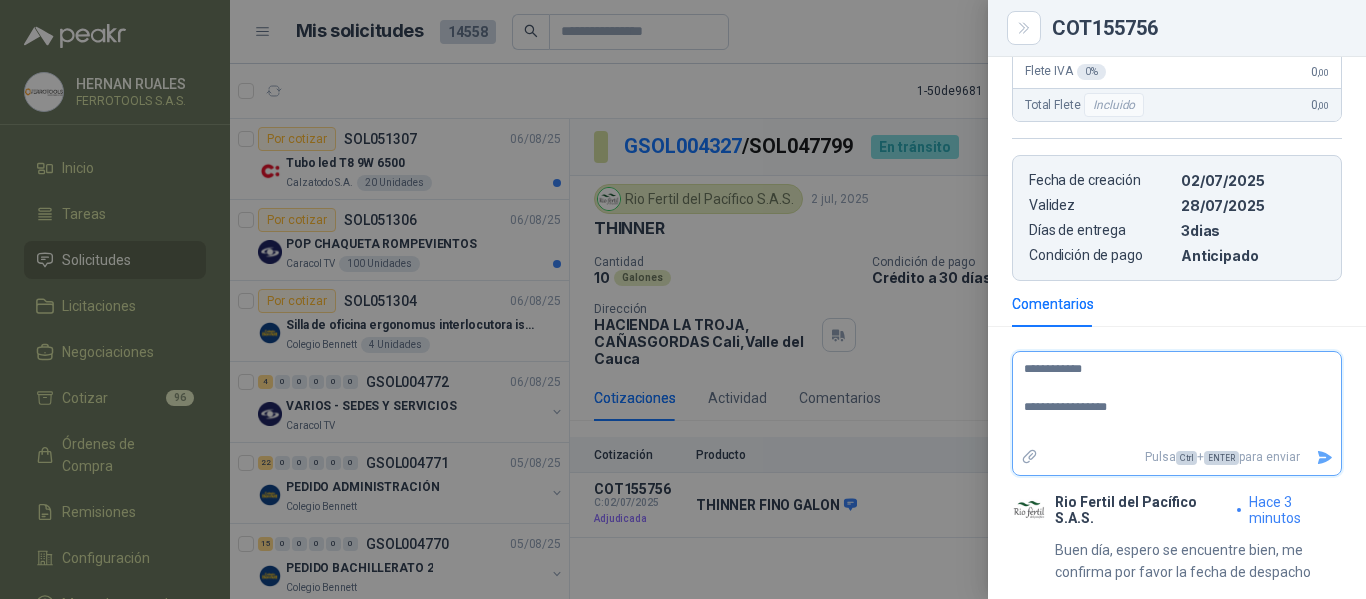 type 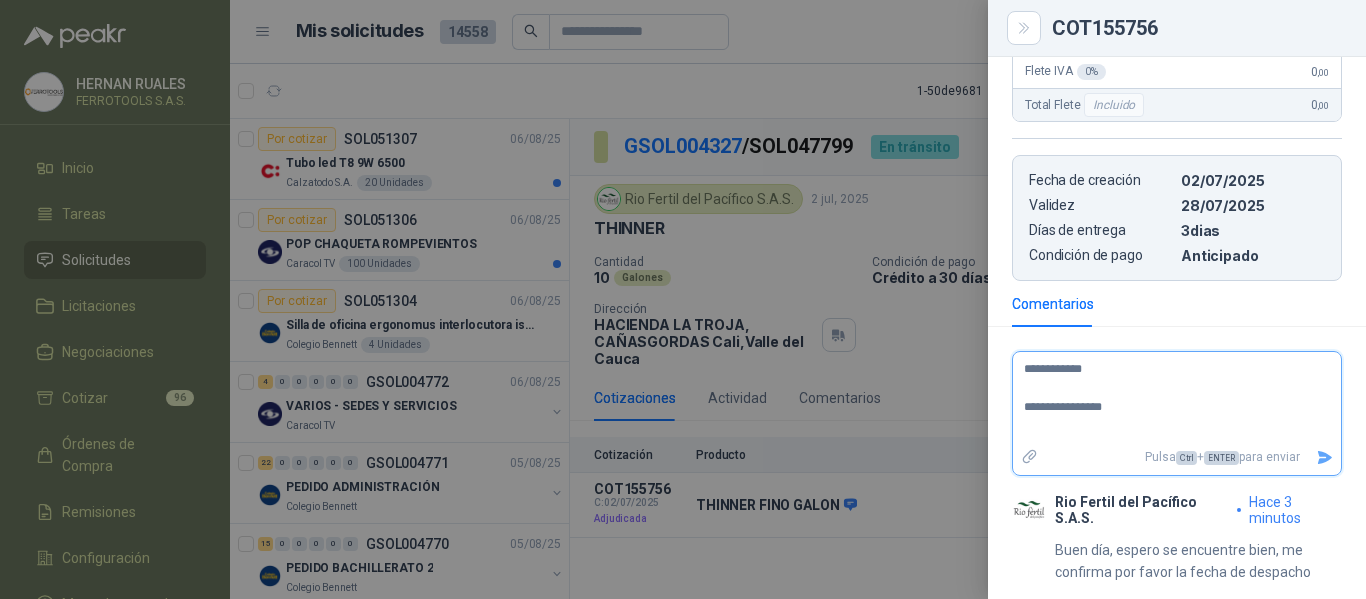 type 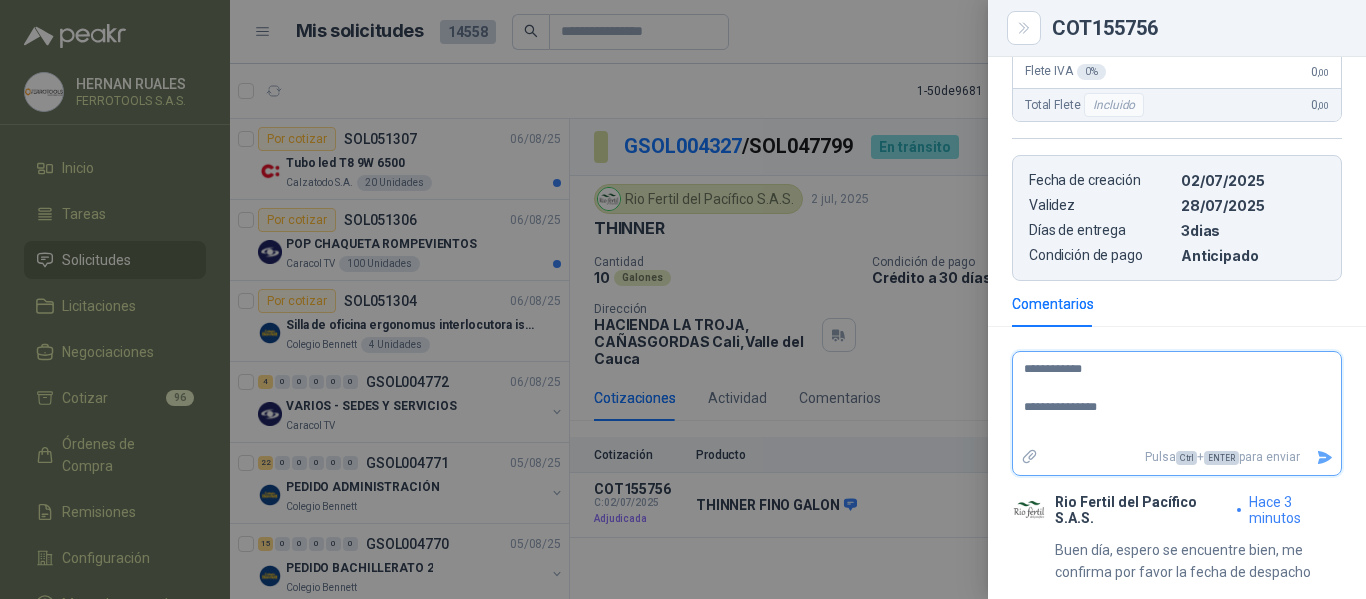 type 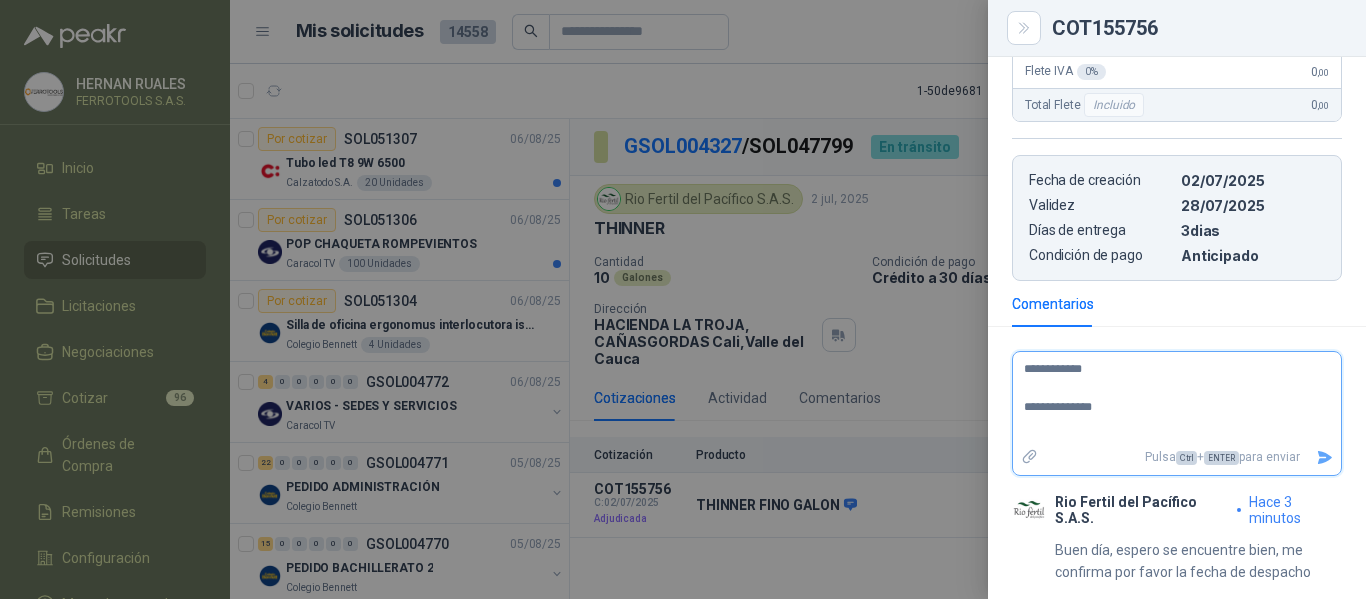 type 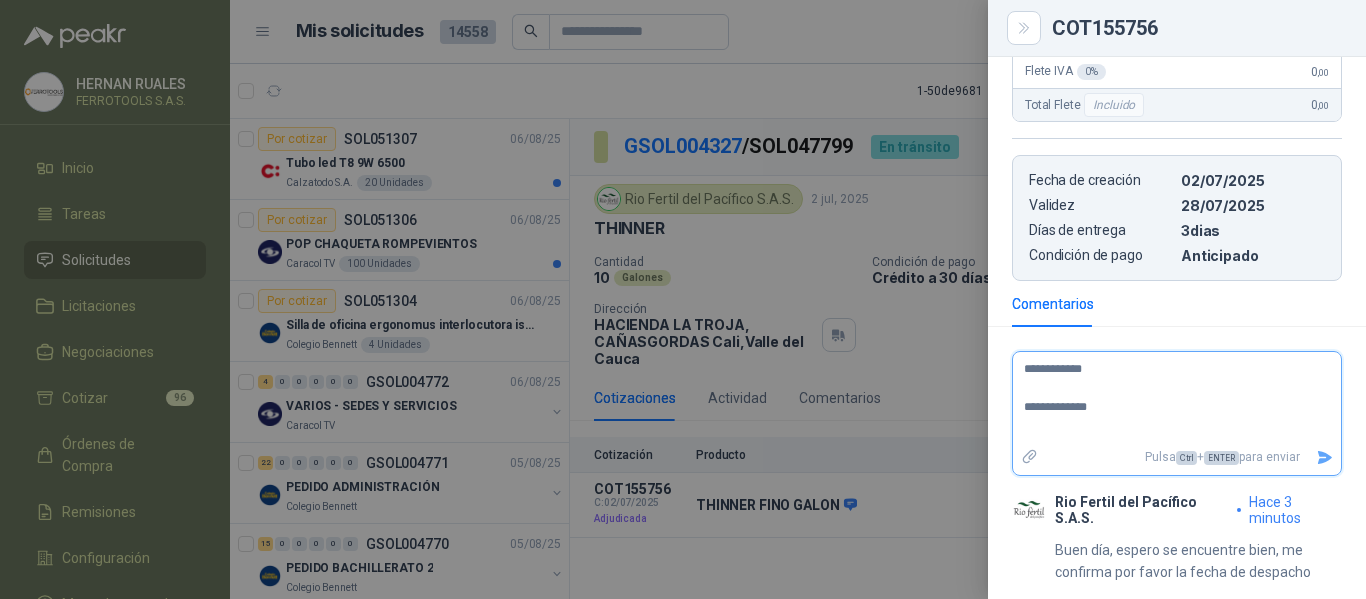 type 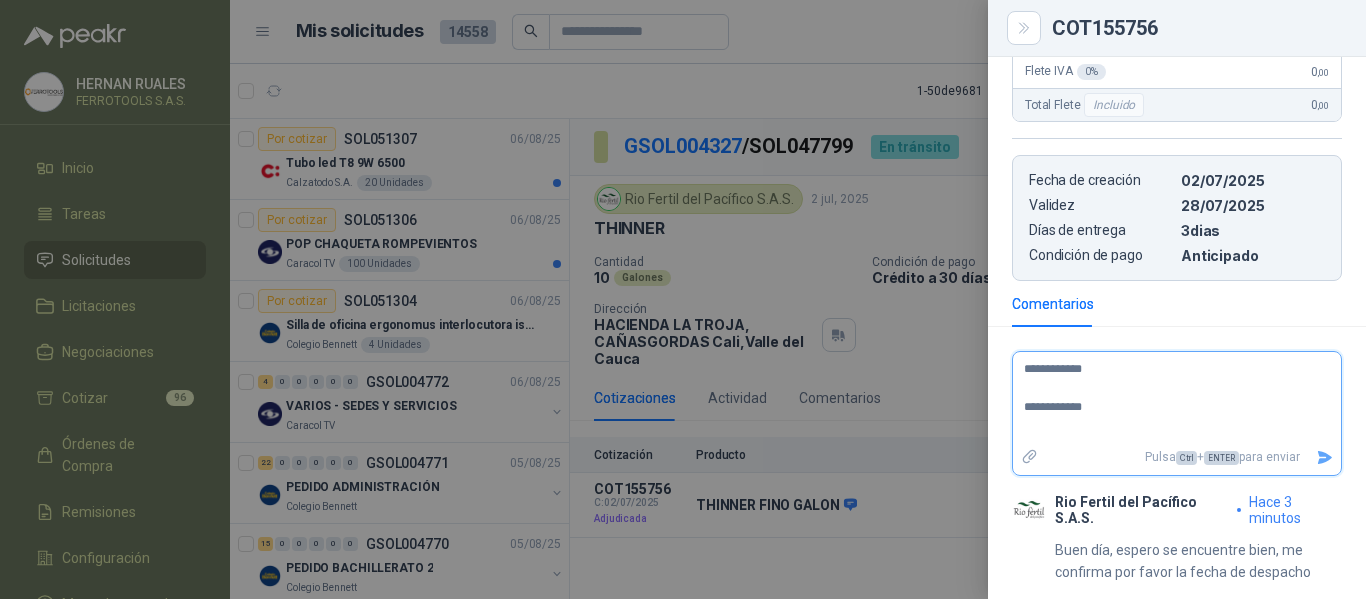 type on "**********" 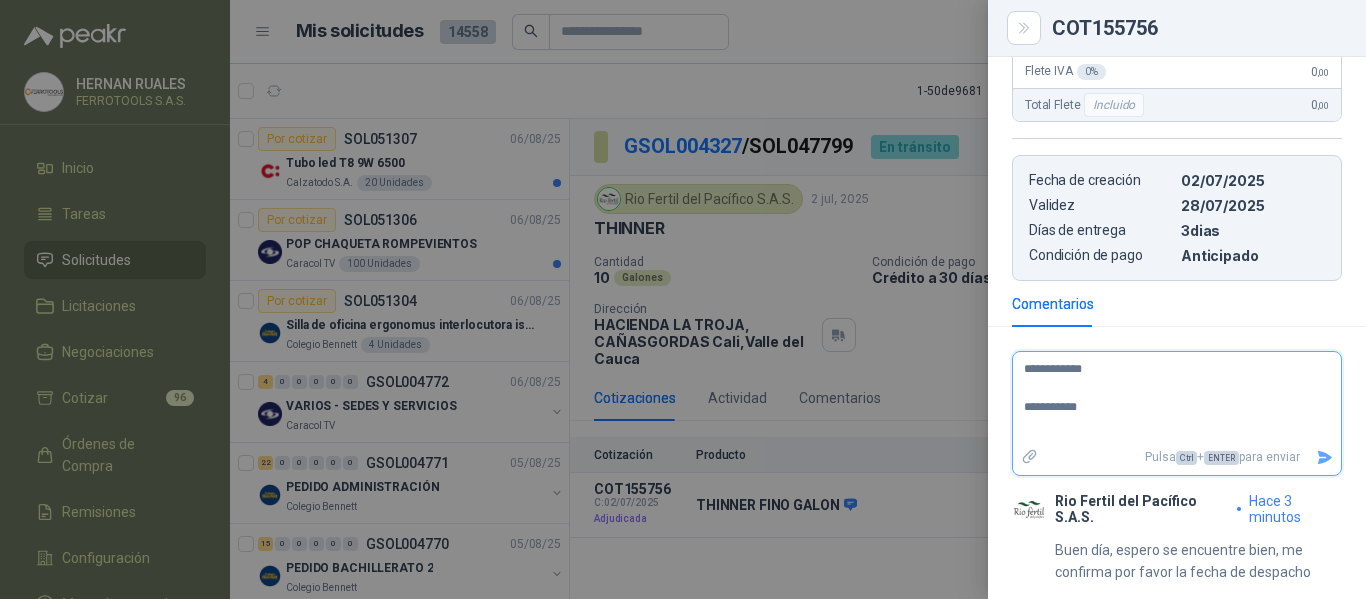type 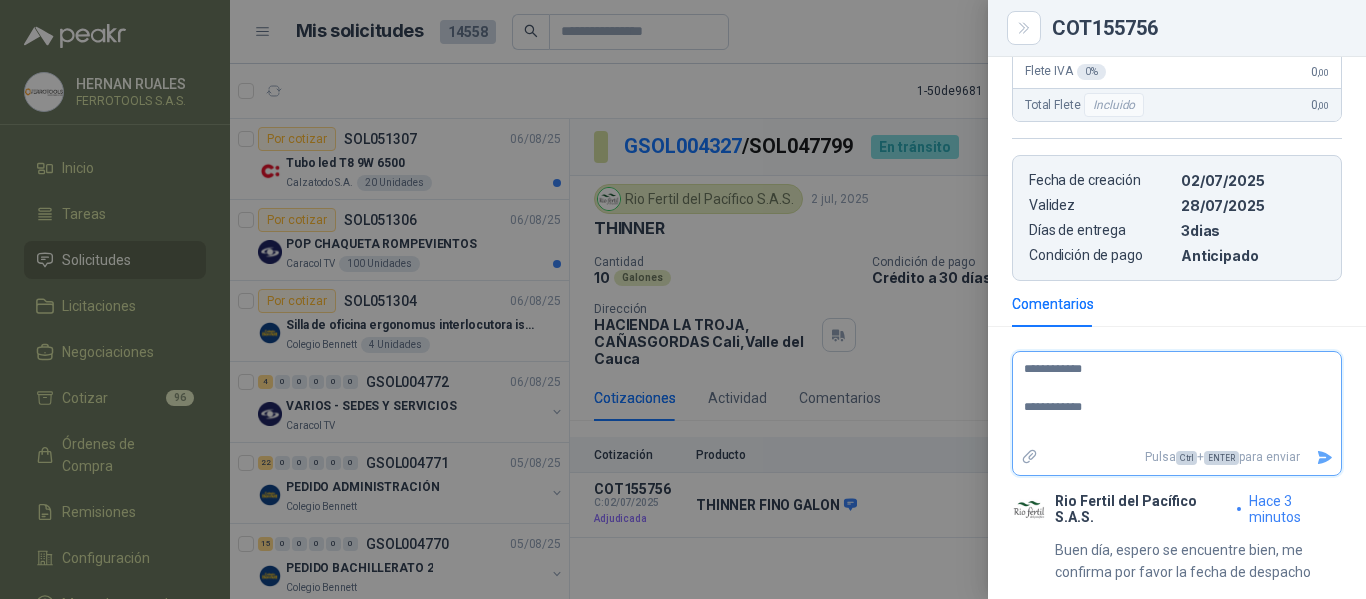 type 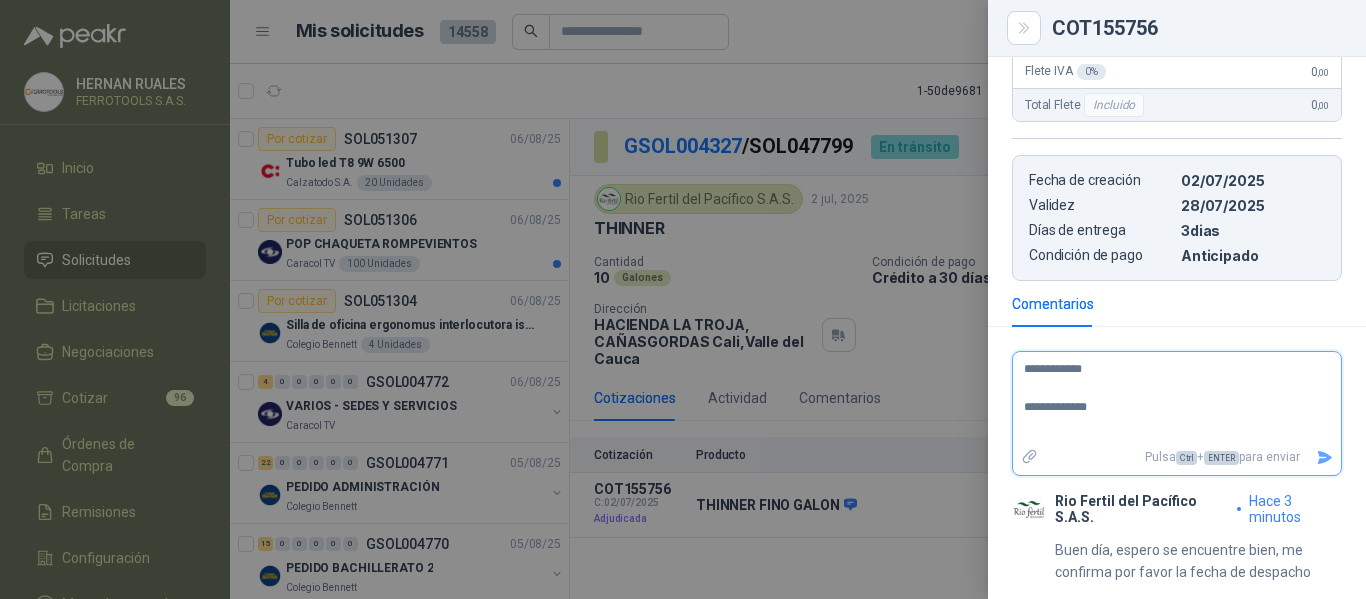 type 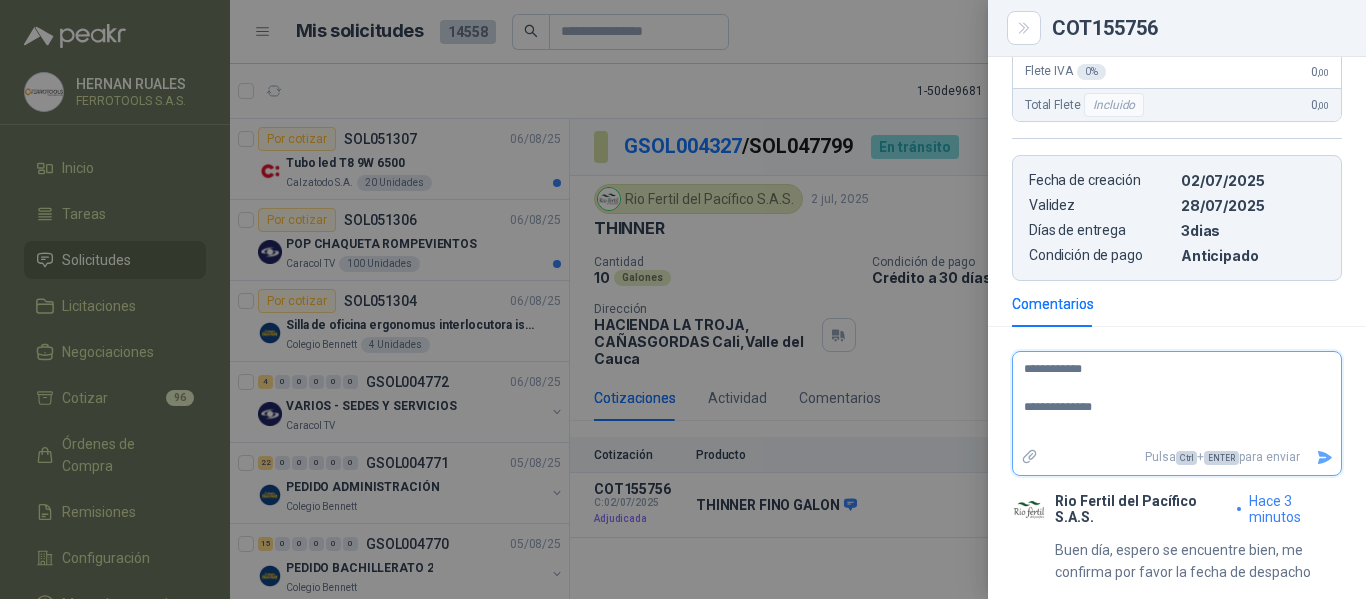 type 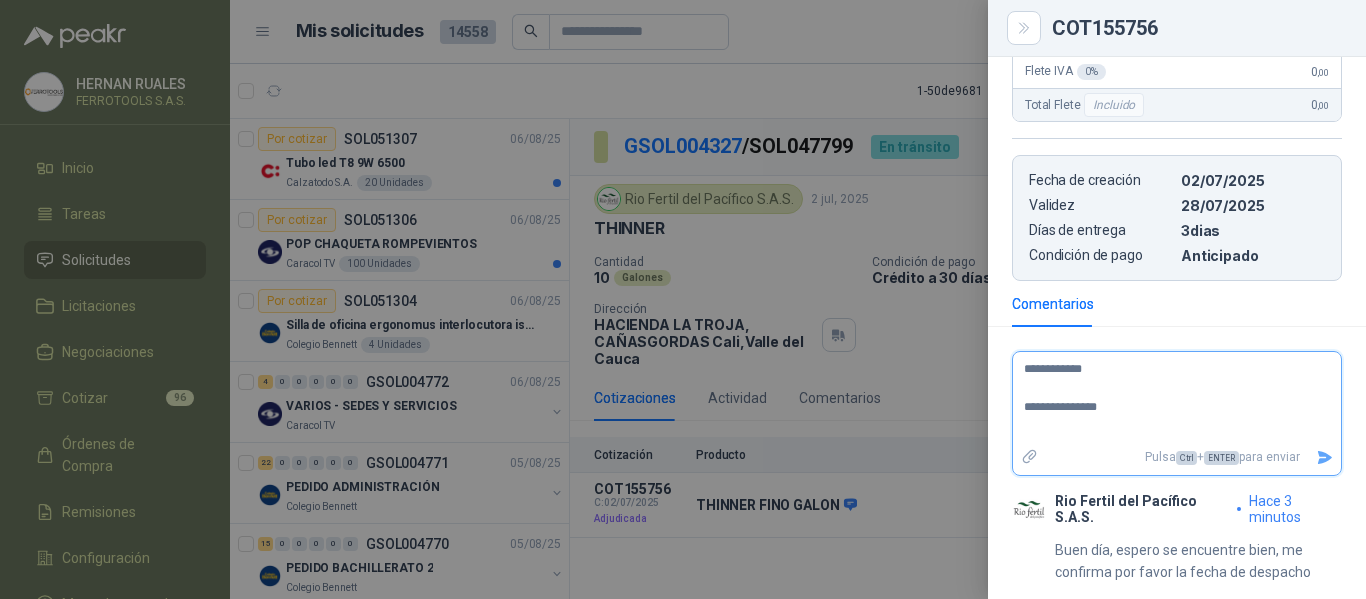 type 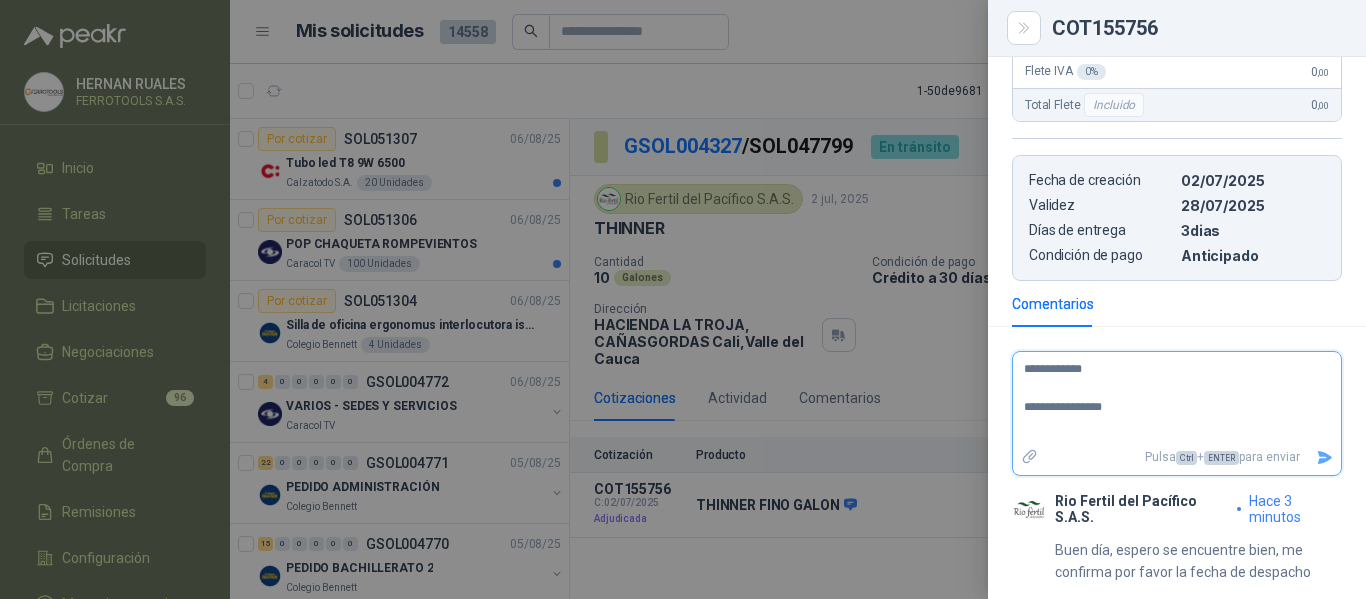 type 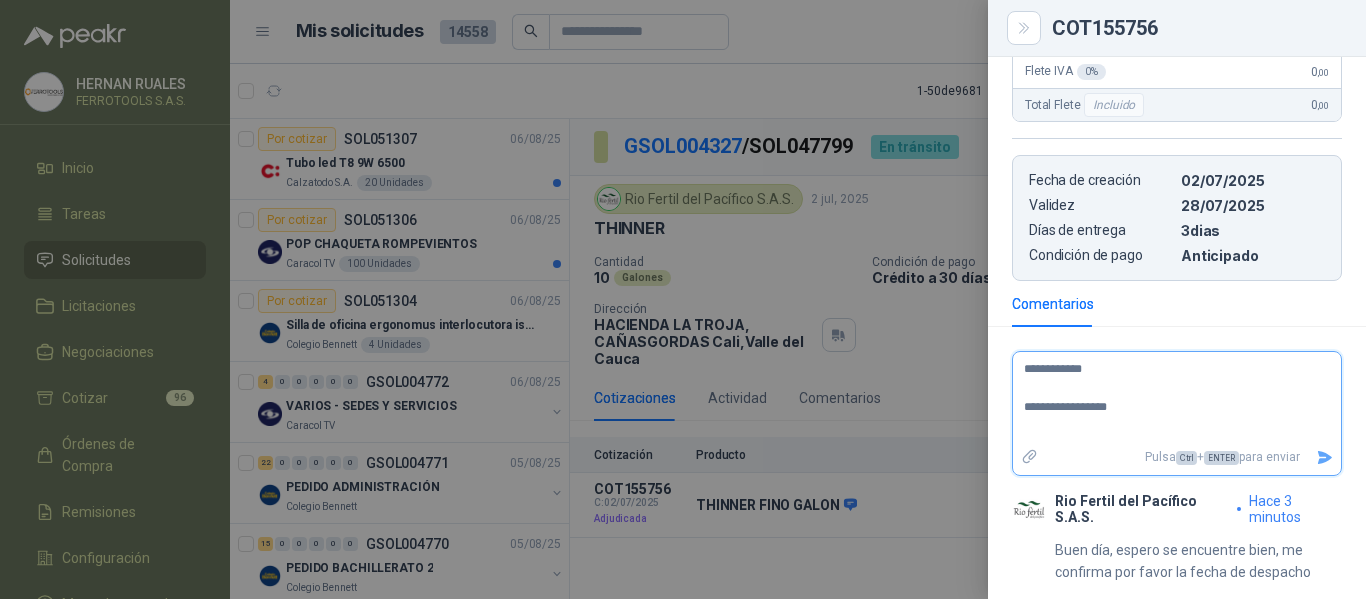 type 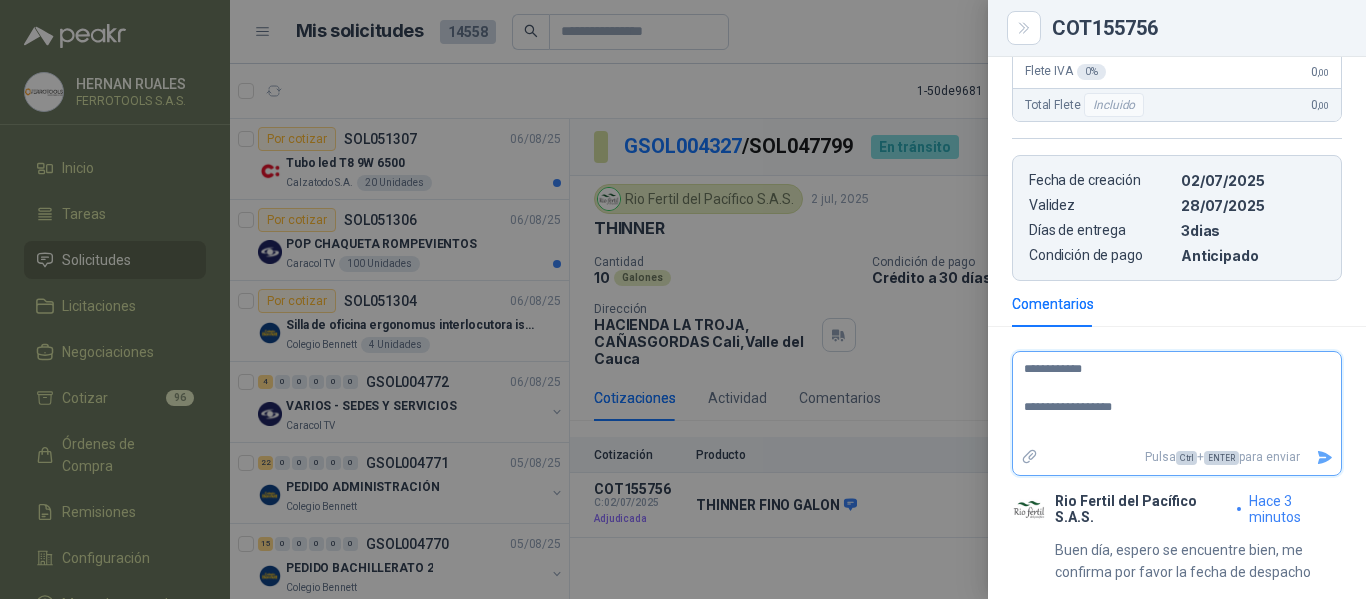 type 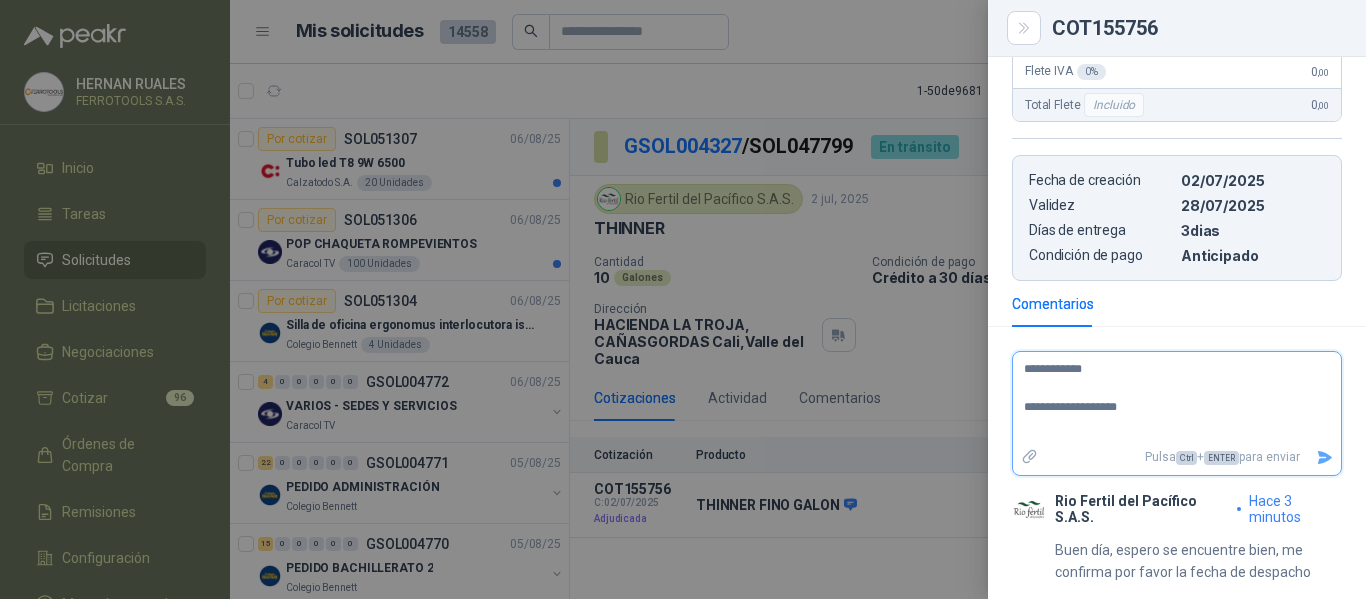 type 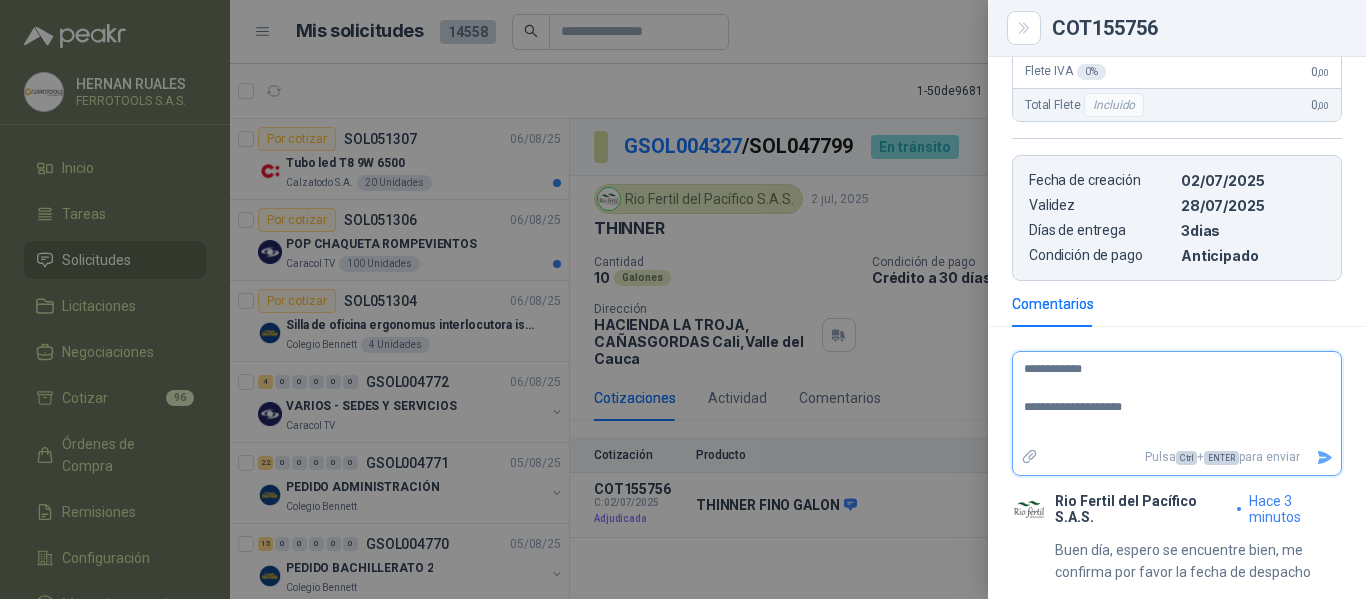 type 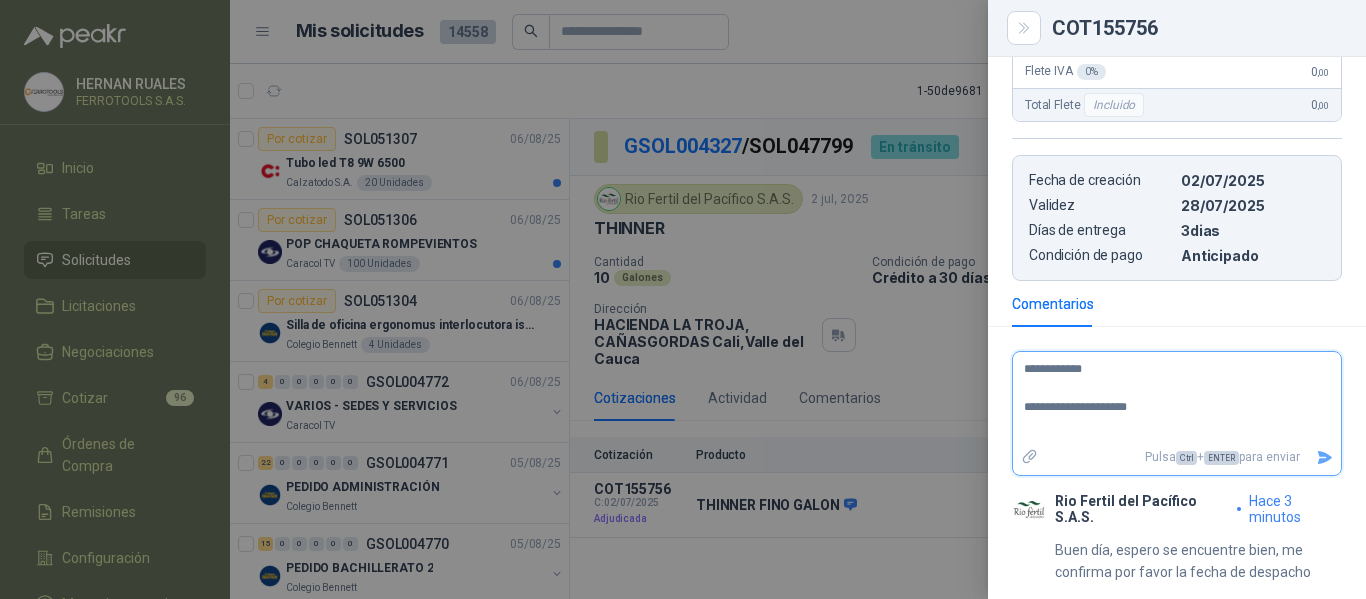 type 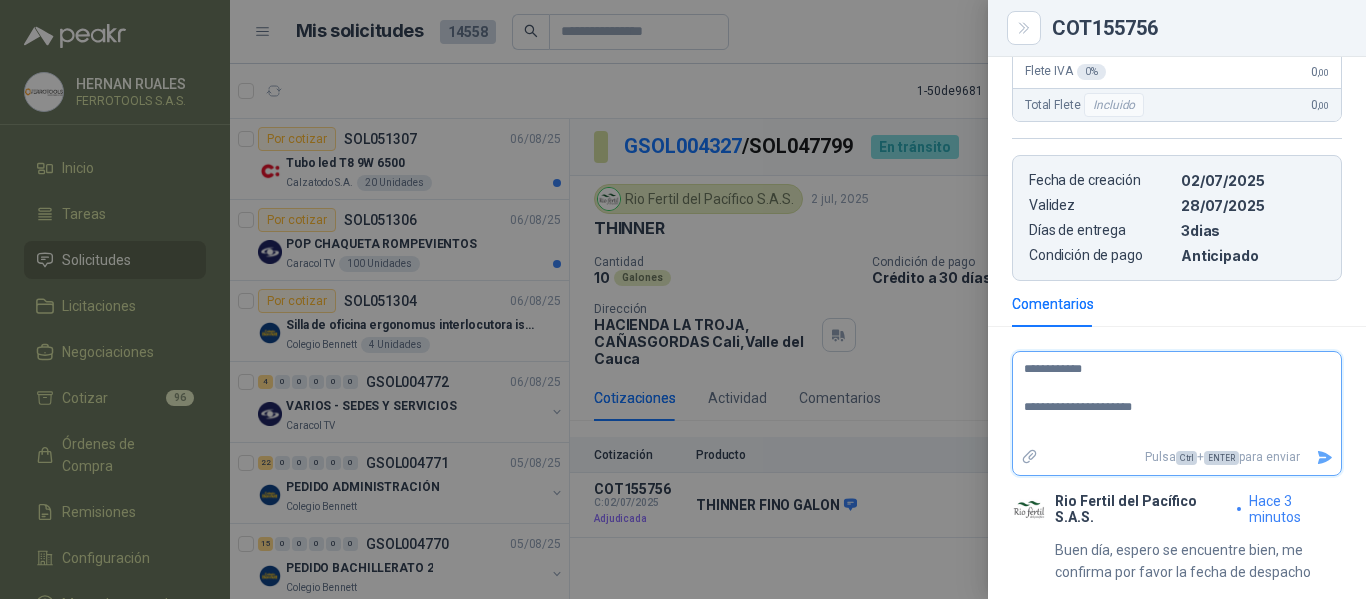 type 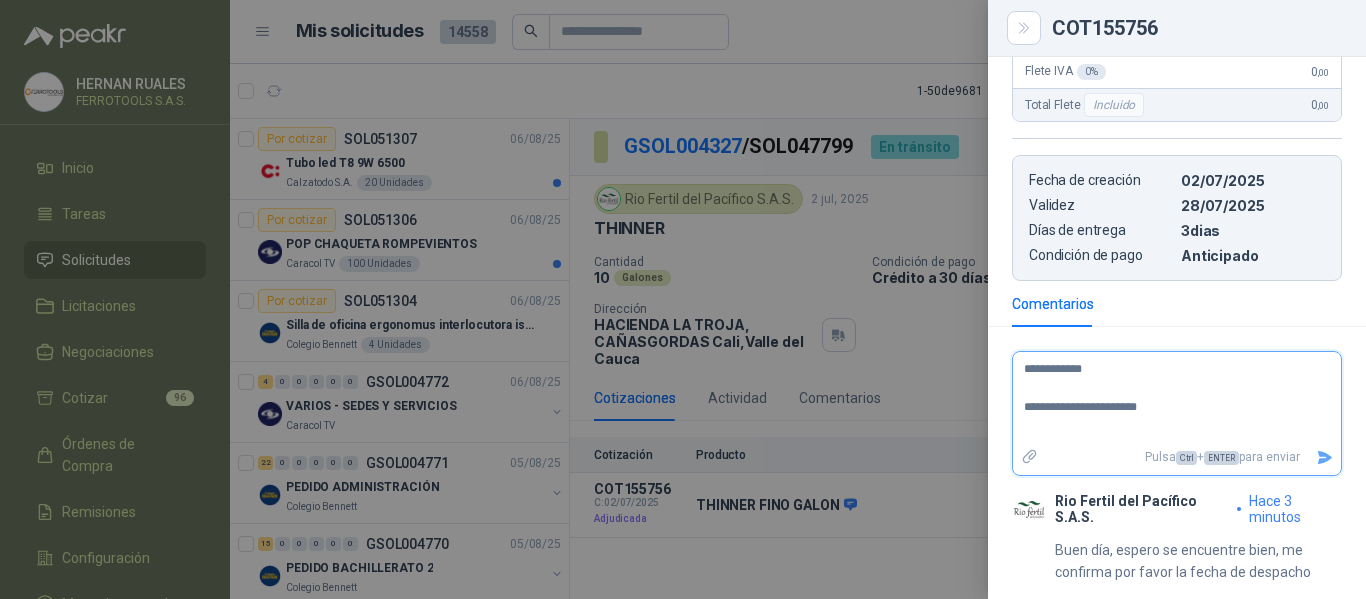 type 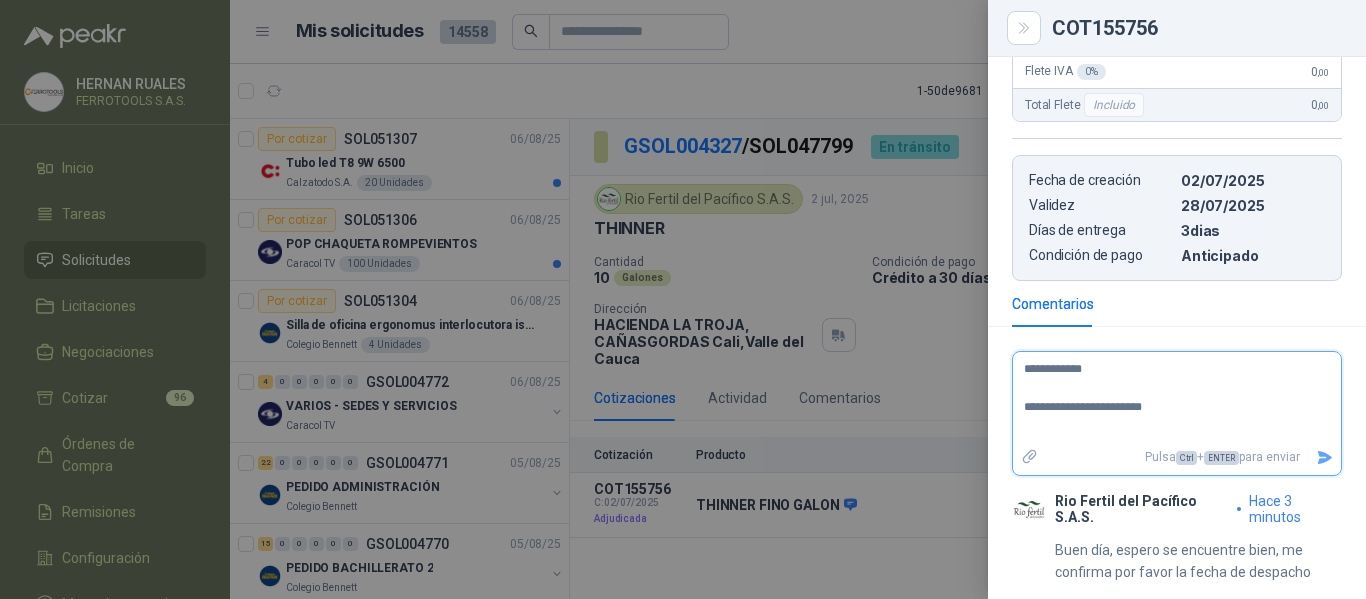 type 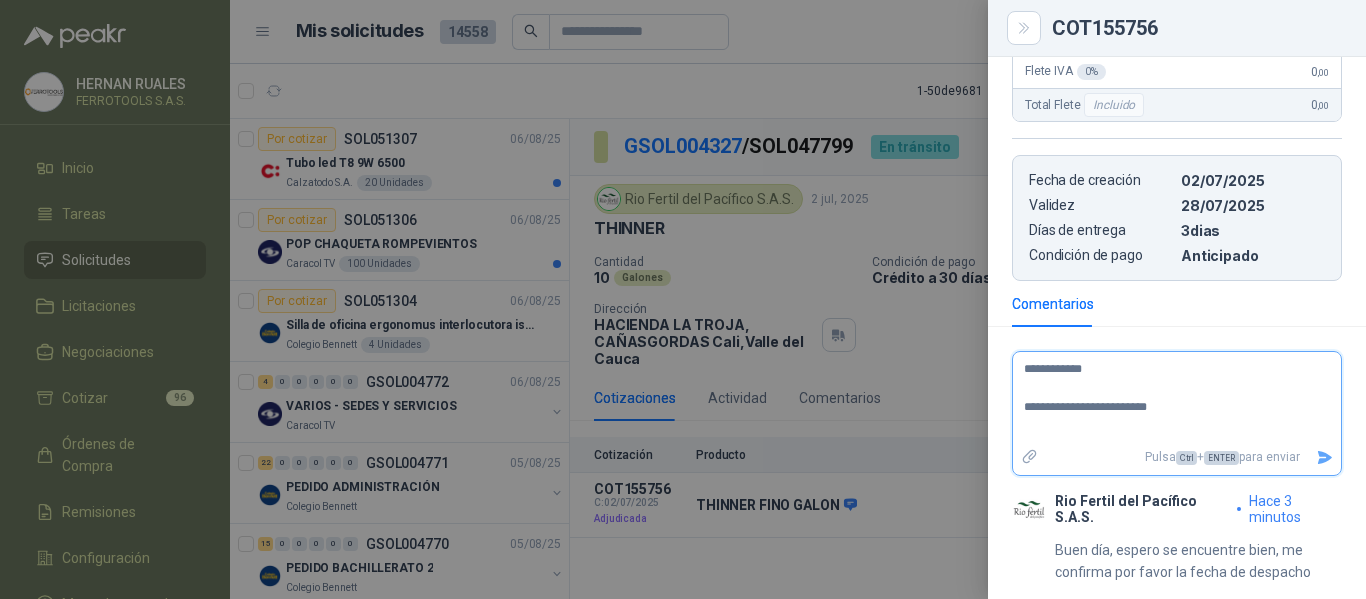 type 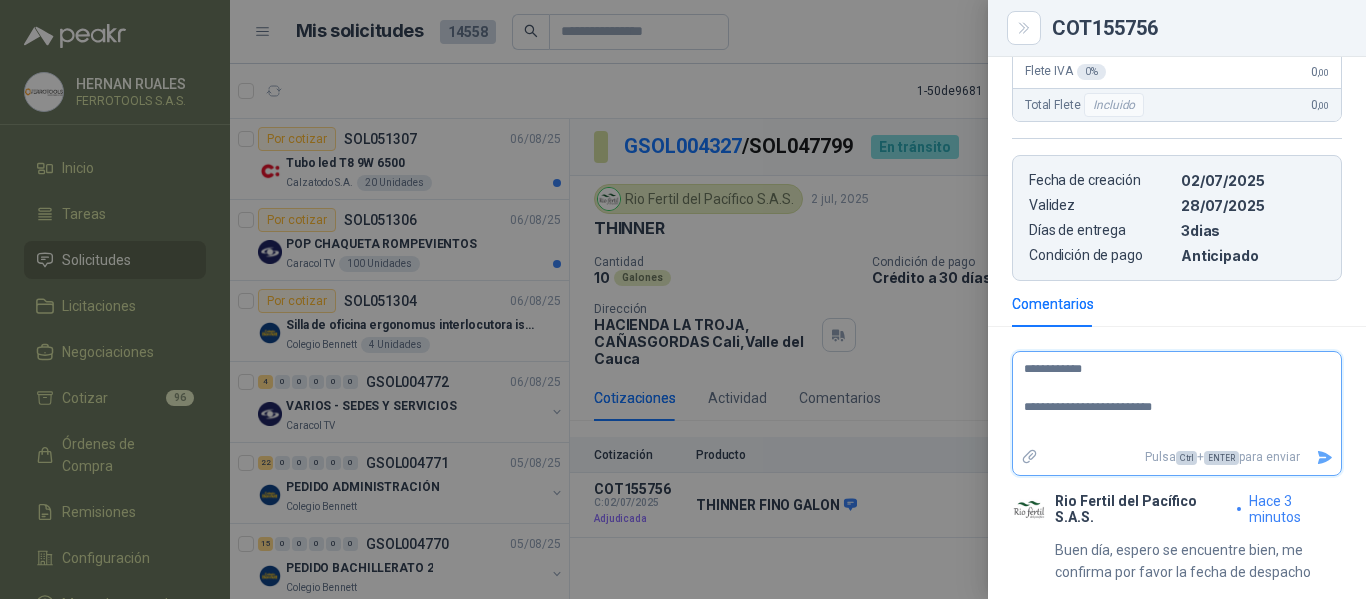 type 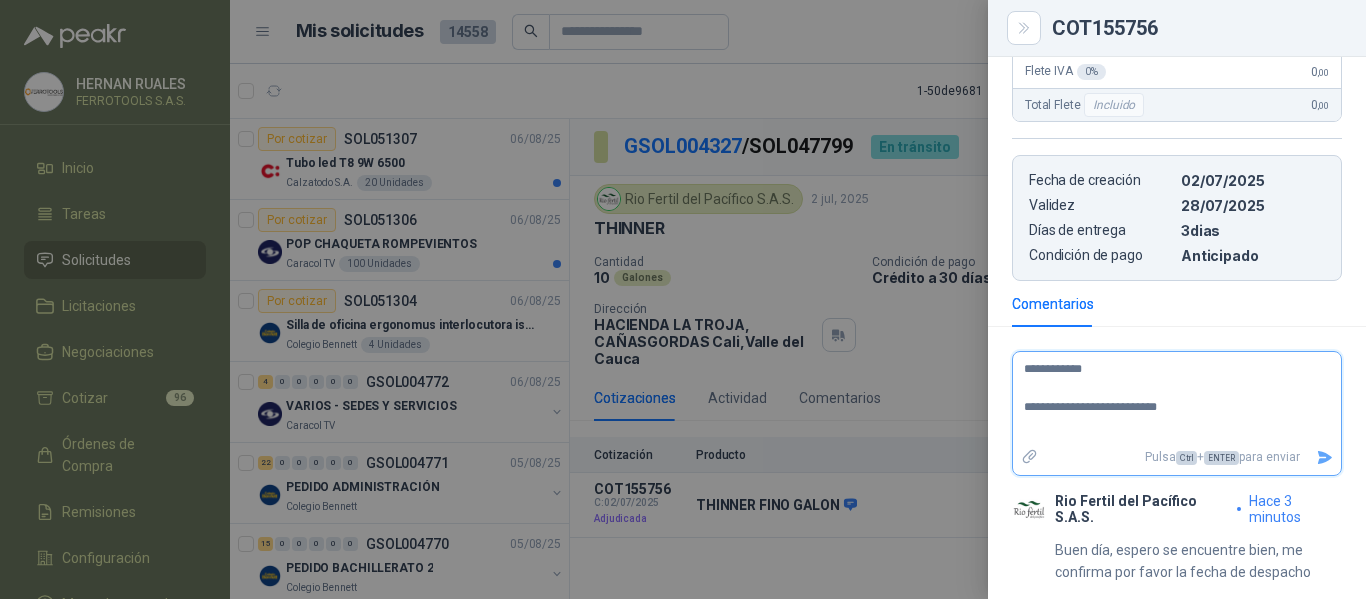 type 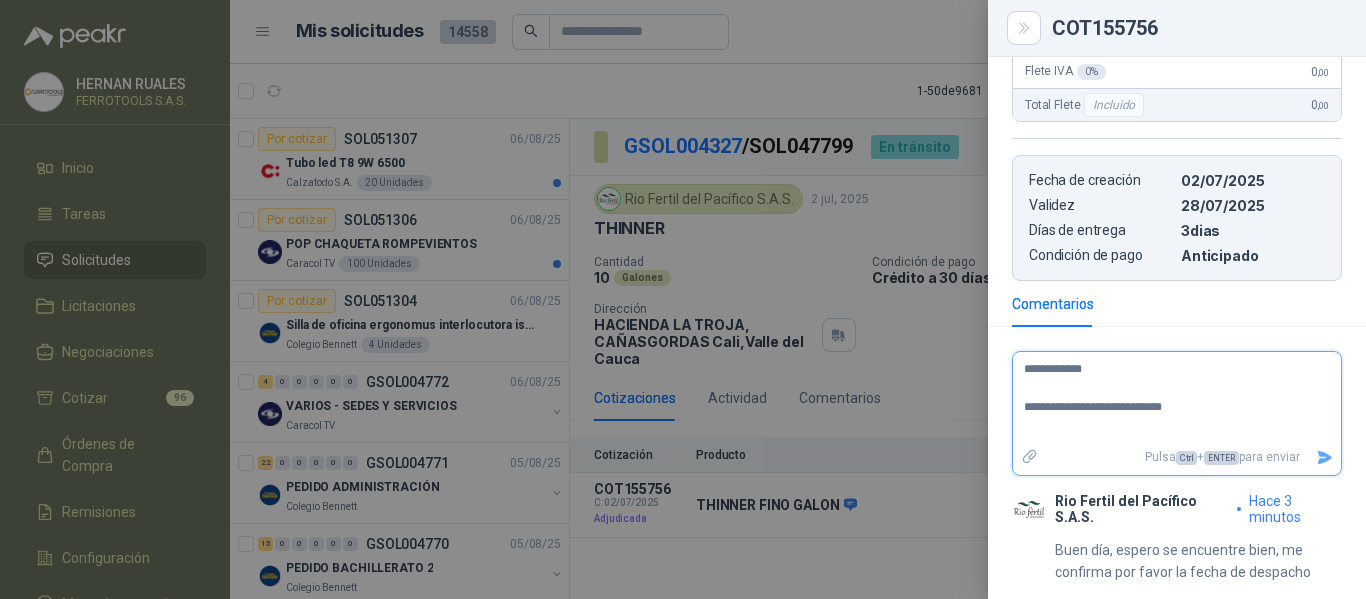 type 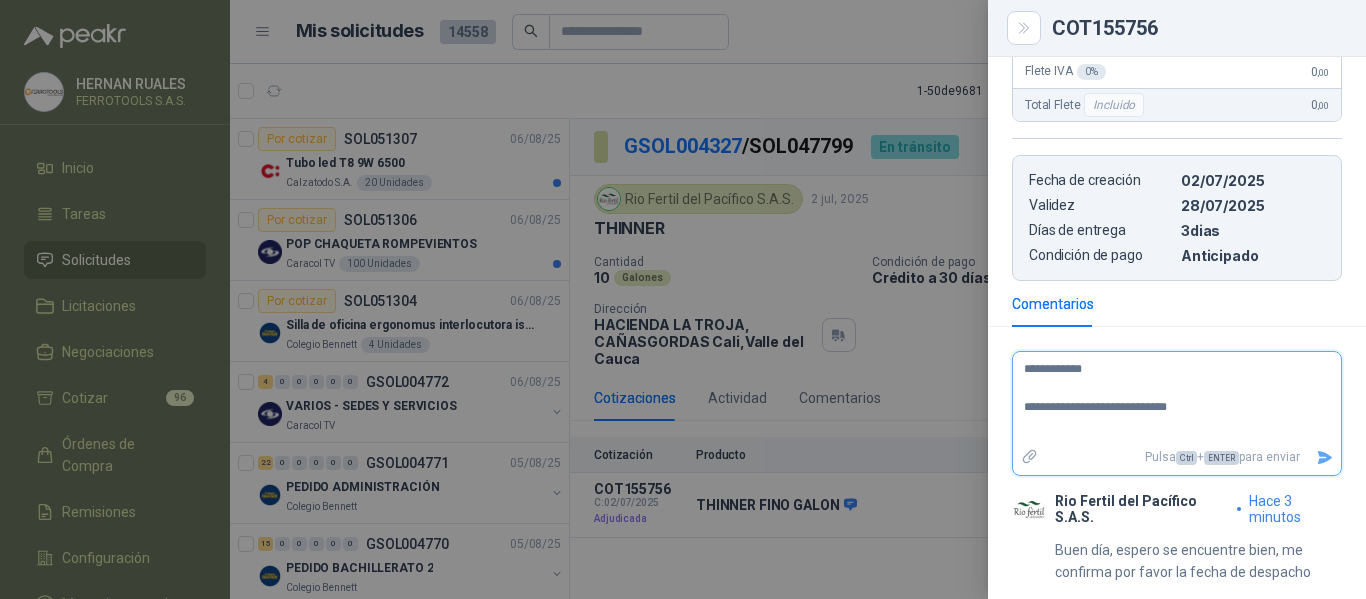 type 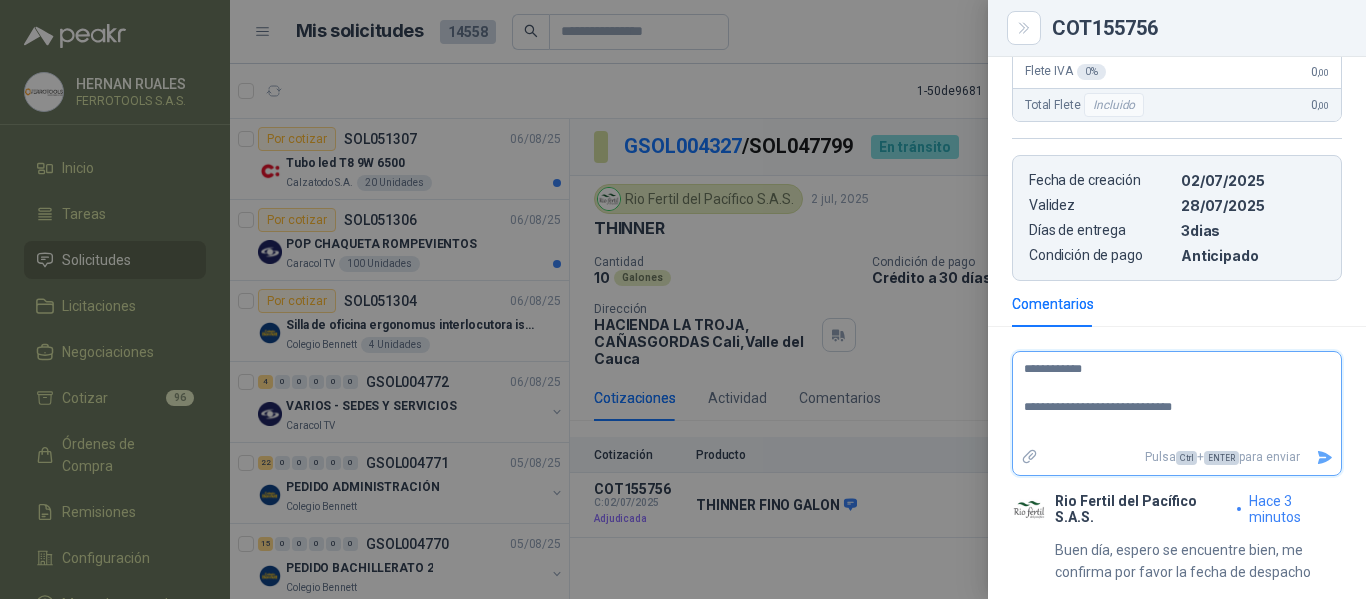 type 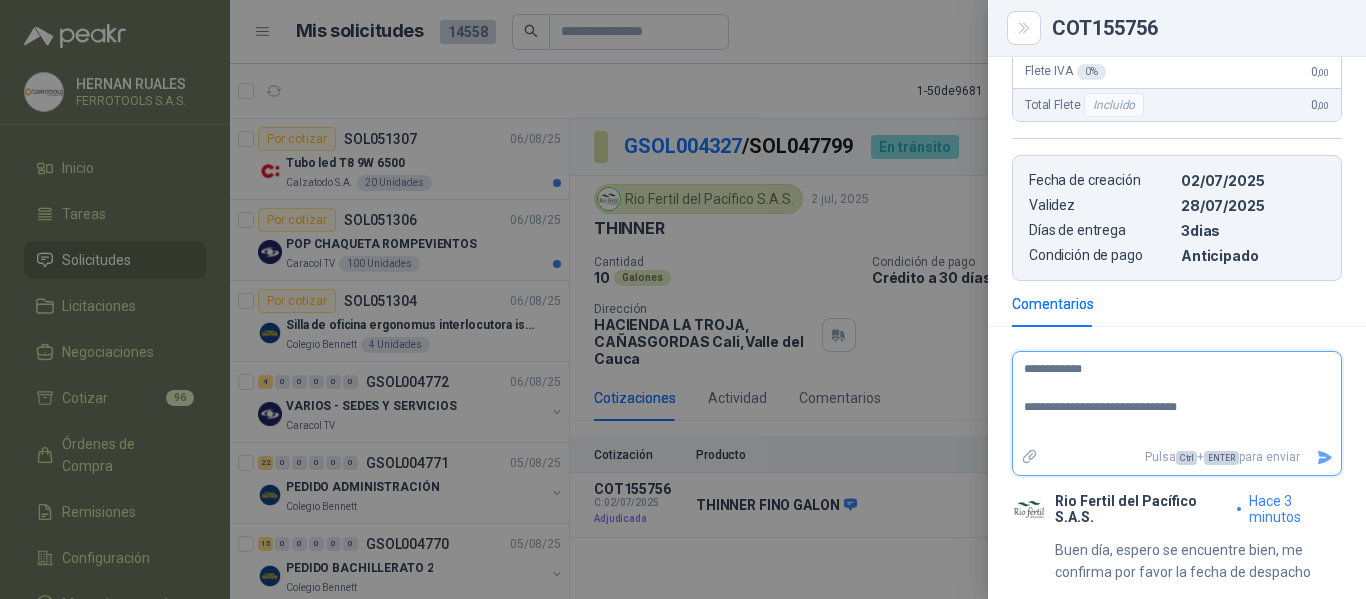 type 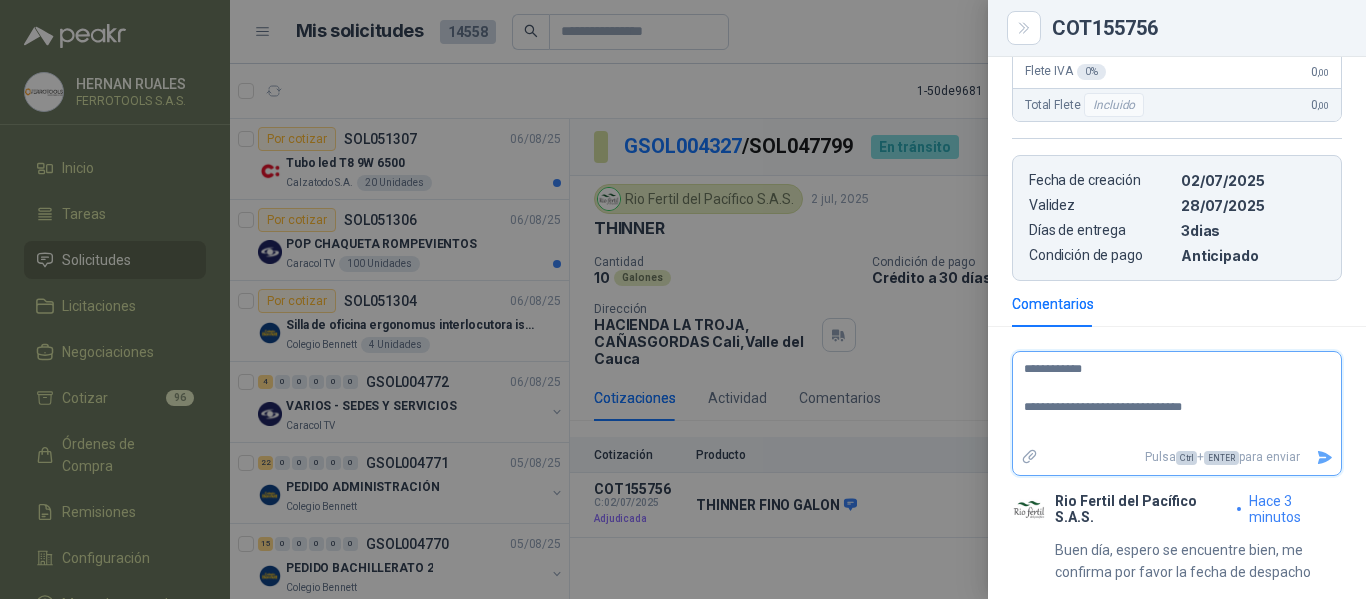 type 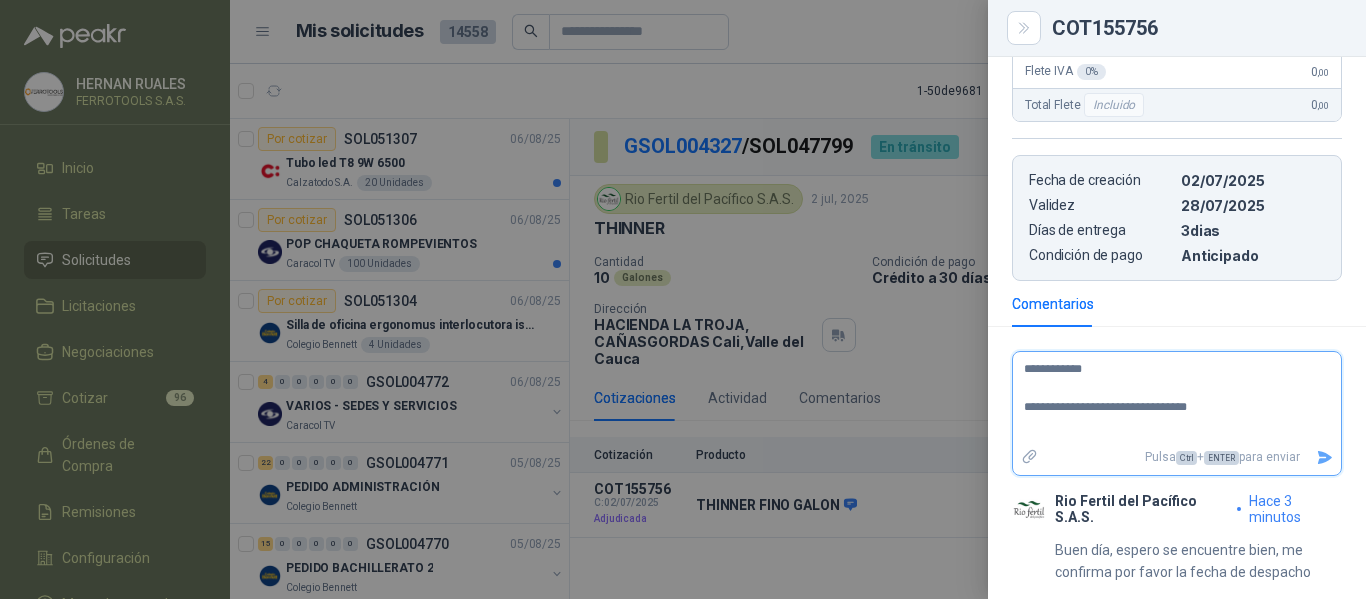 type on "**********" 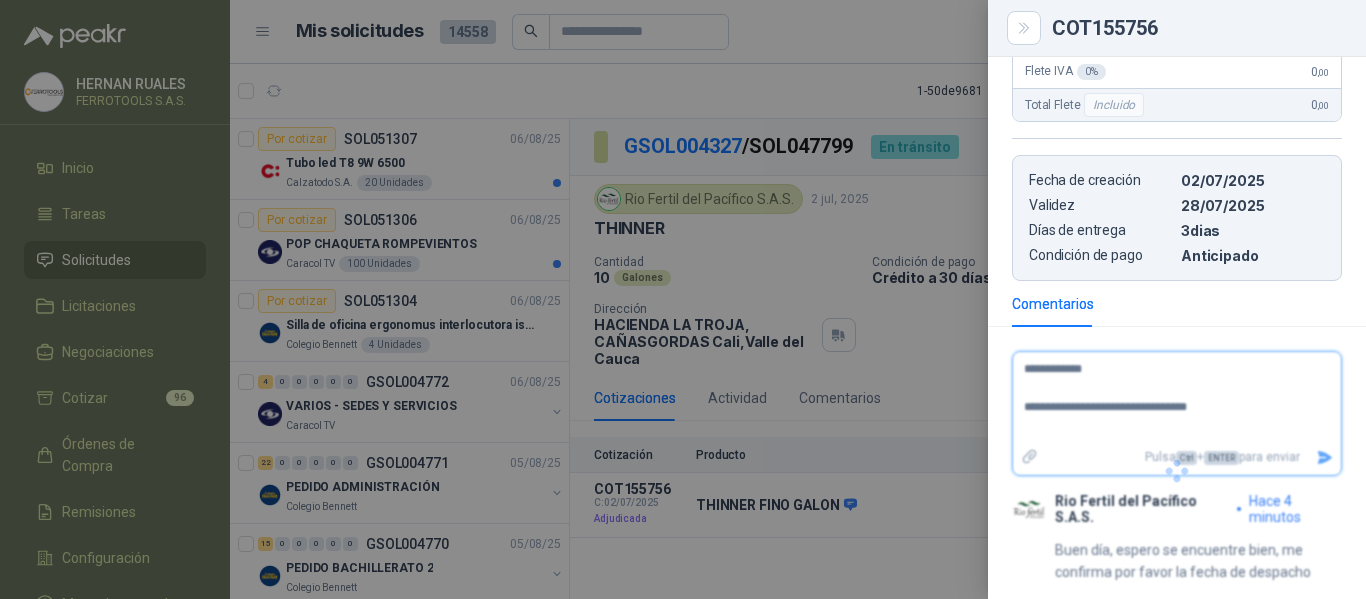 type 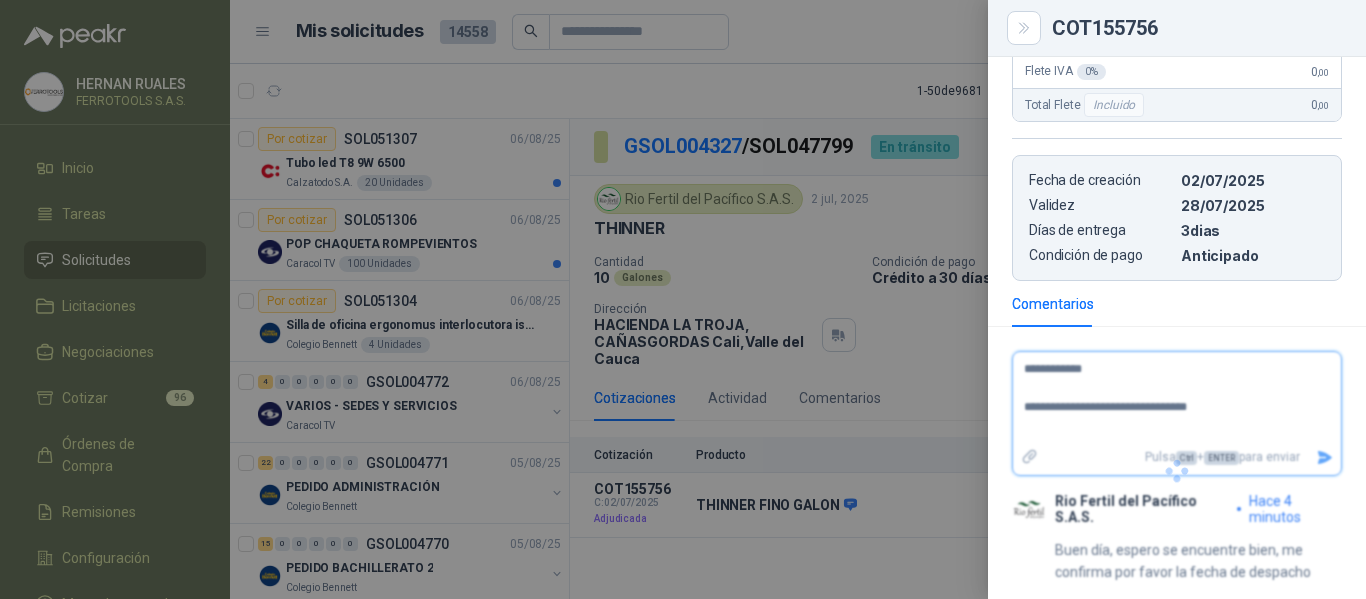 type 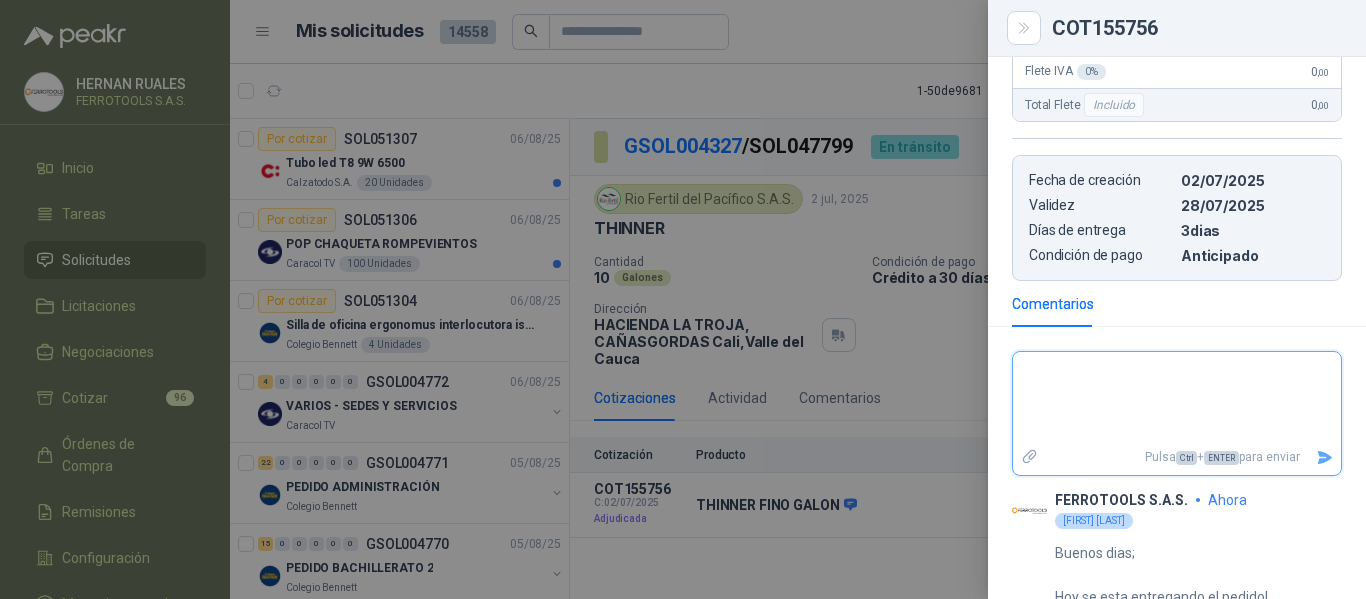 scroll, scrollTop: 842, scrollLeft: 0, axis: vertical 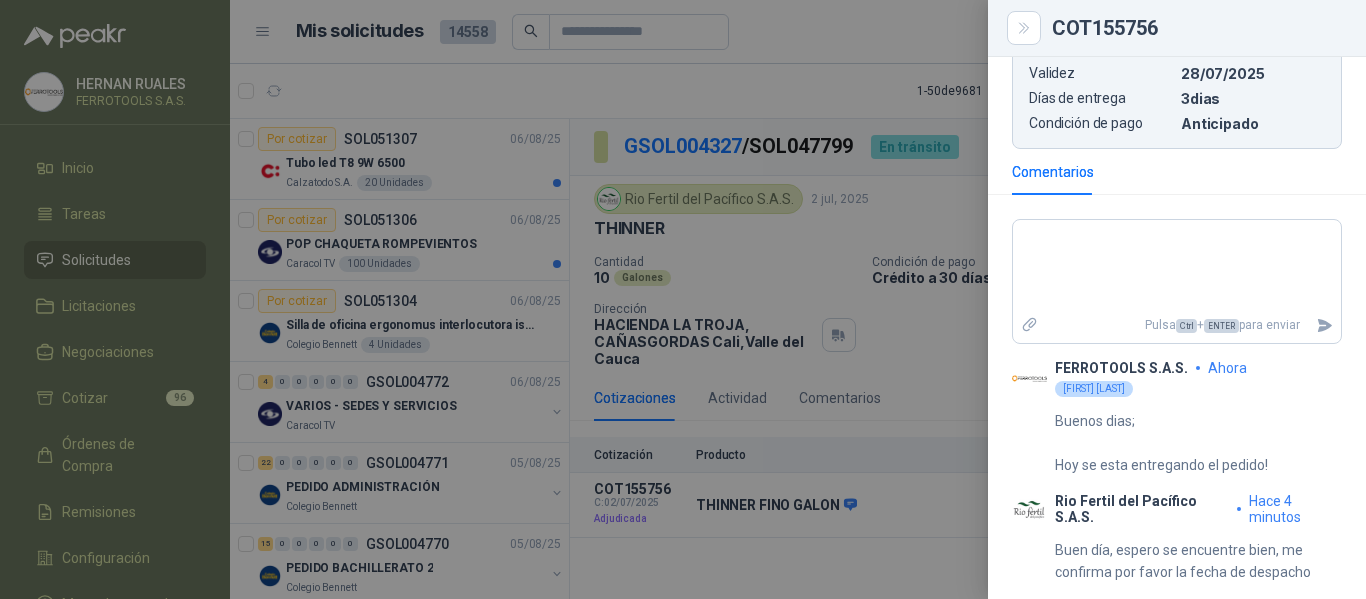 click at bounding box center (683, 299) 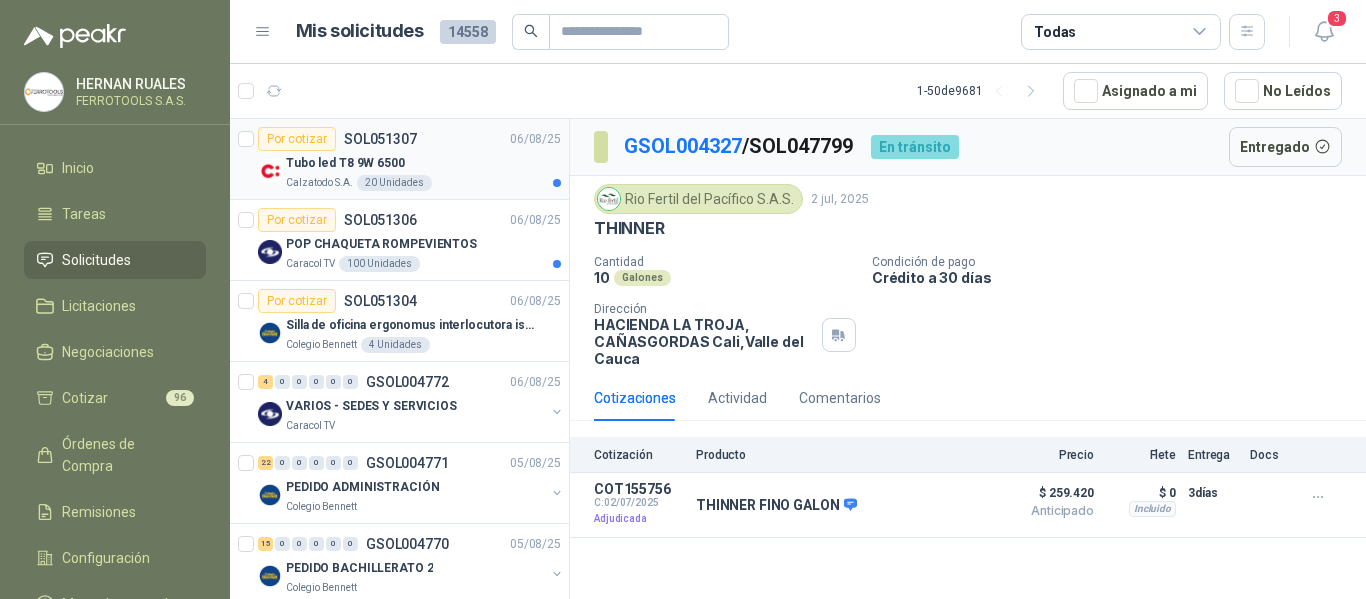 click on "Tubo led T8 9W 6500" at bounding box center (423, 163) 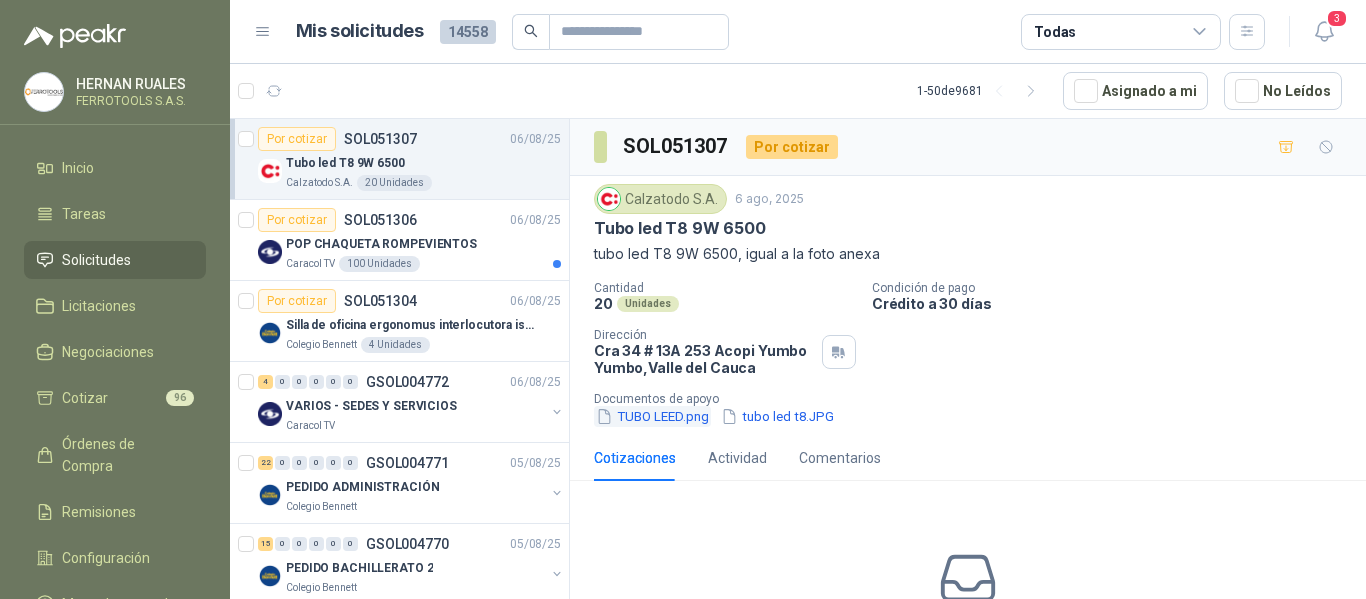 click on "TUBO LEED.png" at bounding box center [652, 416] 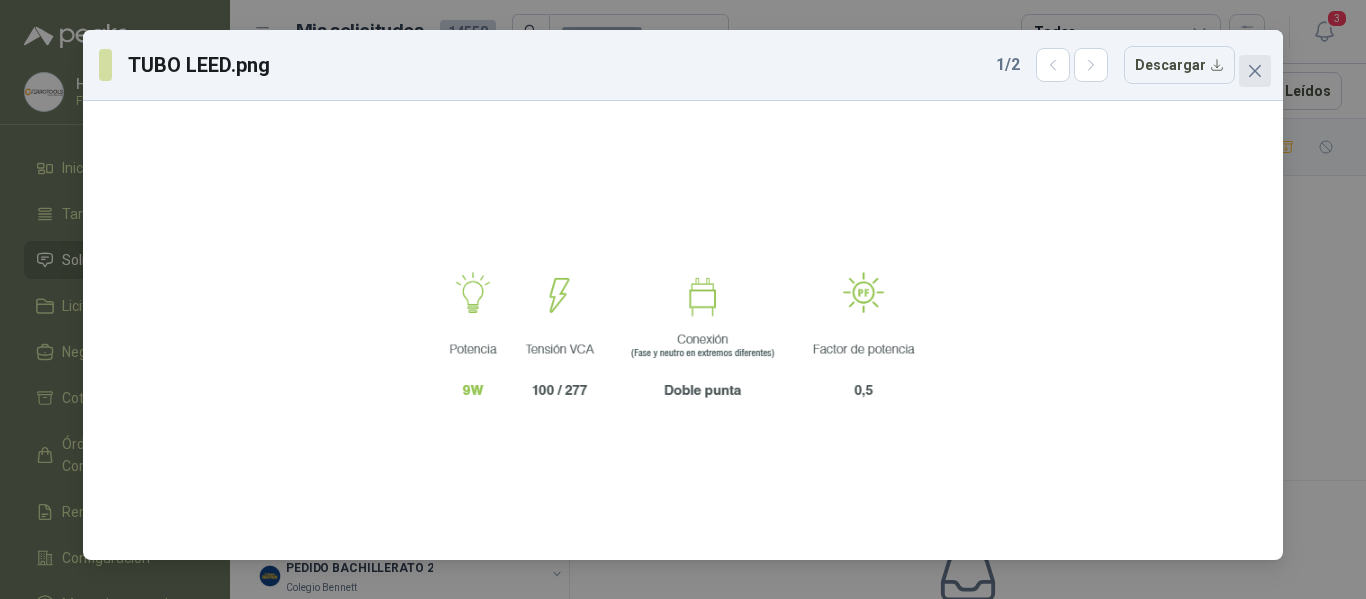 click 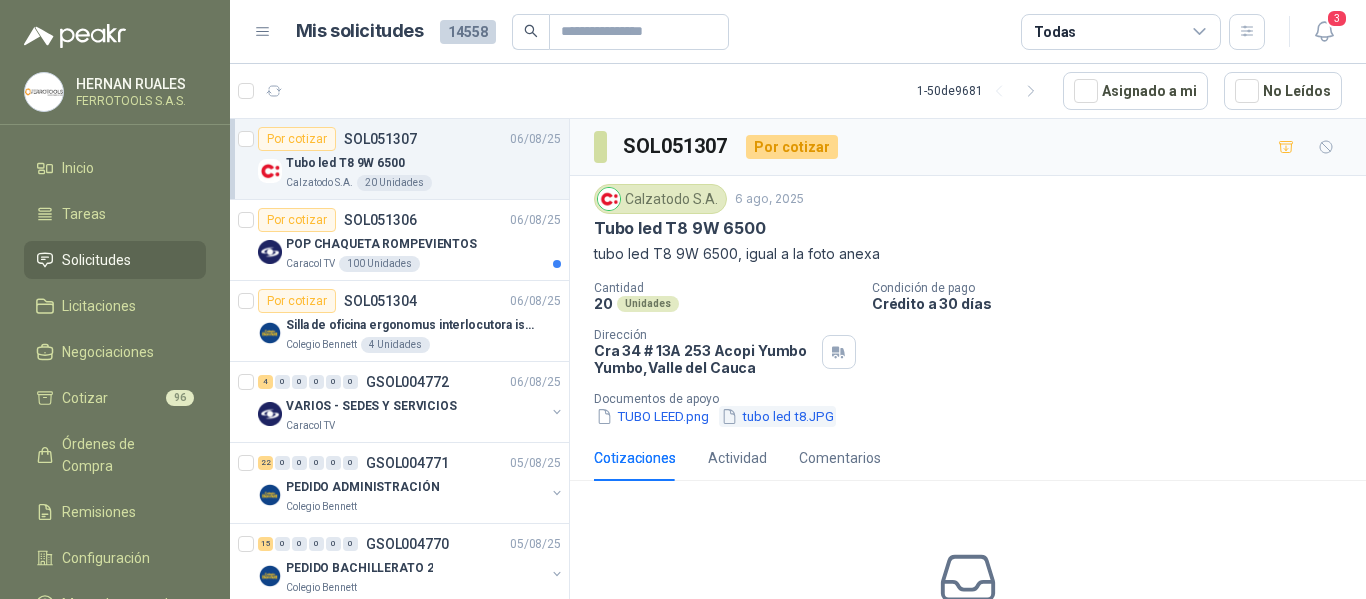 click on "tubo led t8.JPG" at bounding box center (777, 416) 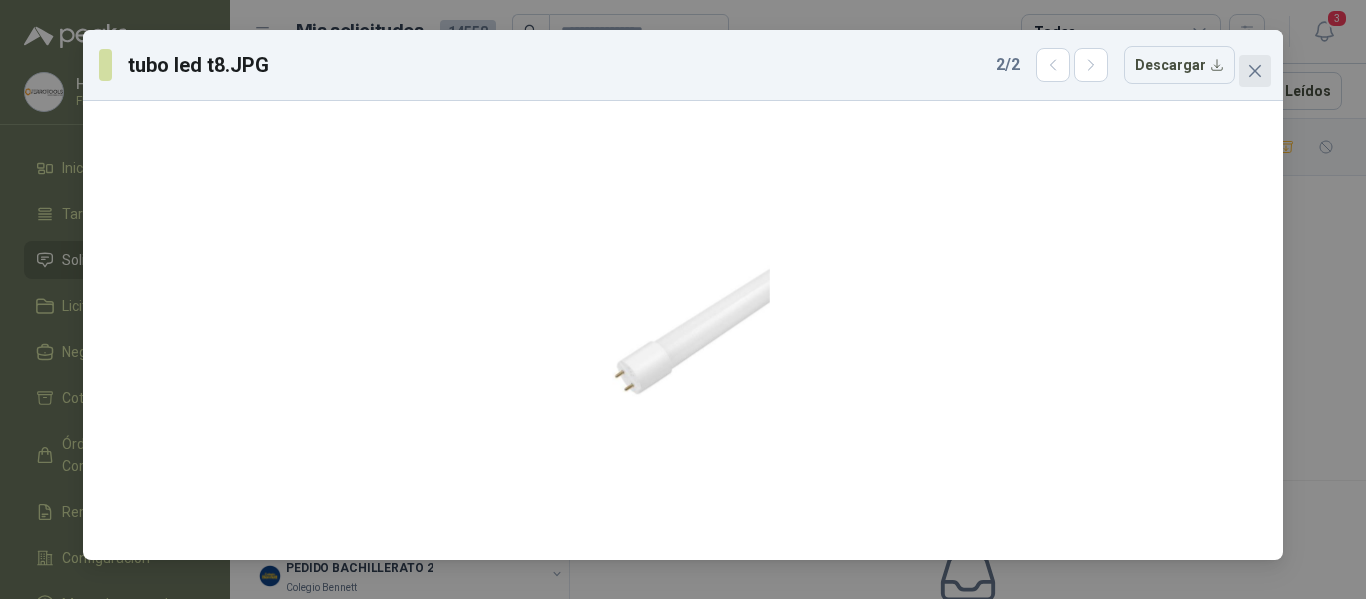 click 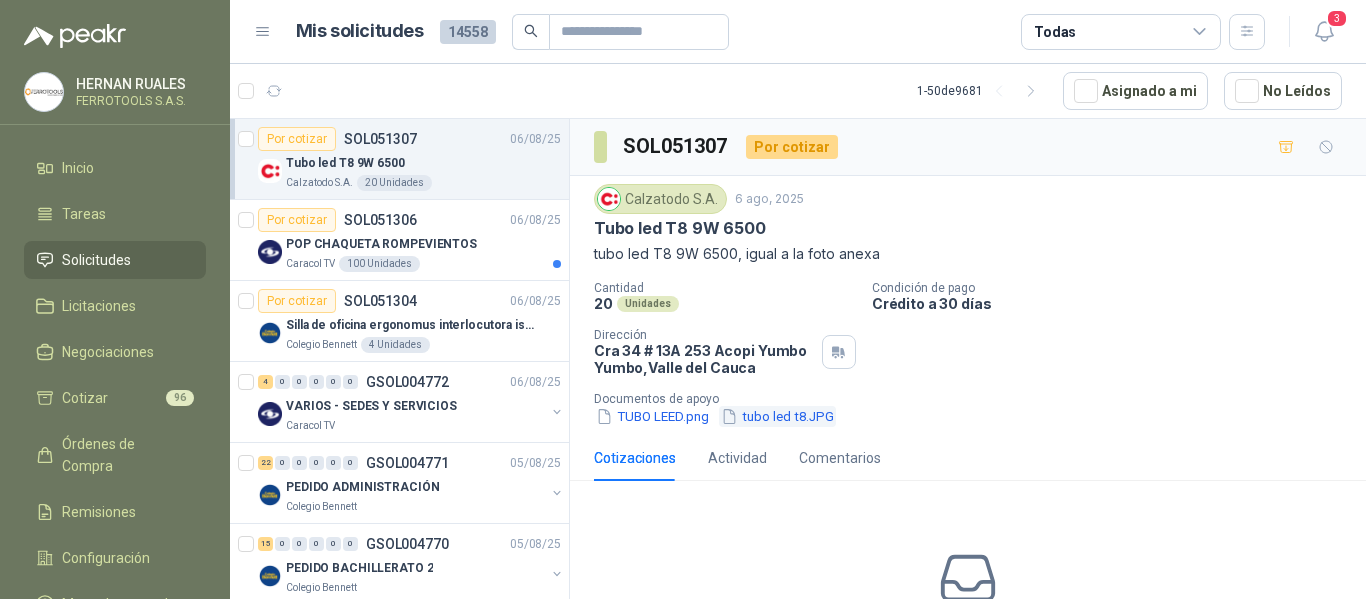 click on "tubo led t8.JPG" at bounding box center [777, 416] 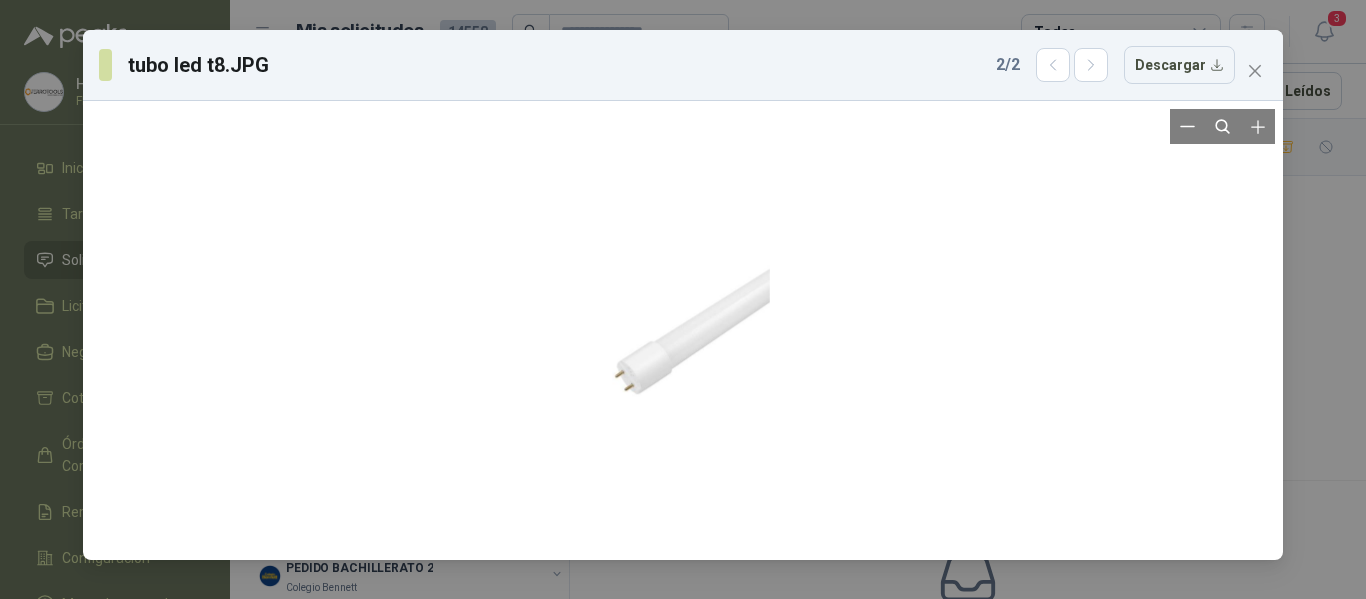 click at bounding box center [683, 331] 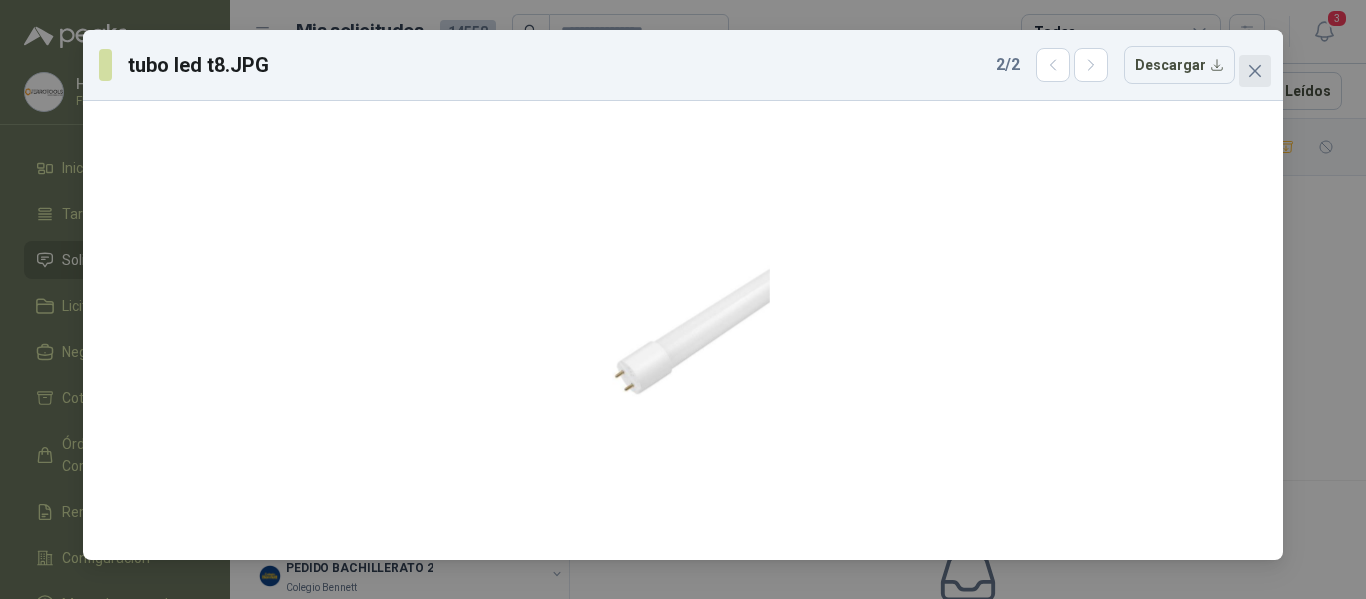 click 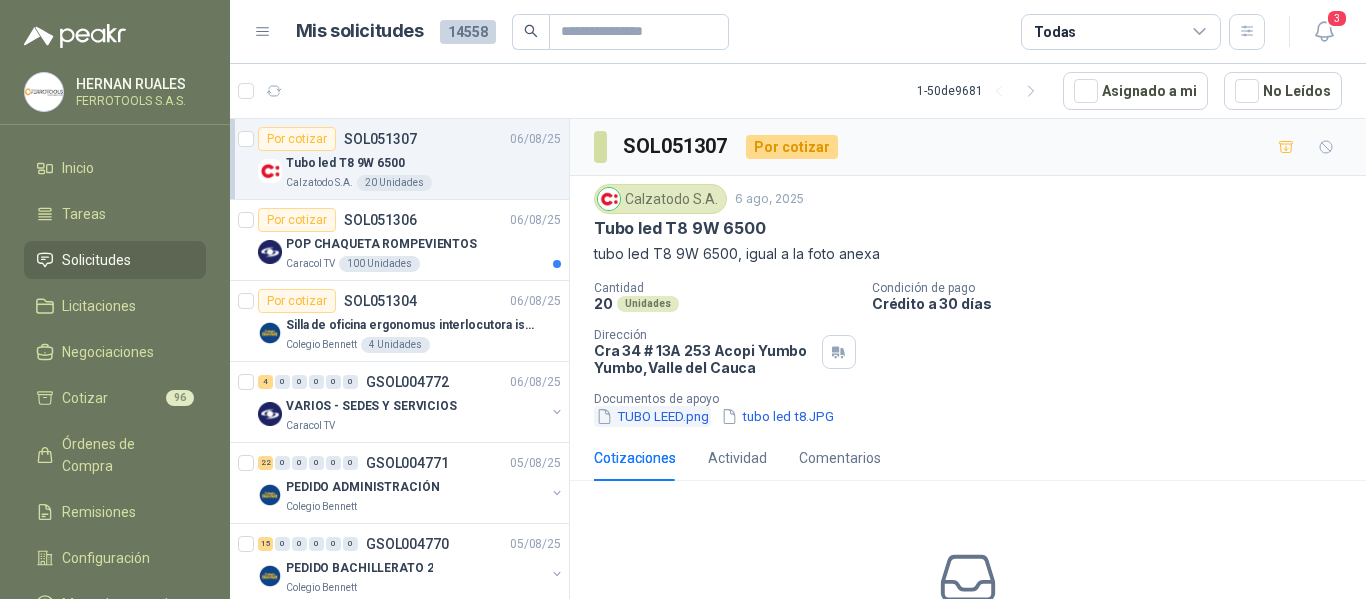 click on "TUBO LEED.png" at bounding box center [652, 416] 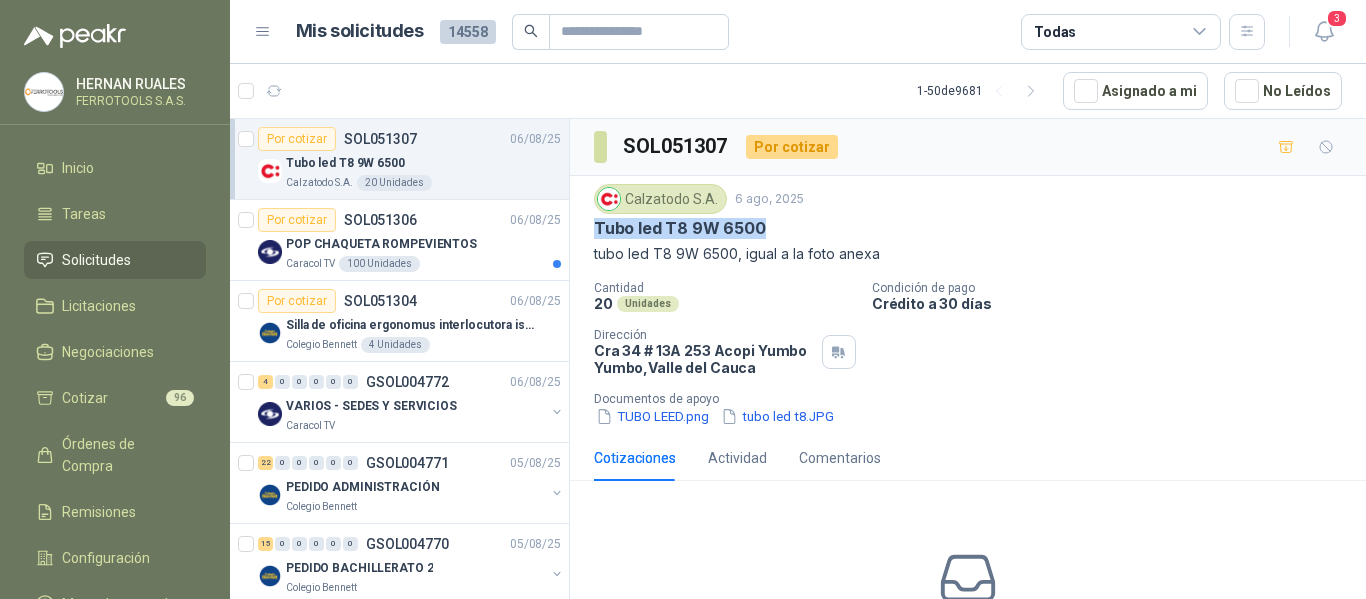 drag, startPoint x: 595, startPoint y: 228, endPoint x: 823, endPoint y: 226, distance: 228.00877 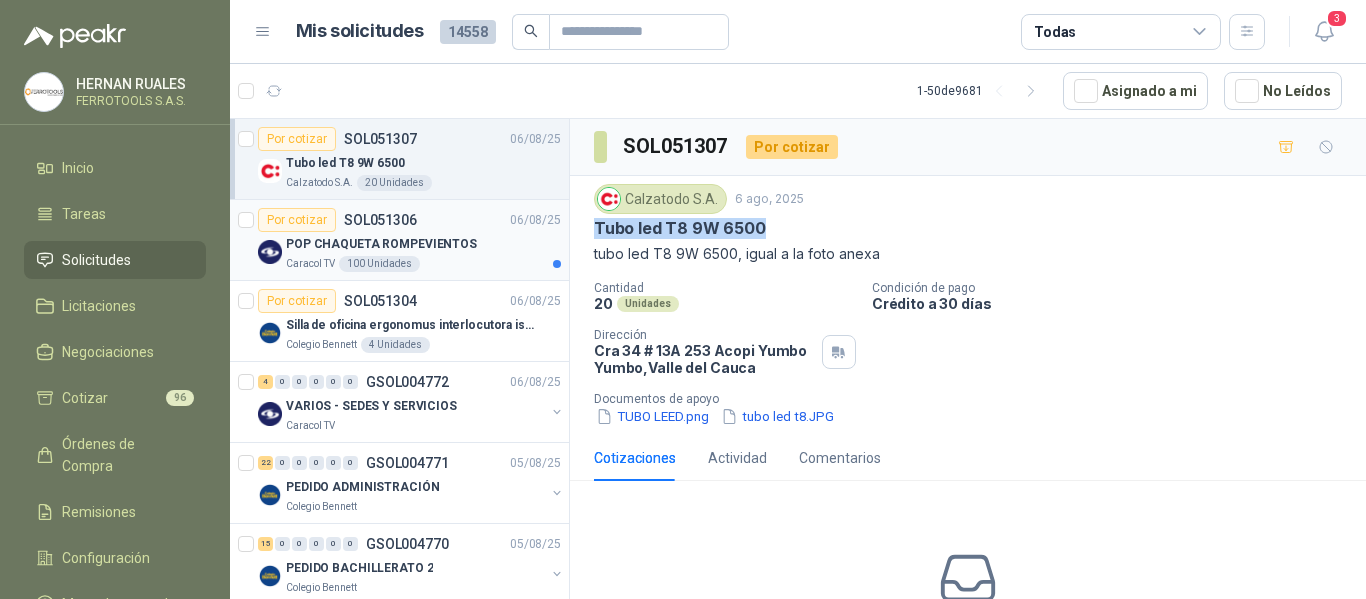 click on "POP CHAQUETA ROMPEVIENTOS" at bounding box center [381, 244] 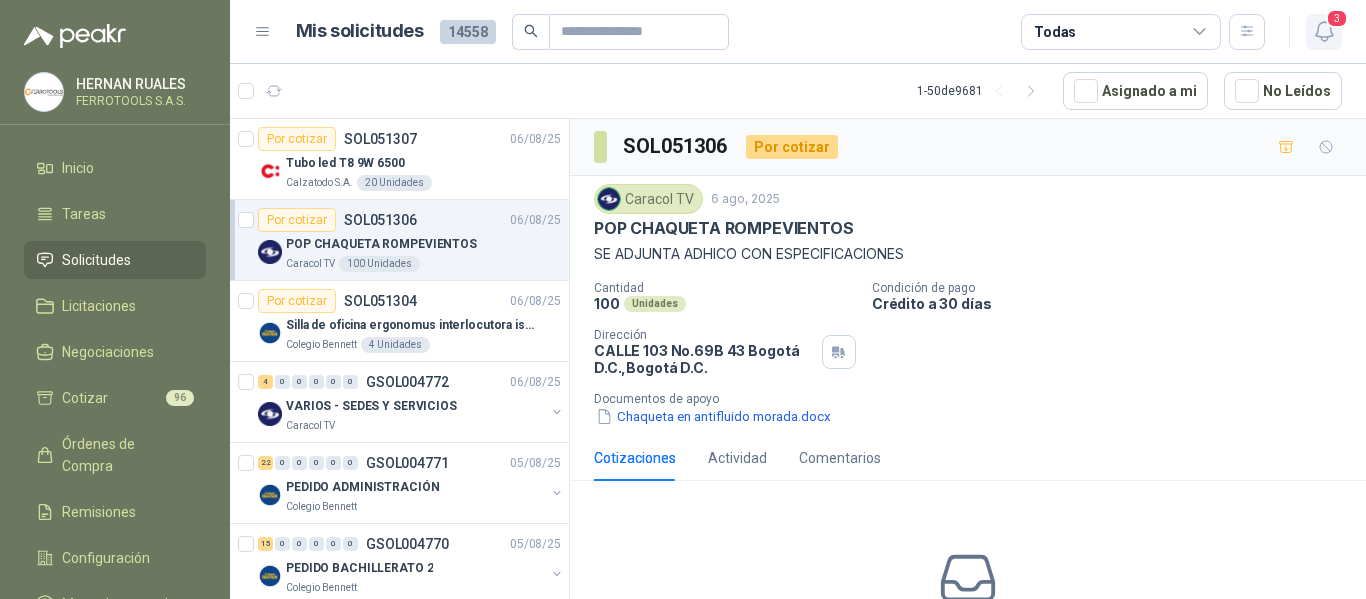 click 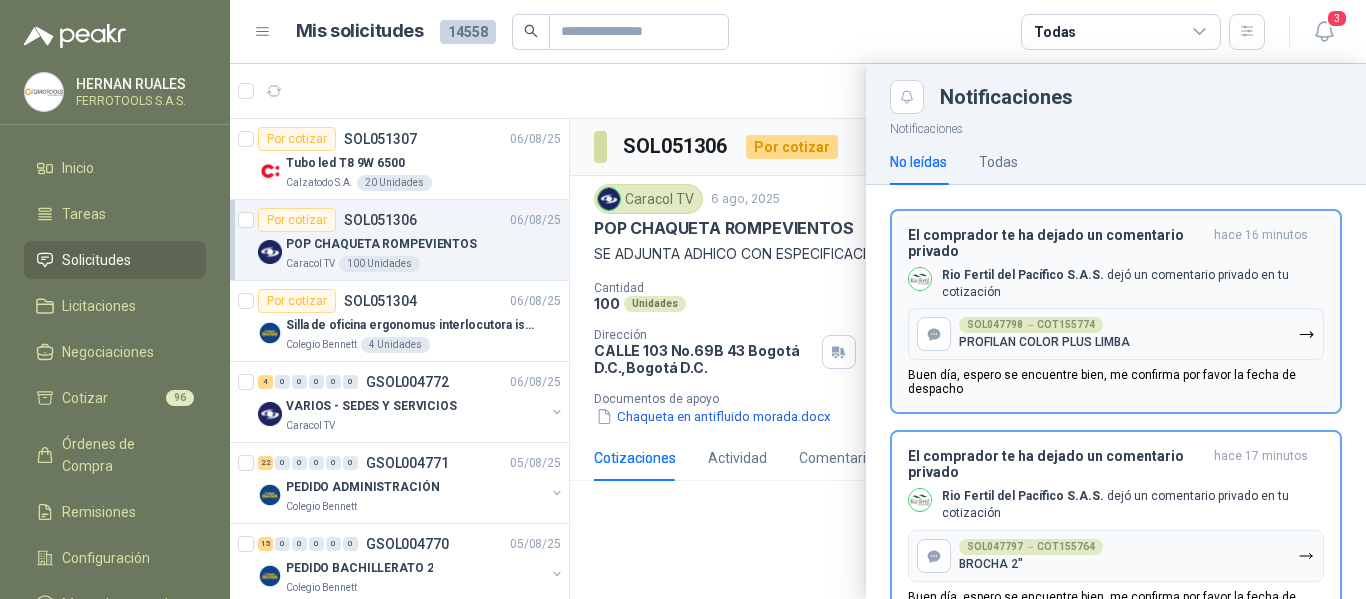 click on "El comprador te ha dejado un comentario privado hace 16 minutos   [COMPANY]    dejó un comentario privado en tu cotización SOL047798 → COT155774 PROFILAN COLOR PLUS LIMBA Buen día, espero se encuentre bien, me confirma por favor la fecha de despacho" at bounding box center (1116, 312) 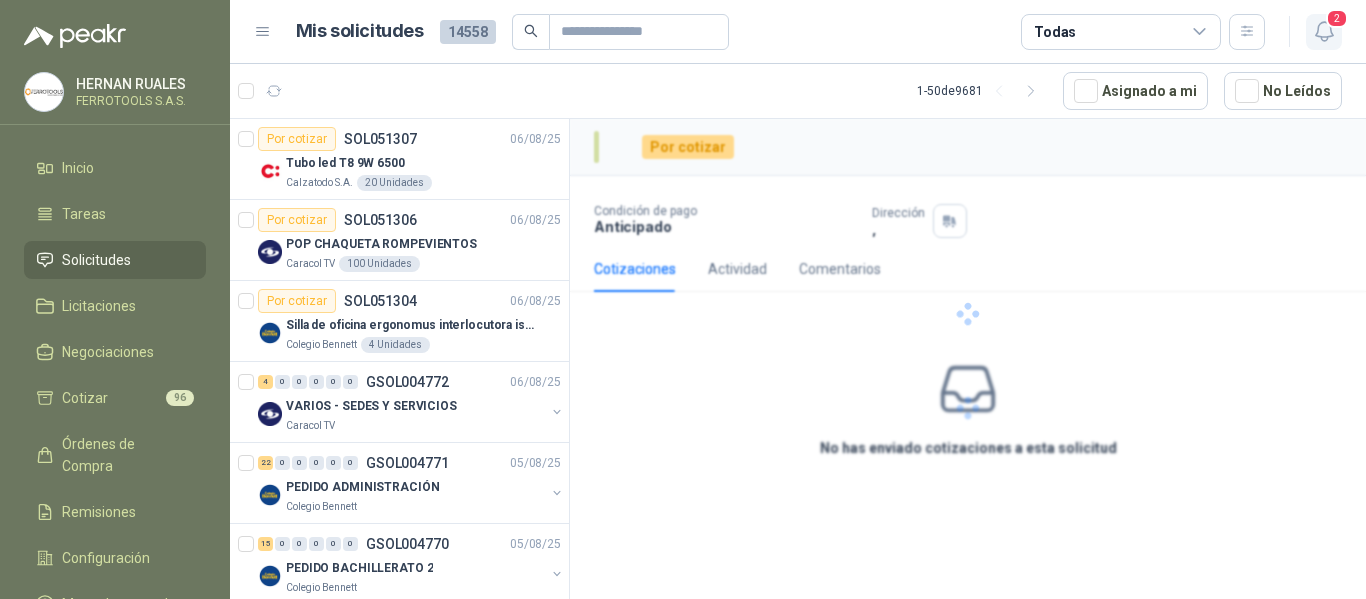 click 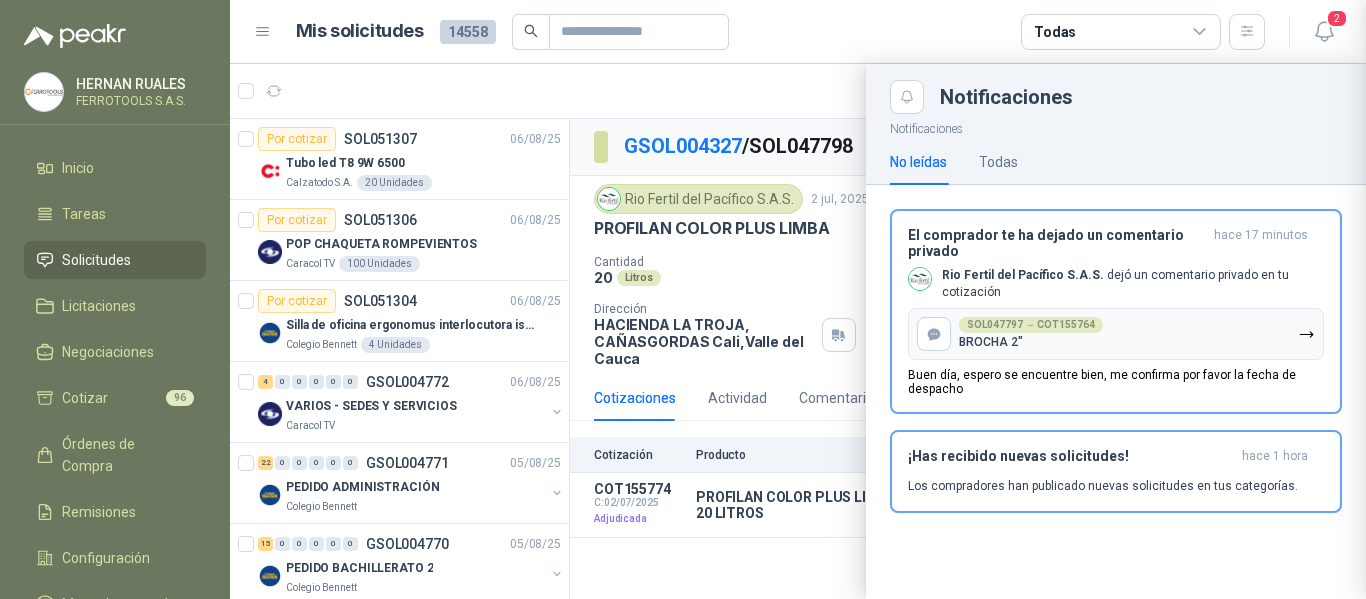 click on "PROFILAN COLOR PLUS LIMBA  CANECA 20 LITROS" at bounding box center (1555, 289) 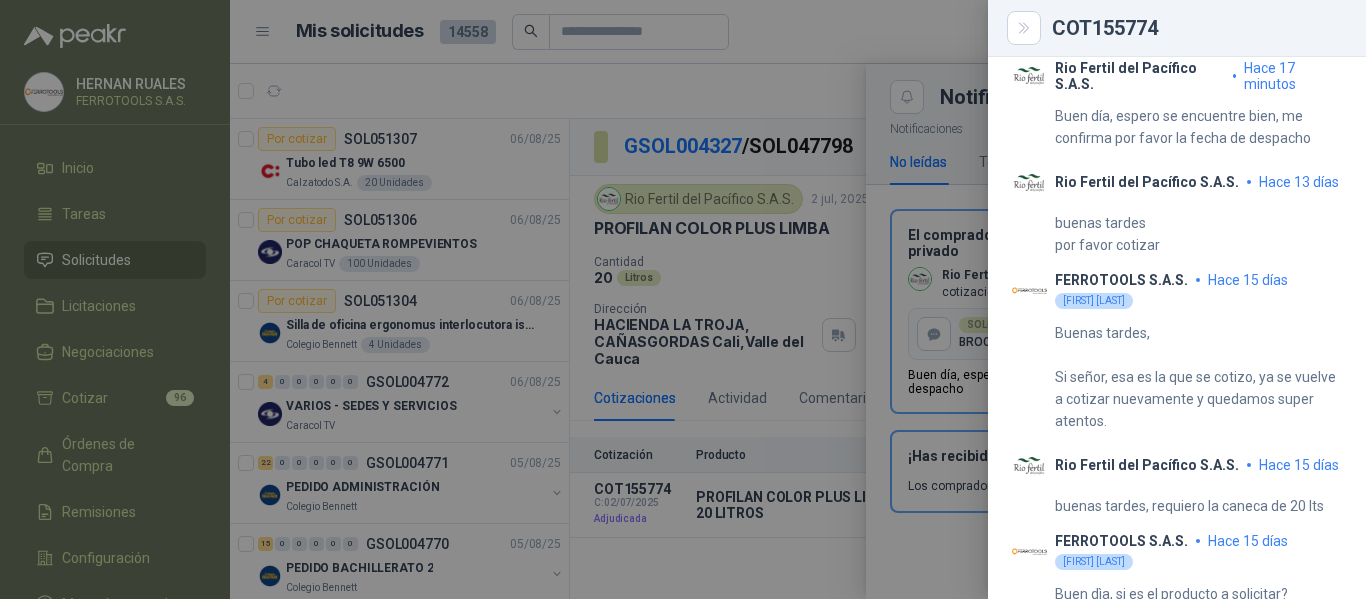 scroll, scrollTop: 1192, scrollLeft: 0, axis: vertical 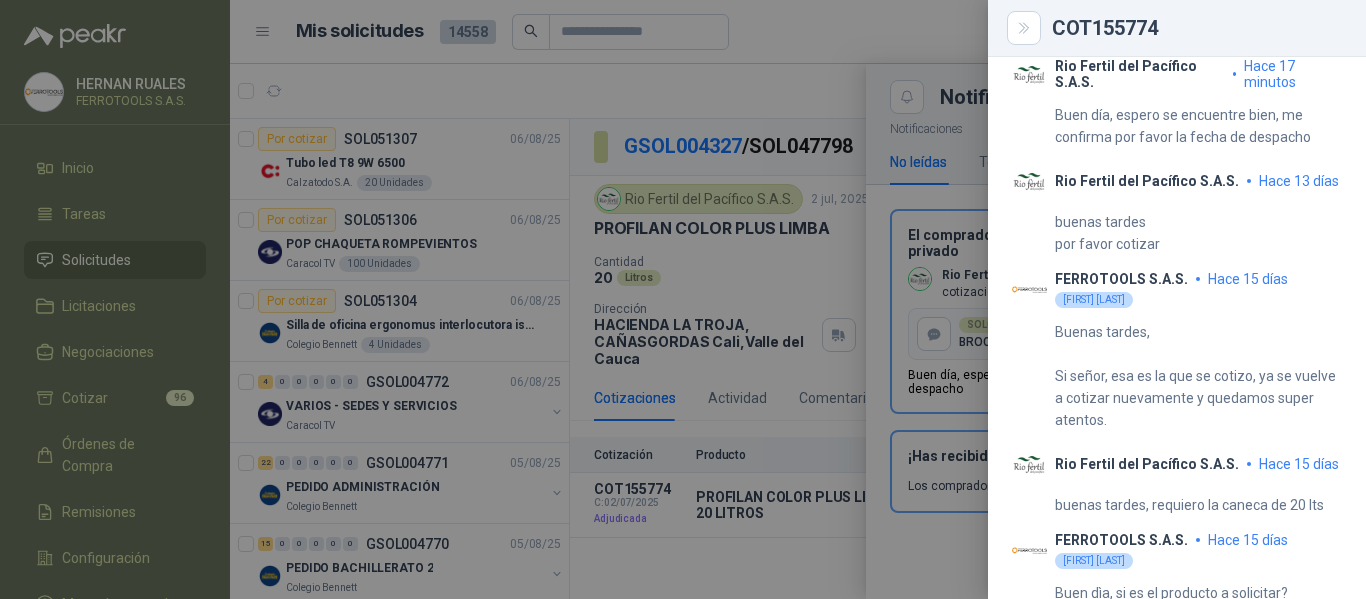 click at bounding box center [683, 299] 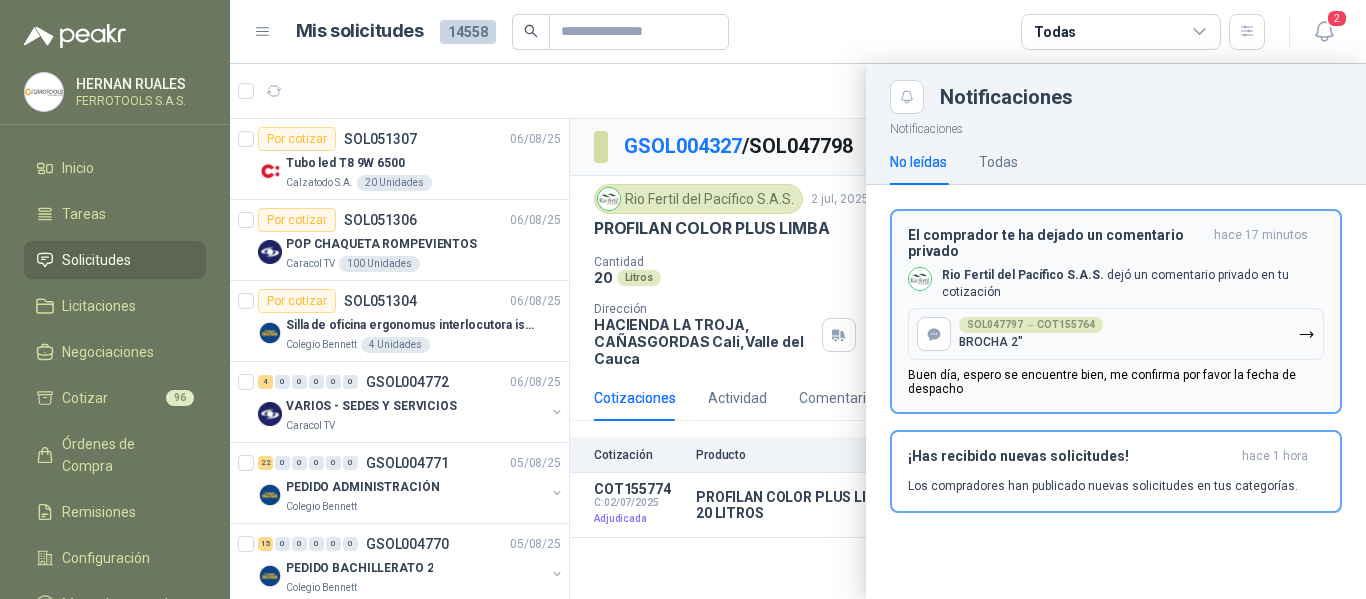 click on "SOL047797 → COT155764 BROCHA 2"" at bounding box center (1116, 334) 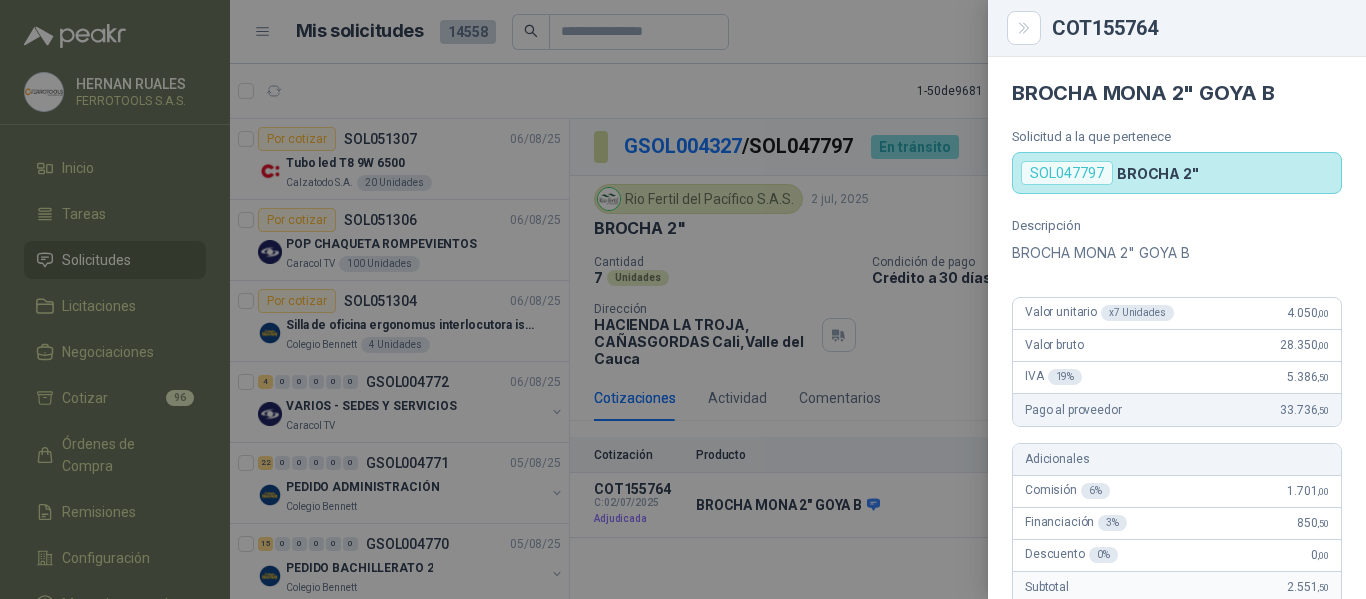 click on "COT155764 BROCHA MONA 2" GOYA B Solicitud a la que pertenece SOL047797 BROCHA 2" Descripción BROCHA MONA 2" GOYA B Valor unitario x 7   Unidades 4.050 ,00 Valor bruto 28.350 ,00 IVA 19 % 5.386 ,50 Pago al proveedor 33.736 ,50 Adicionales Comisión 6 % 1.701 ,00 Financiación 3 % 850 ,50 Descuento 0 % 0 ,00 Subtotal 2.551 ,50 IVA 19 % 484 ,78 Total adicionales 3.036 ,28 Cobro al comprador 36.772 ,78 Flete  0 ,00 Flete IVA 0 % 0 ,00 Total Flete Incluido   0 ,00 Fecha de creación 02/07/2025 Validez 31/07/2025 Días de entrega 2  dias Condición de pago Anticipado Comentarios Pulsa  Ctrl  +  ENTER  para enviar" at bounding box center [683, 299] 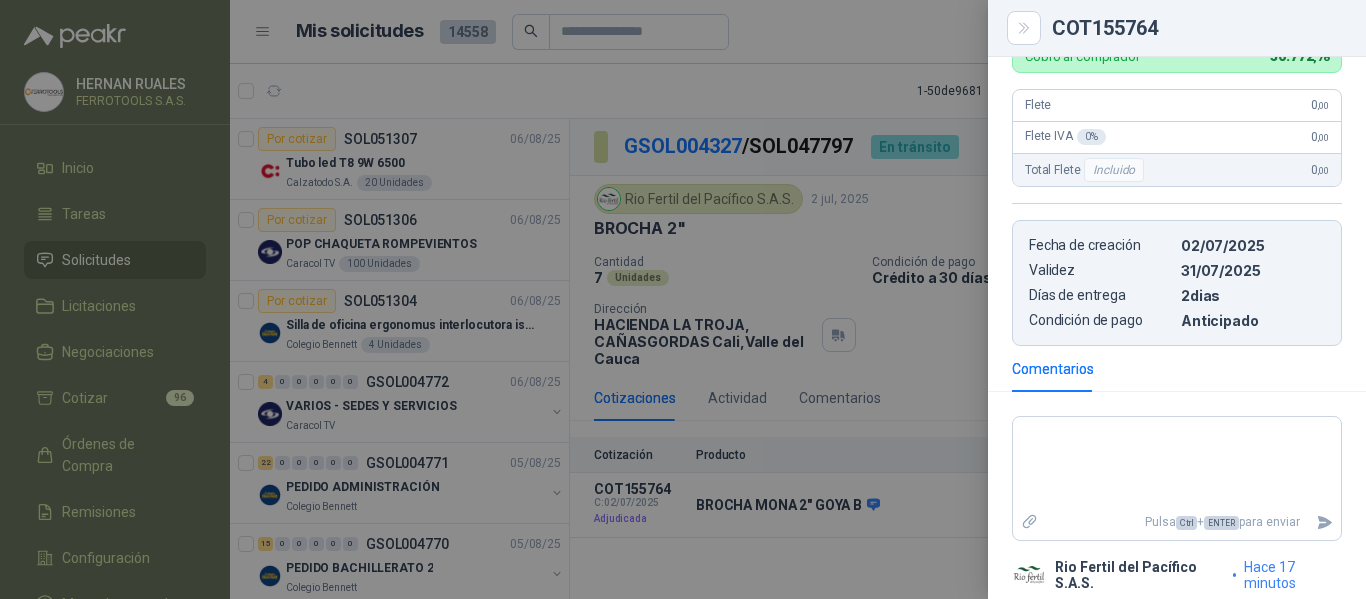 scroll, scrollTop: 709, scrollLeft: 0, axis: vertical 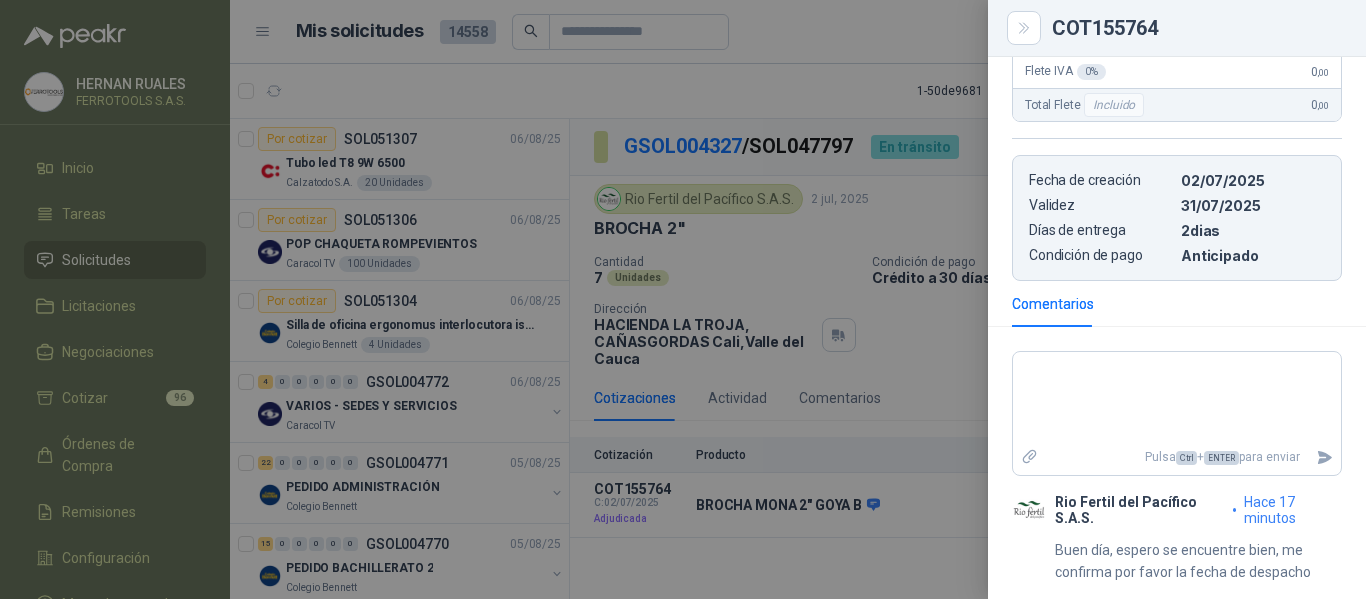 click at bounding box center [683, 299] 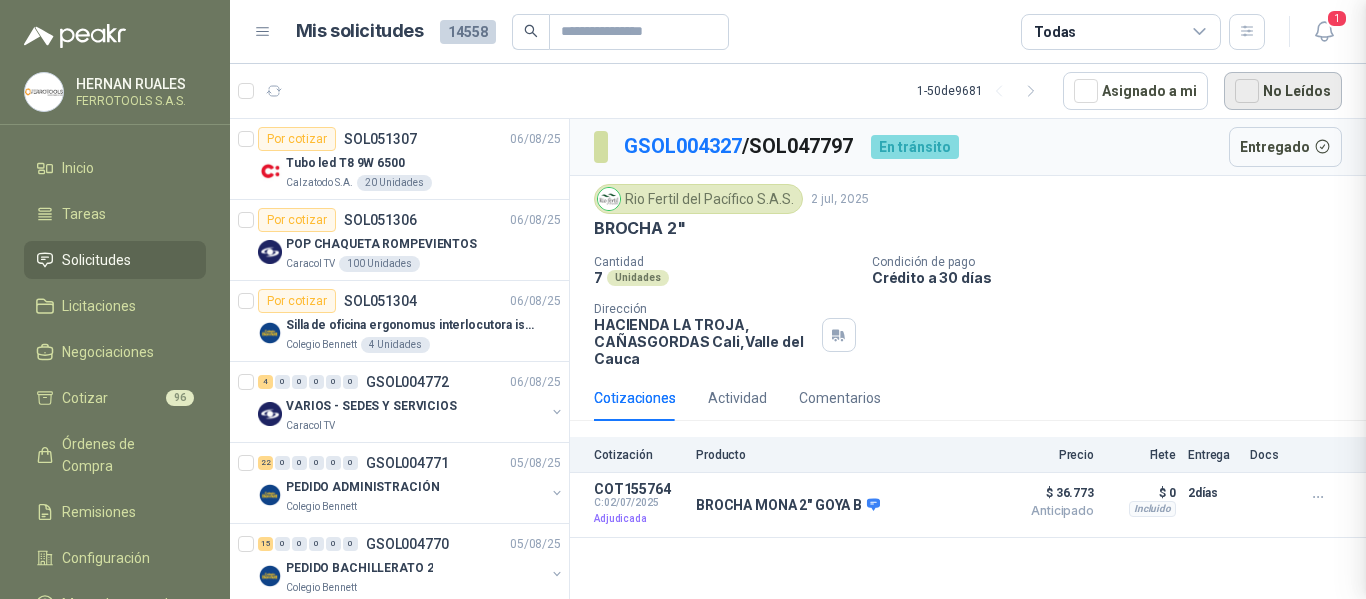 type 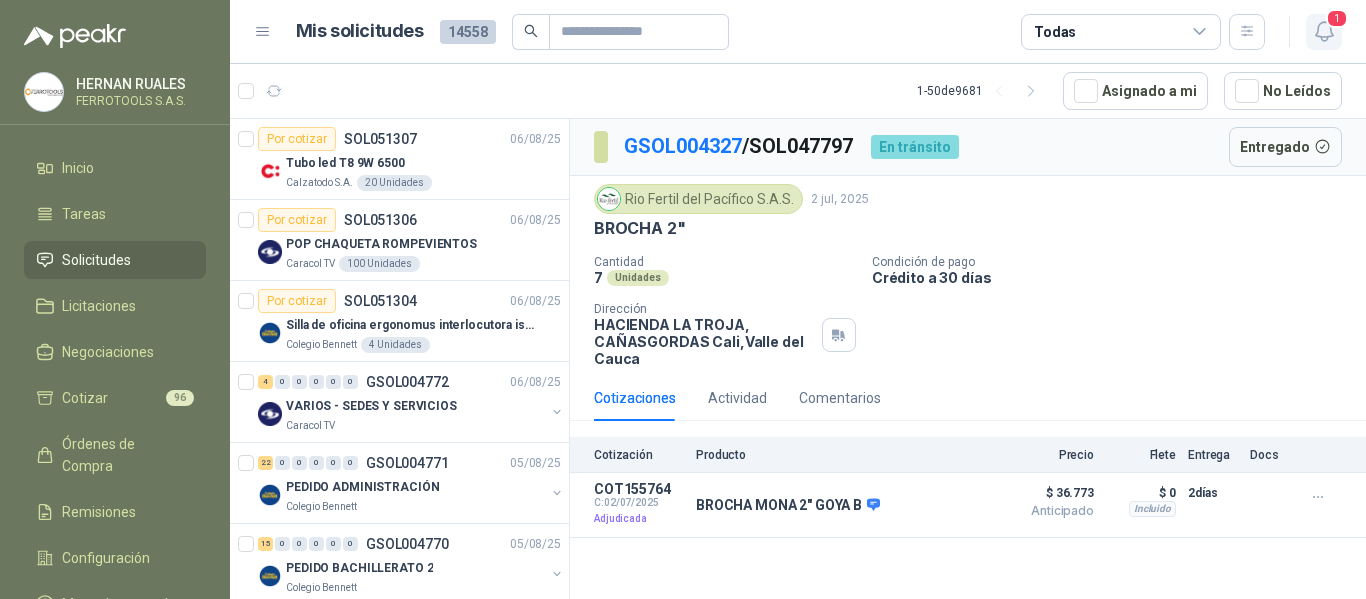 click 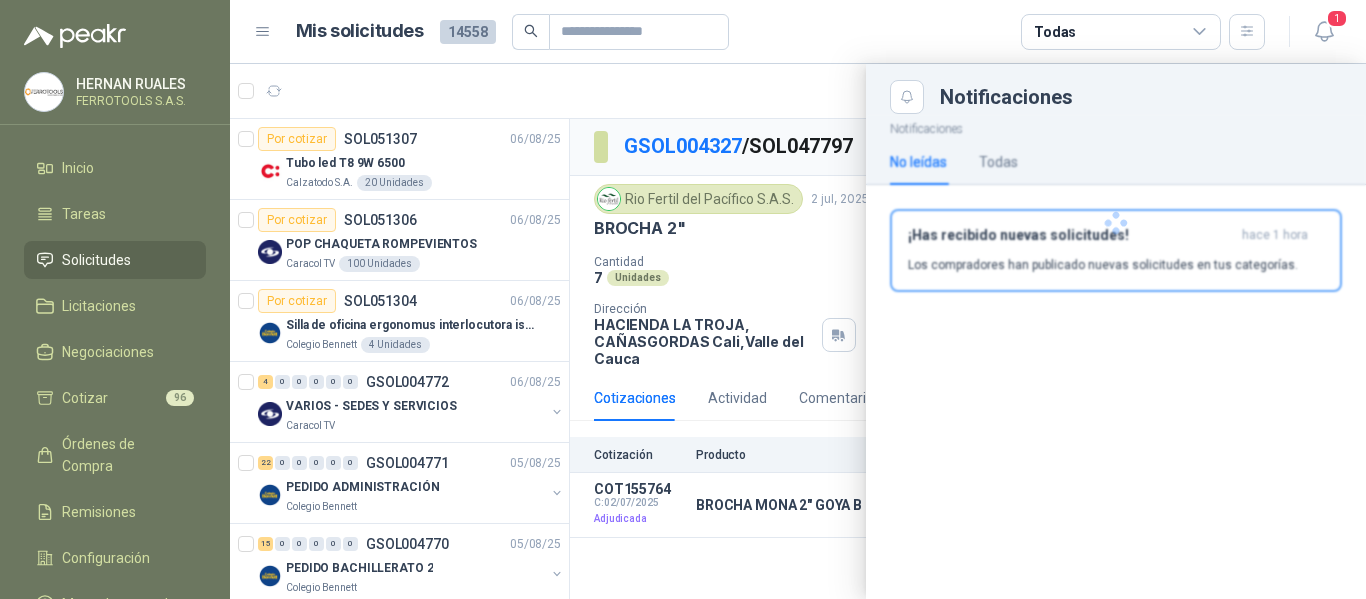 click on "Los compradores han publicado nuevas solicitudes en tus categorías." at bounding box center [1103, 265] 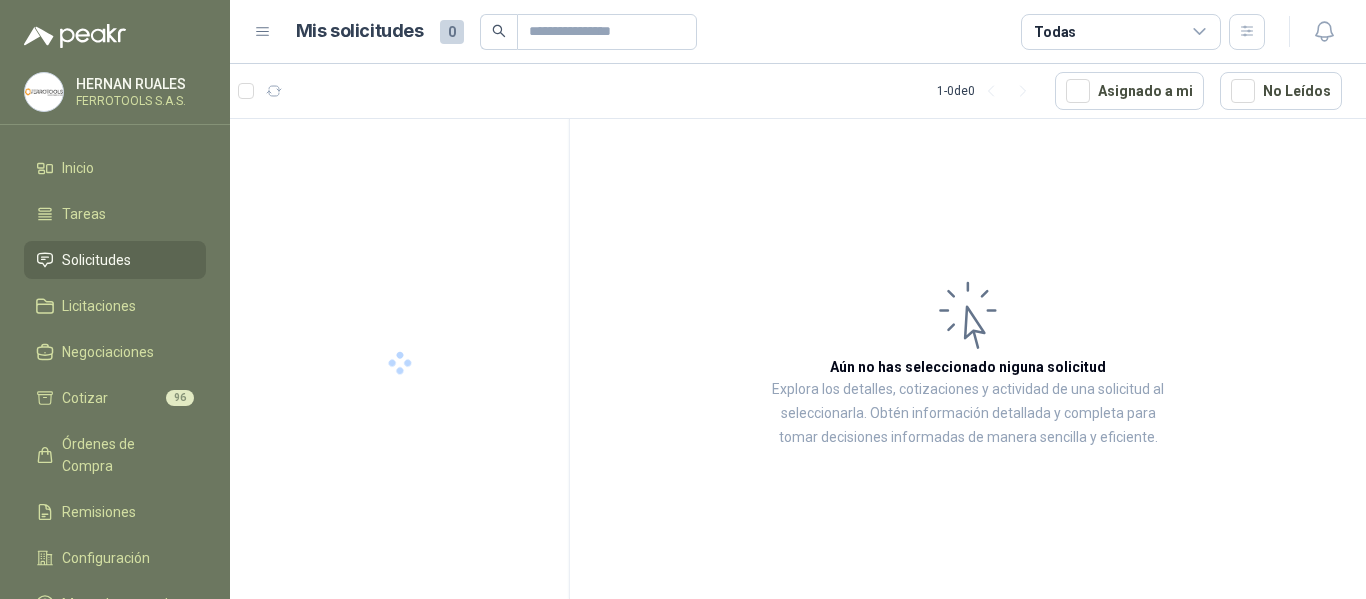 scroll, scrollTop: 0, scrollLeft: 0, axis: both 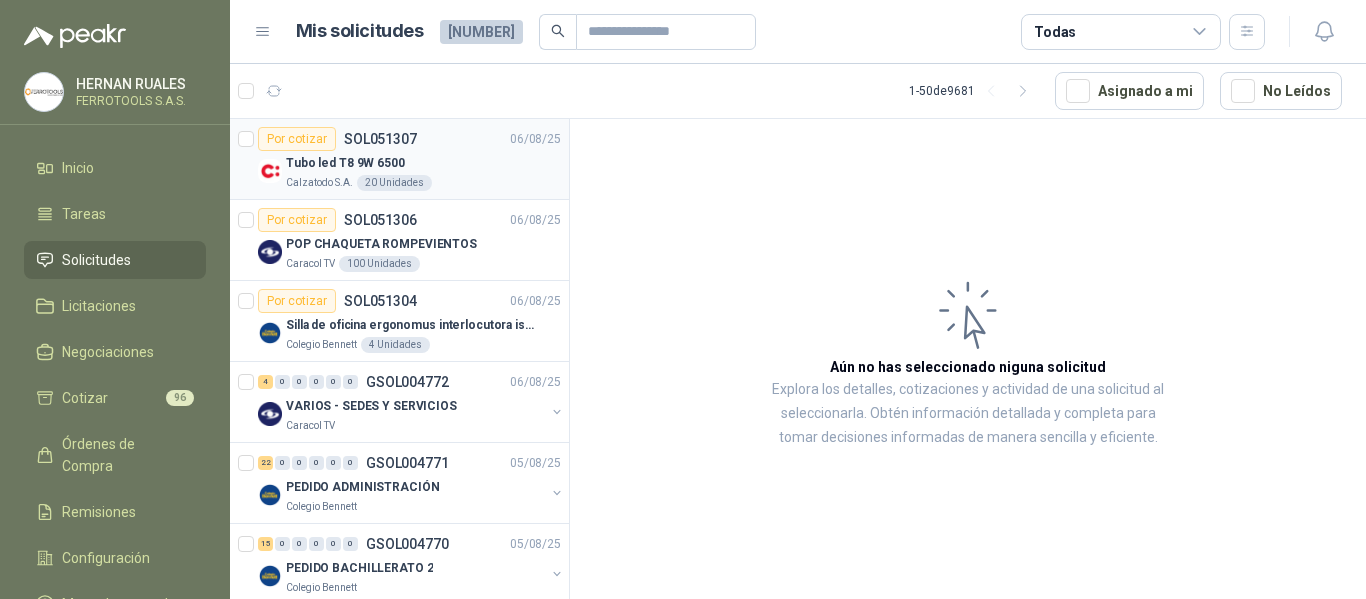 click on "[COMPANY] [NUMBER]   Unidades" at bounding box center (423, 183) 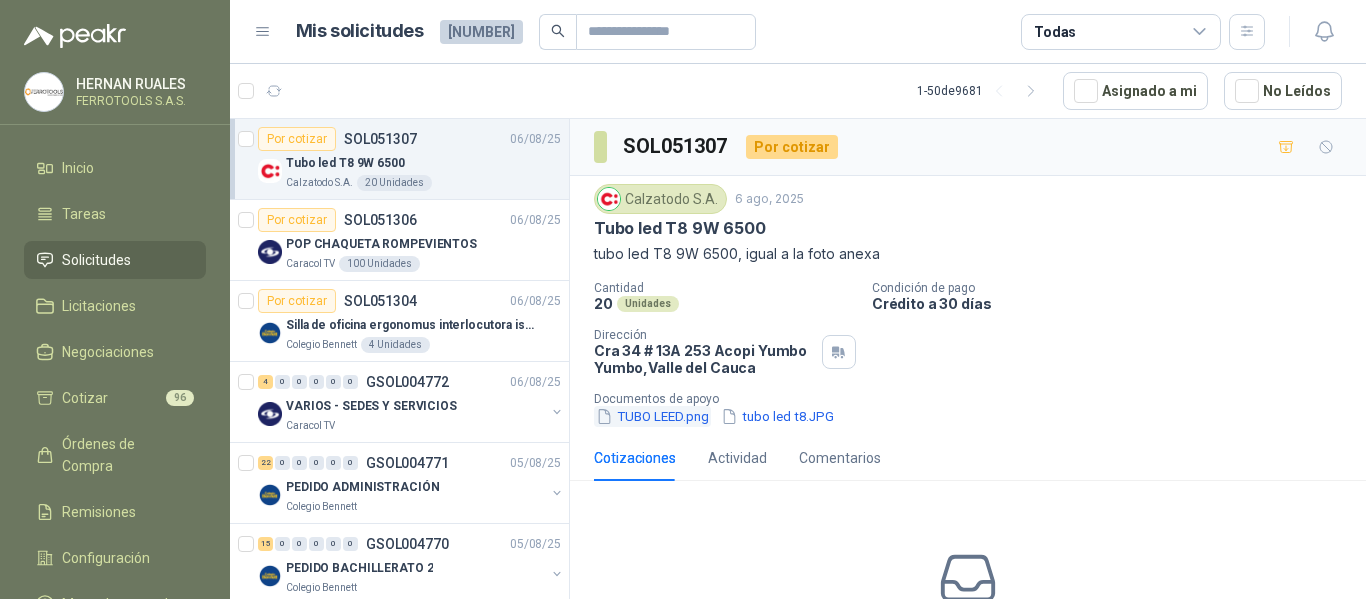 click on "TUBO LEED.png" at bounding box center [652, 416] 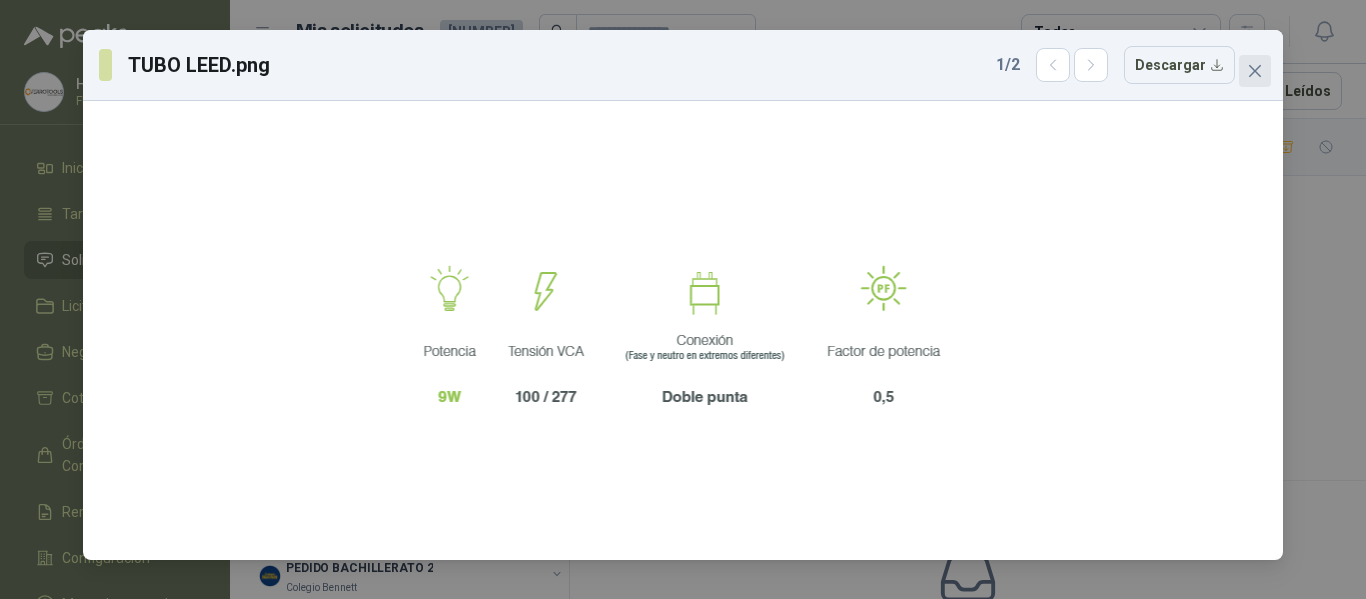 click at bounding box center (1255, 71) 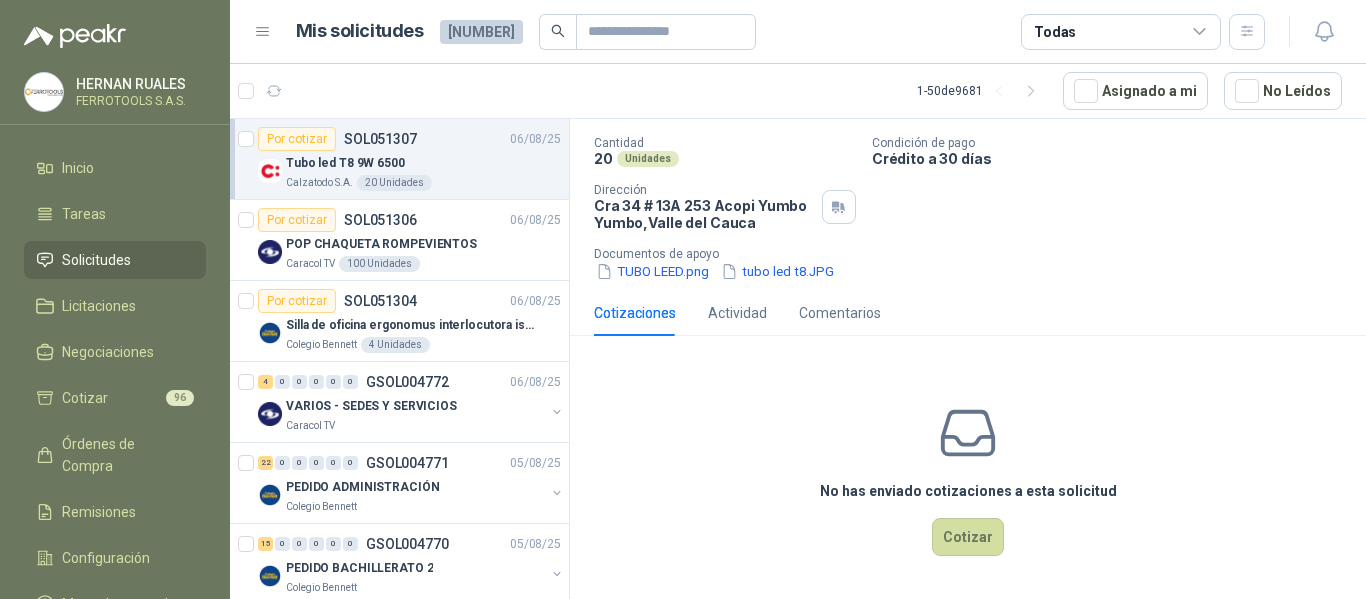 scroll, scrollTop: 146, scrollLeft: 0, axis: vertical 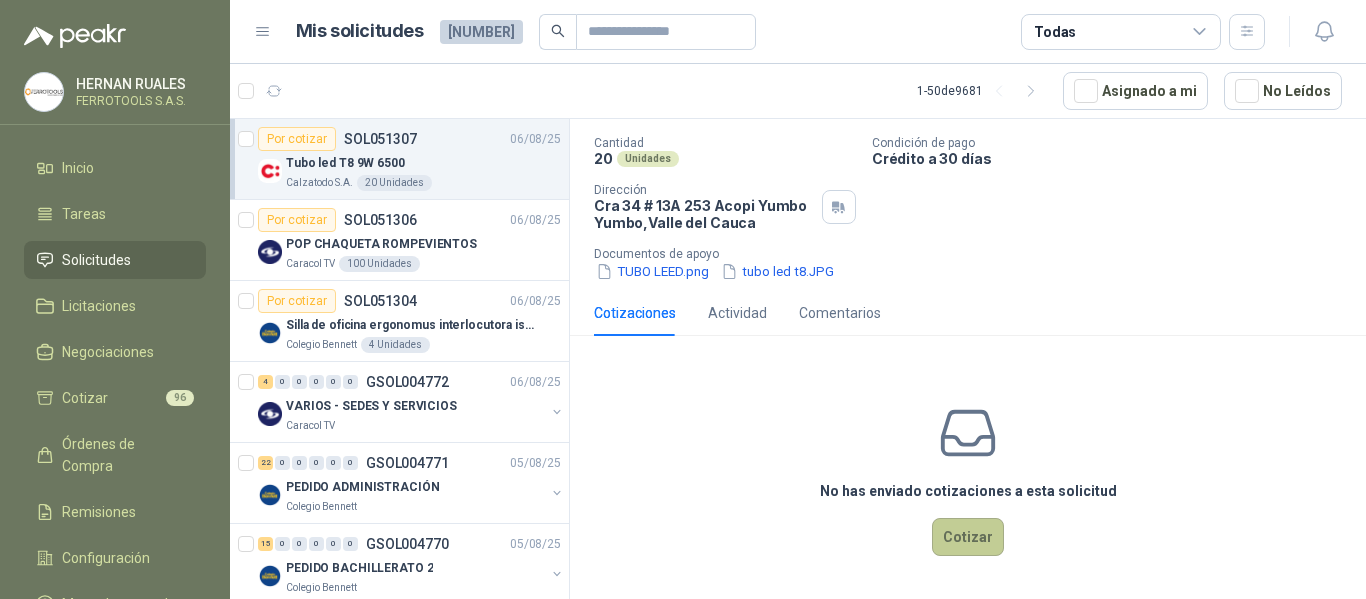 click on "Cotizar" at bounding box center [968, 537] 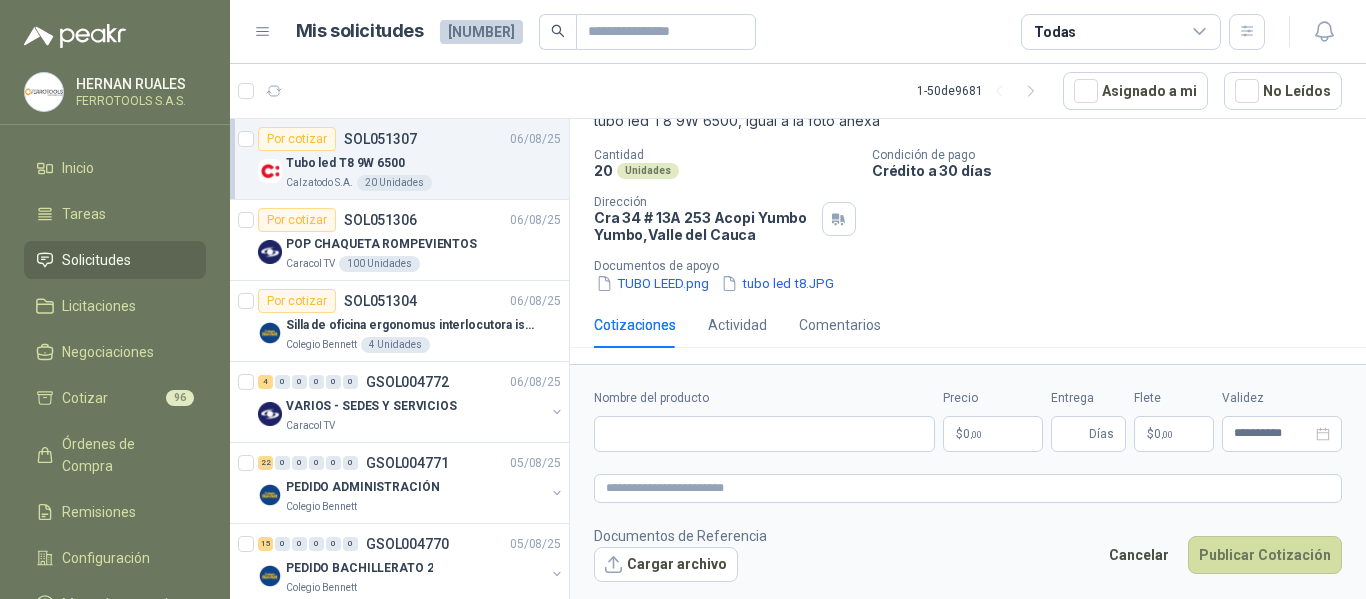 type 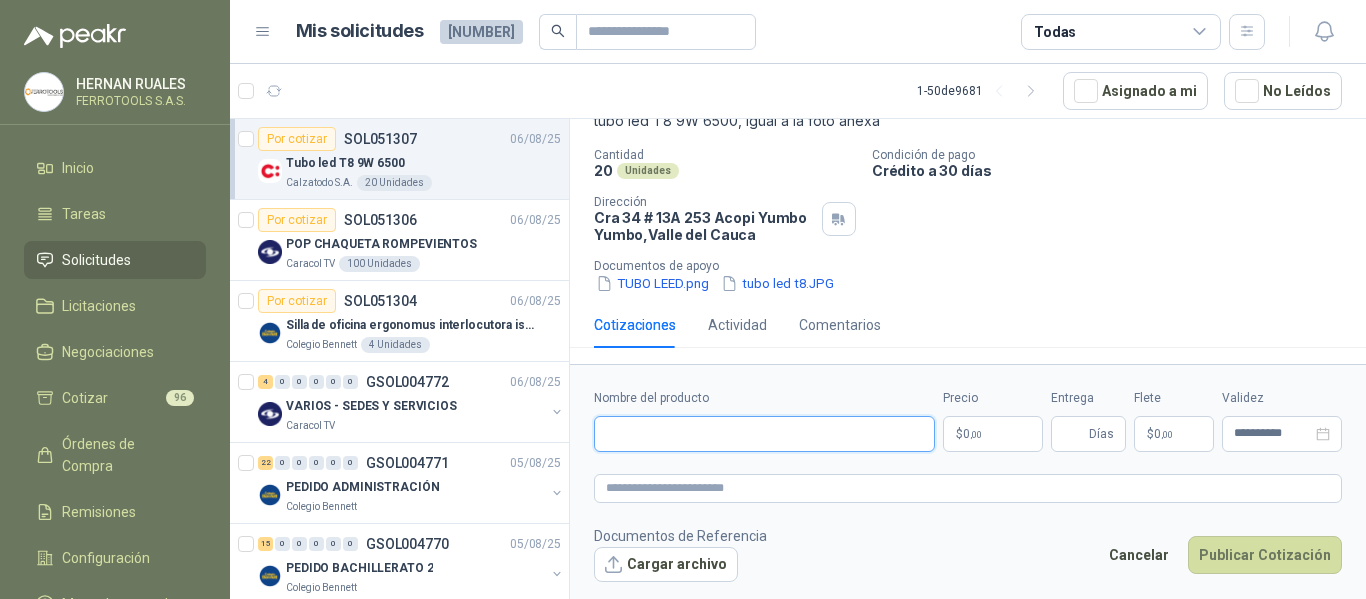 click on "Nombre del producto" at bounding box center (764, 434) 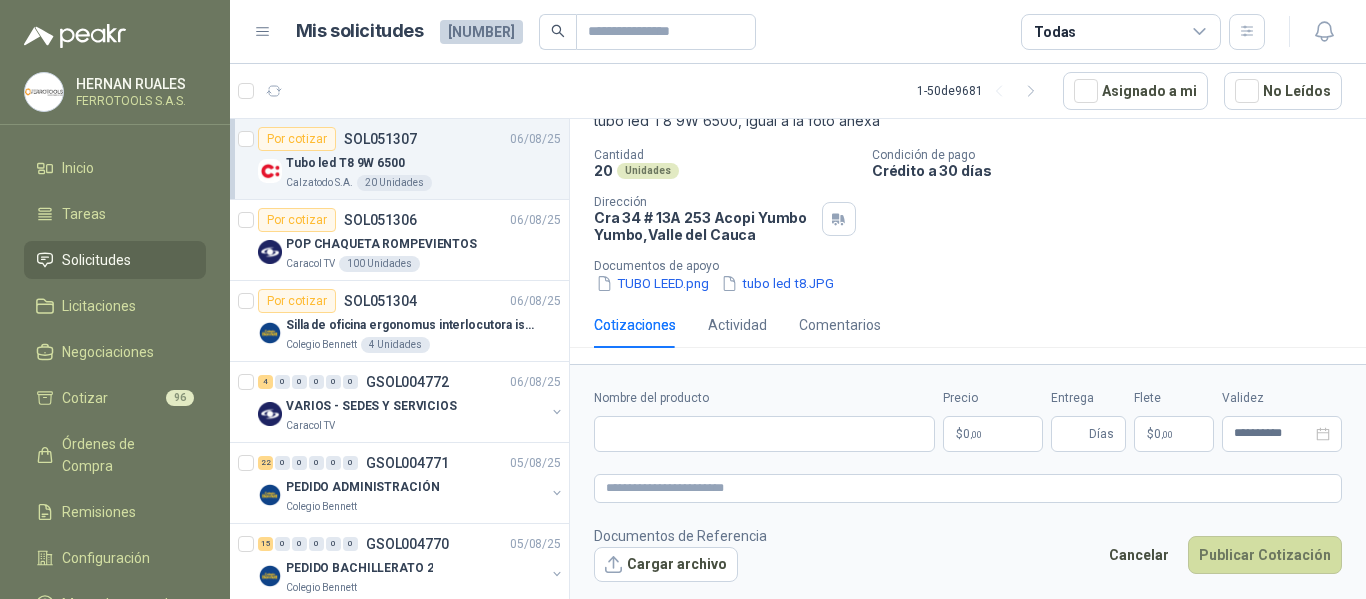click on "TUBO LEED.png tubo led t8.JPG" at bounding box center [976, 283] 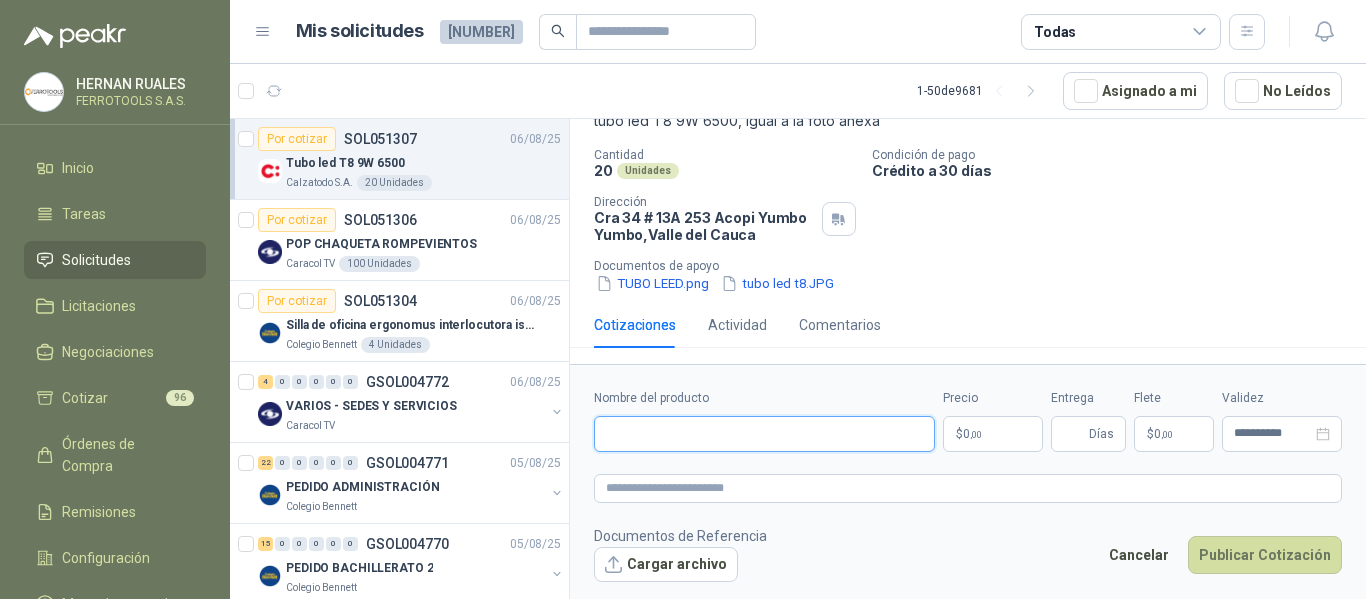 click on "Nombre del producto" at bounding box center (764, 434) 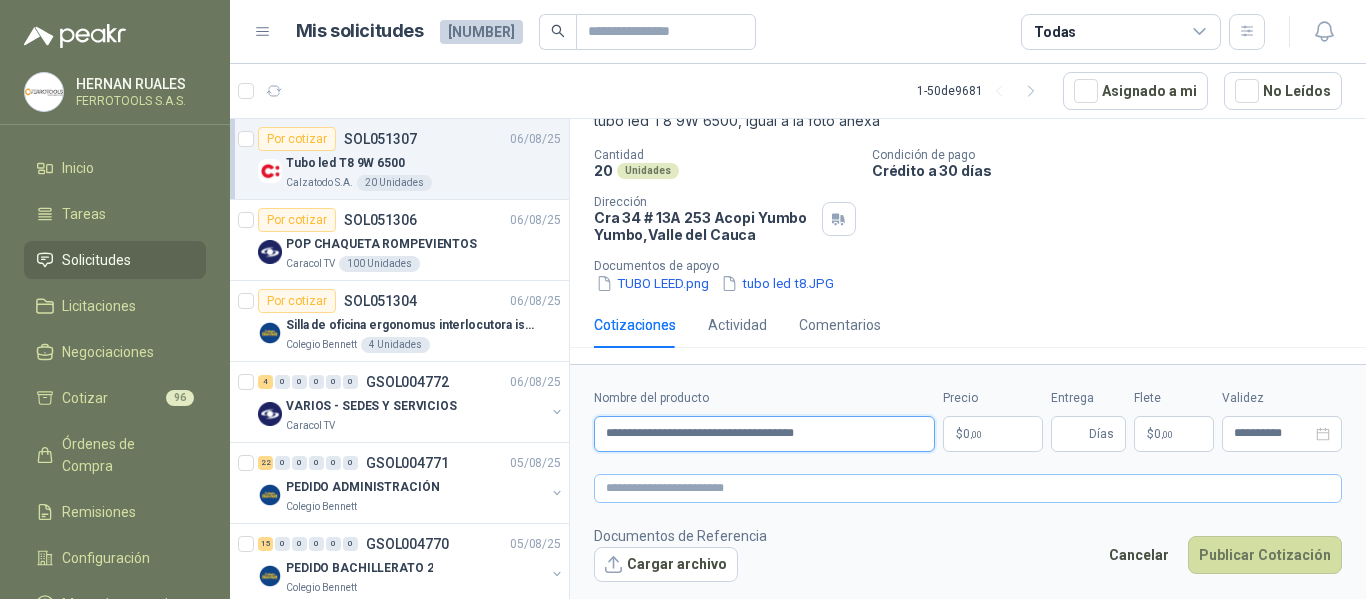 type on "**********" 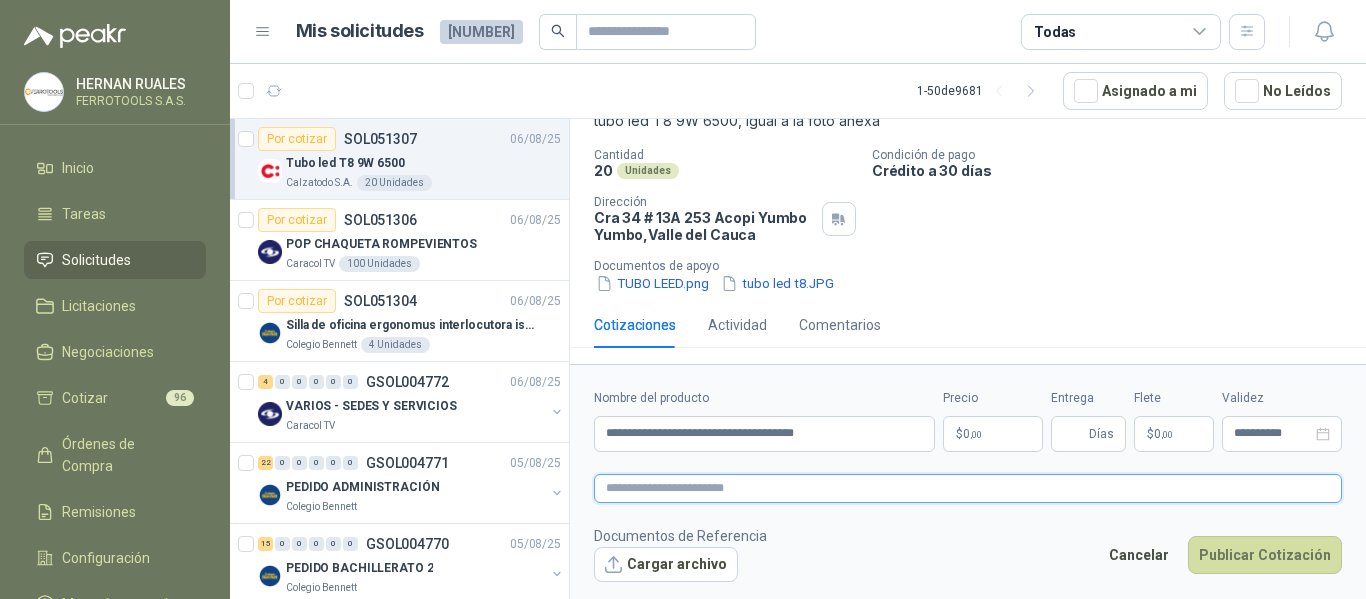 click at bounding box center [968, 488] 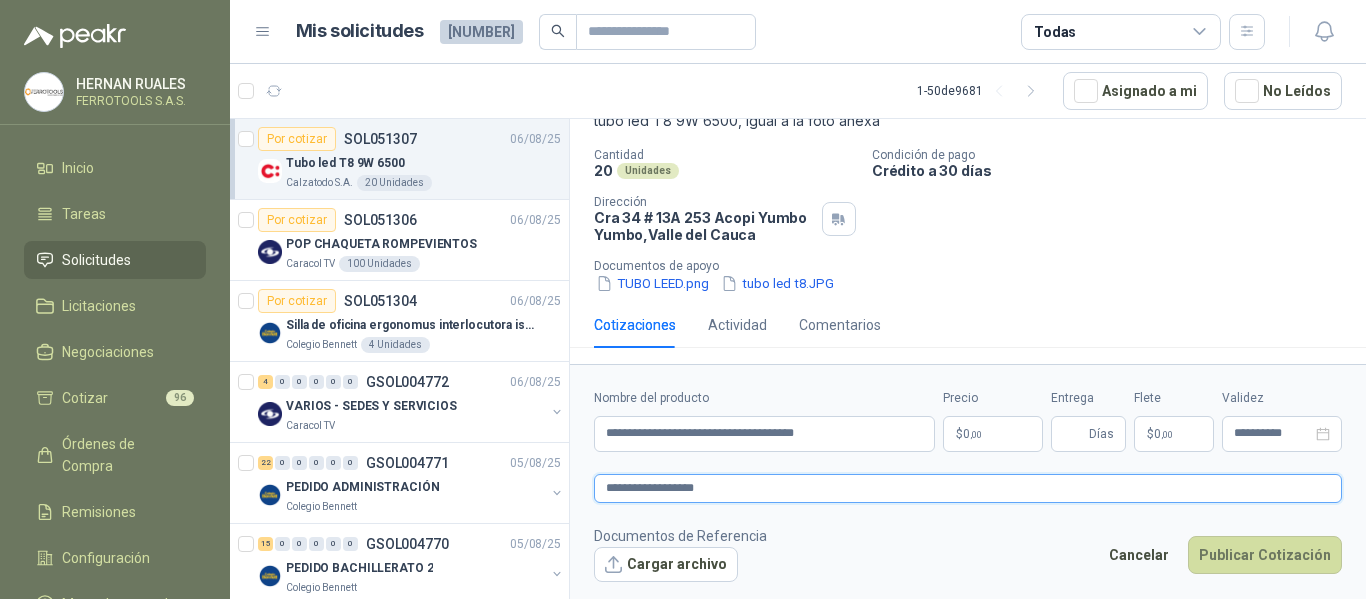 type 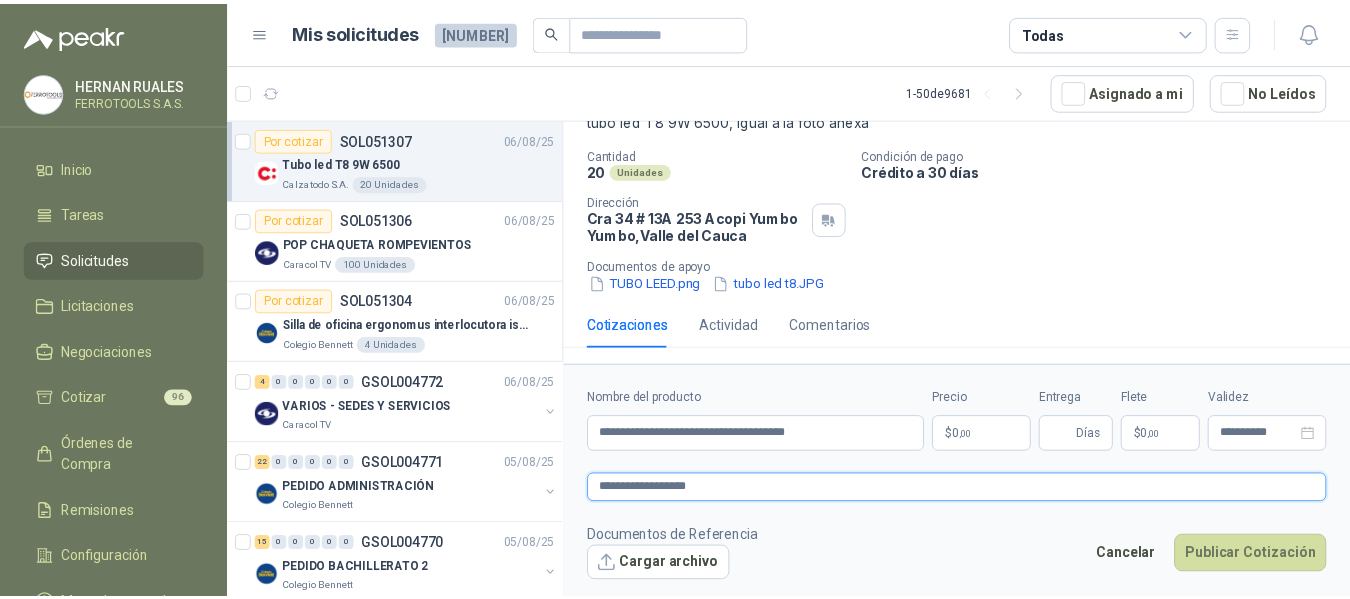 scroll, scrollTop: 146, scrollLeft: 0, axis: vertical 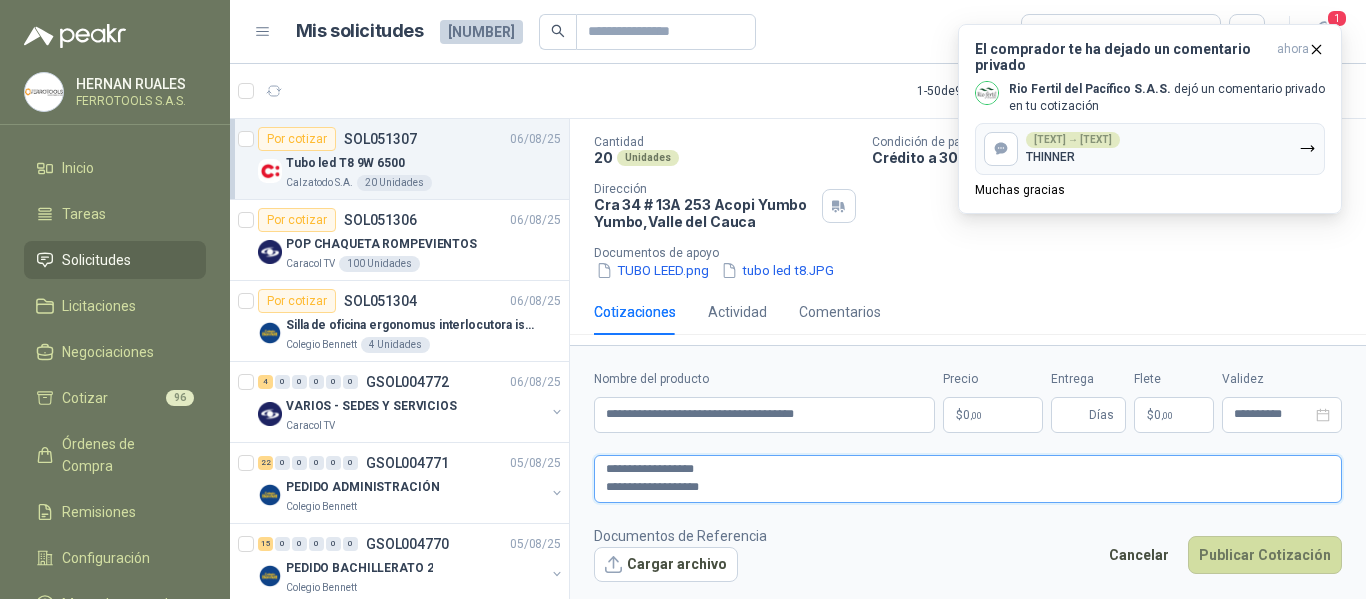 type on "**********" 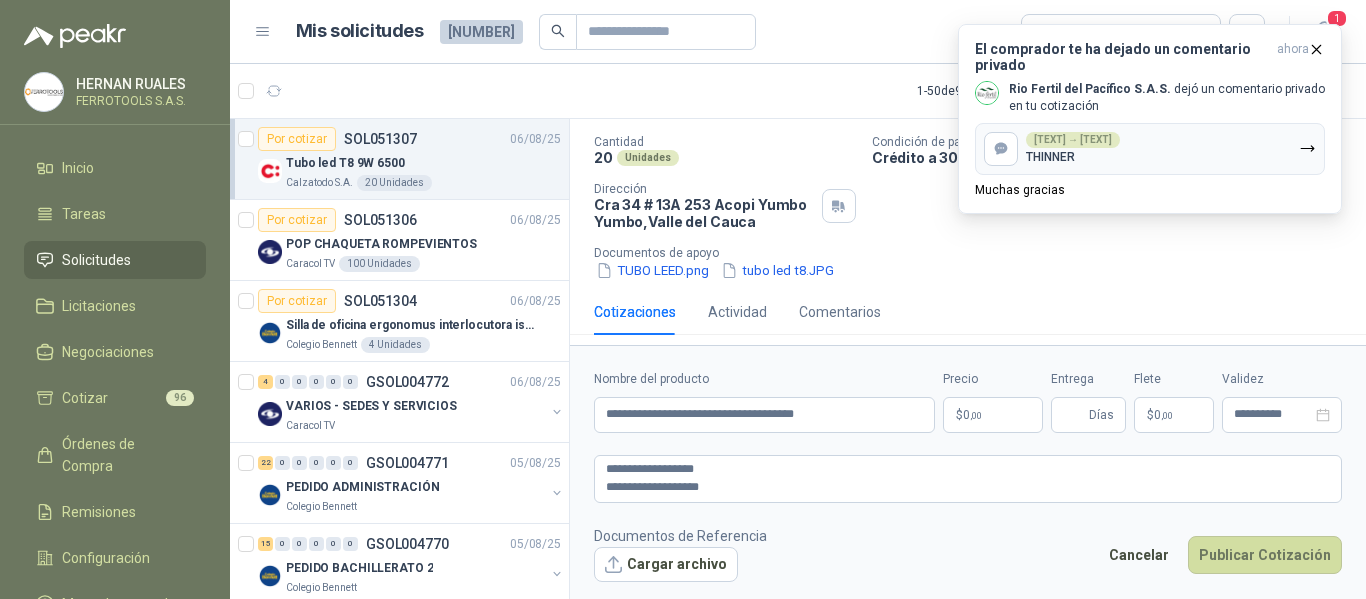 click on "HERNAN   RUALES FERROTOOLS S.A.S.   Inicio   Tareas   Solicitudes   Licitaciones   Negociaciones   Cotizar 96   Órdenes de Compra   Remisiones   Configuración   Manuales y ayuda Mis solicitudes 14558 Todas 1 1 - 50  de  9681 Asignado a mi No Leídos Por cotizar SOL051307 06/08/25   Tubo led T8 9W 6500 Calzatodo S.A. 20   Unidades Por cotizar SOL051306 06/08/25   POP CHAQUETA ROMPEVIENTOS Caracol TV 100   Unidades Por cotizar SOL051304 06/08/25   Silla de oficina ergonomus interlocutora isósceles azul  Colegio Bennett 4   Unidades 4   0   0   0   0   0   GSOL004772 06/08/25   VARIOS - SEDES Y SERVICIOS Caracol TV   22   0   0   0   0   0   GSOL004771 05/08/25   PEDIDO ADMINISTRACIÓN Colegio Bennett   15   0   0   0   0   0   GSOL004770 05/08/25   PEDIDO BACHILLERATO 2 Colegio Bennett   9   0   0   0   0   0   GSOL004768 05/08/25   Insumos TI Caracol TV   Por adjudicar SOL051241 05/08/25   Probador de red RJ11 / RJ45 / BNC UNI-T (UT681C-UT681L) Lafayette SAS 1   Unidades 1   0   0   0   0   0   GSOL004765" at bounding box center [683, 299] 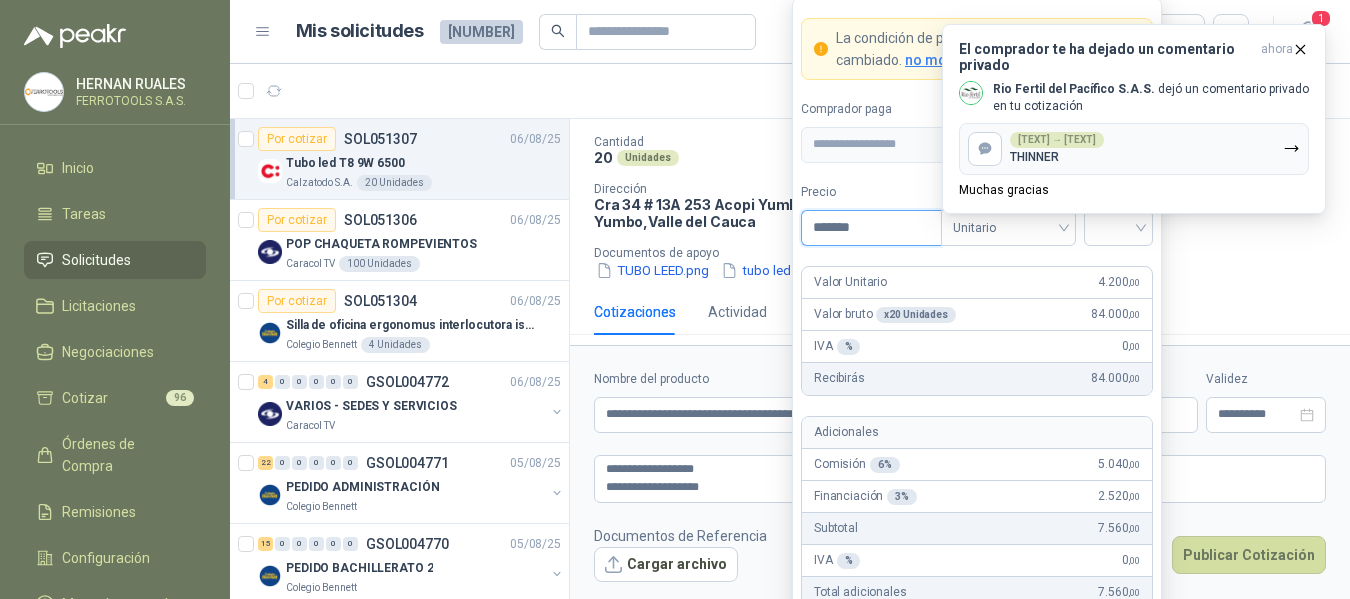 type on "*******" 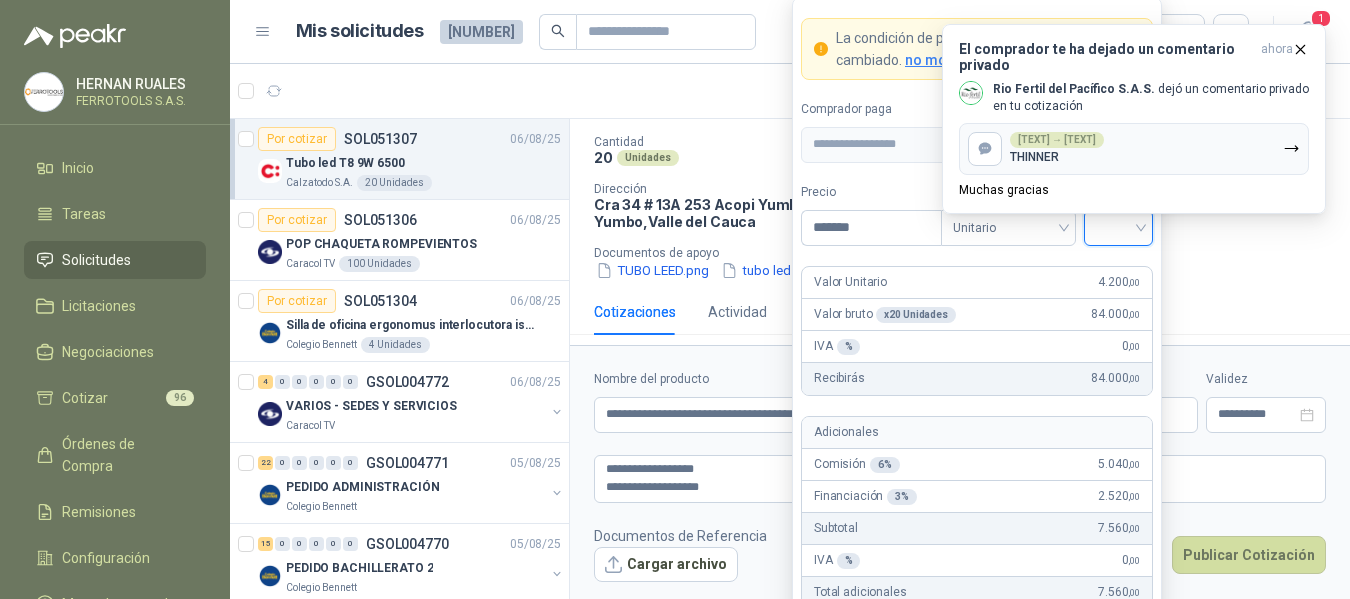 click at bounding box center [1118, 226] 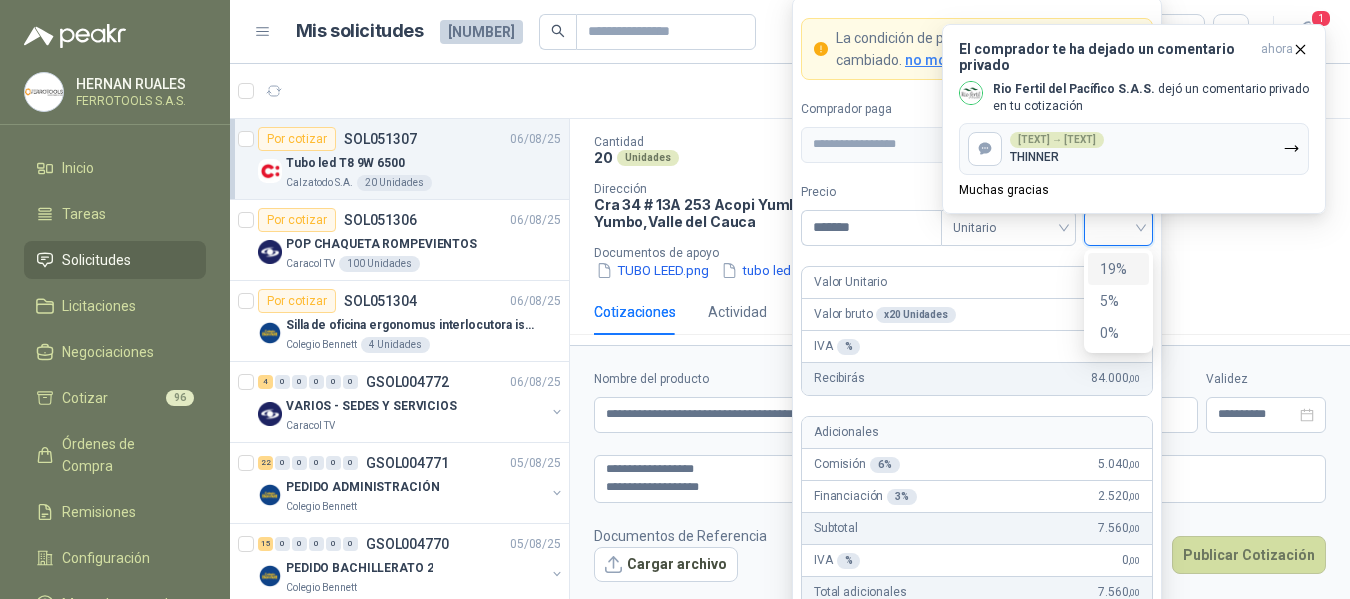 click on "19%" at bounding box center [1118, 269] 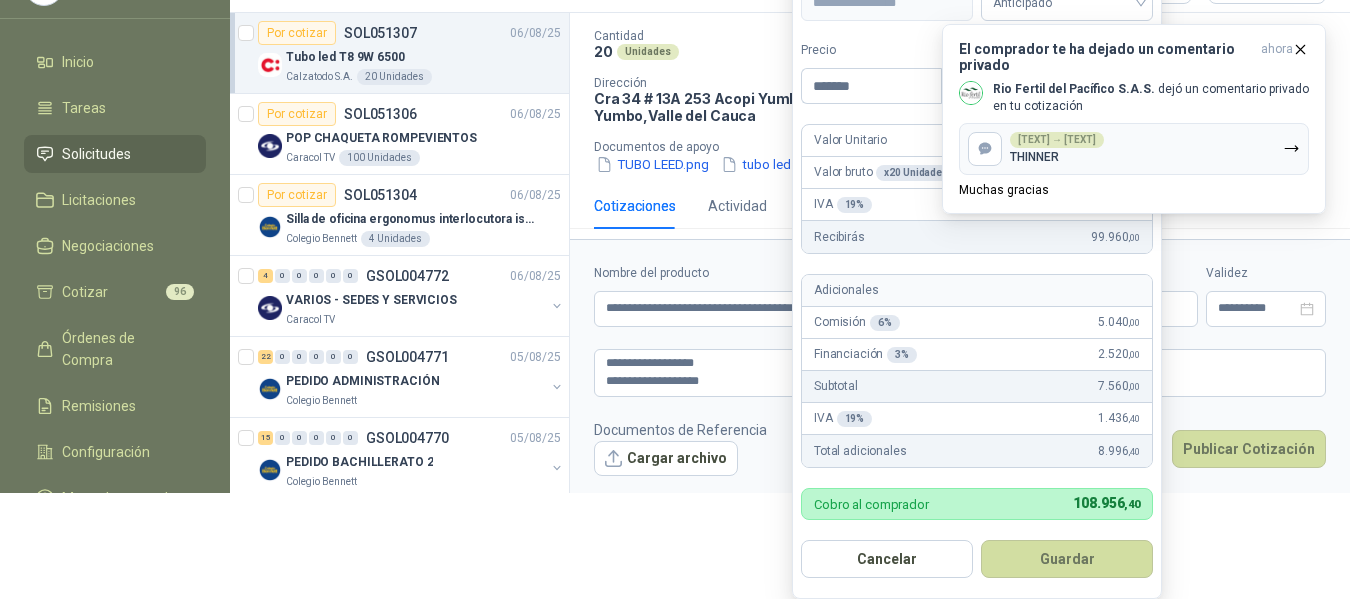 scroll, scrollTop: 103, scrollLeft: 0, axis: vertical 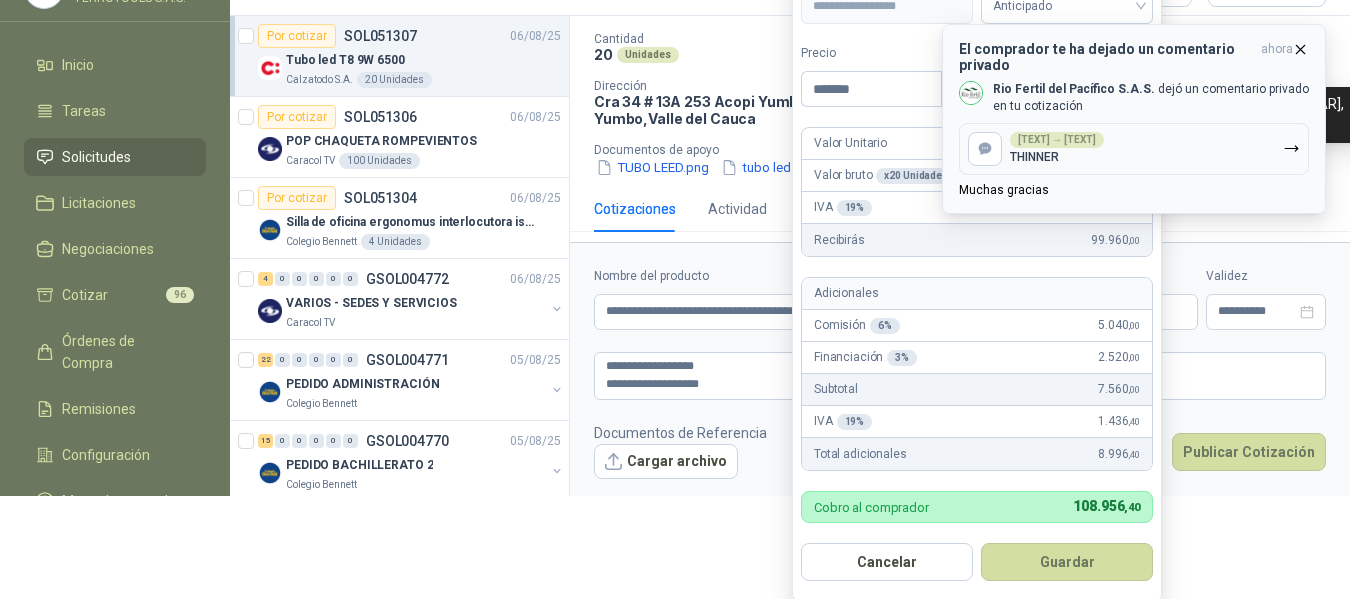 click 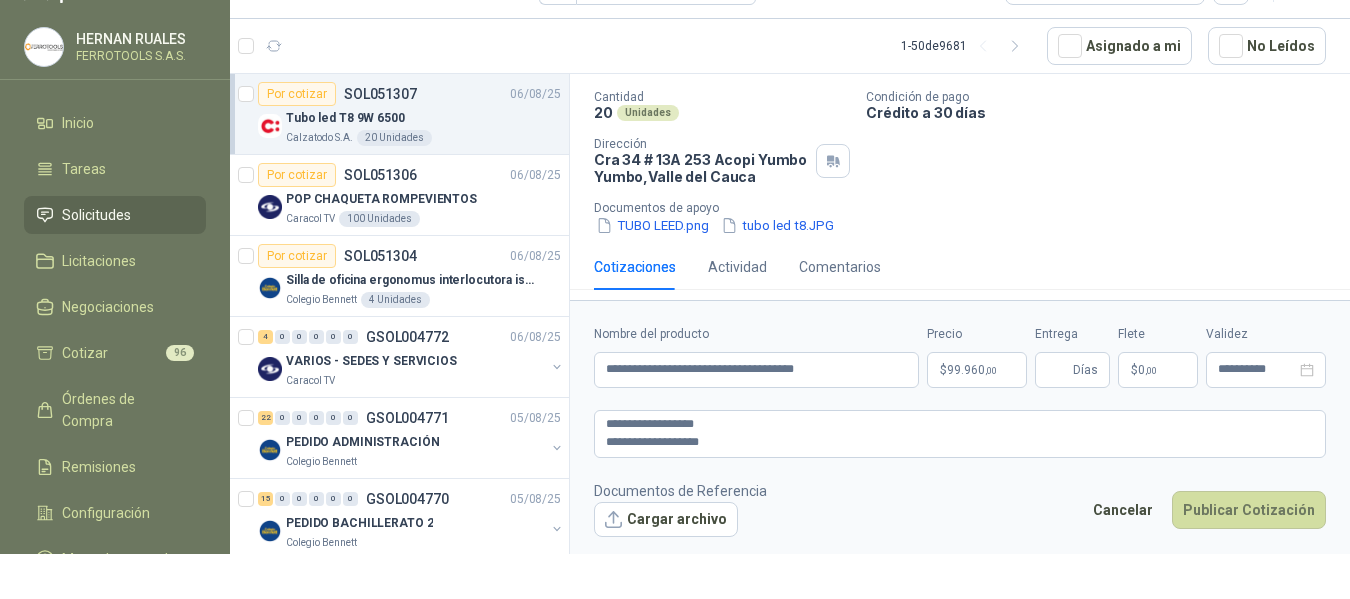 scroll, scrollTop: 0, scrollLeft: 0, axis: both 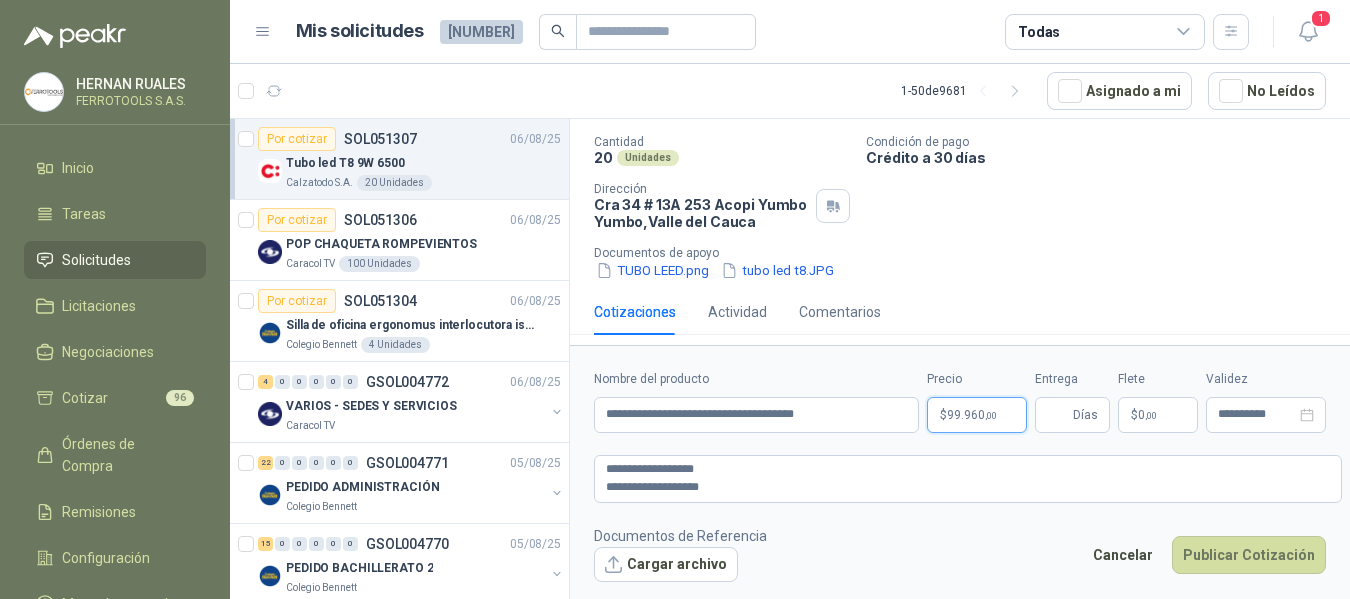click on "HERNAN   RUALES FERROTOOLS S.A.S.   Inicio   Tareas   Solicitudes   Licitaciones   Negociaciones   Cotizar 96   Órdenes de Compra   Remisiones   Configuración   Manuales y ayuda Mis solicitudes 14558 Todas 1 1 - 50  de  9681 Asignado a mi No Leídos Por cotizar SOL051307 06/08/25   Tubo led T8 9W 6500 Calzatodo S.A. 20   Unidades Por cotizar SOL051306 06/08/25   POP CHAQUETA ROMPEVIENTOS Caracol TV 100   Unidades Por cotizar SOL051304 06/08/25   Silla de oficina ergonomus interlocutora isósceles azul  Colegio Bennett 4   Unidades 4   0   0   0   0   0   GSOL004772 06/08/25   VARIOS - SEDES Y SERVICIOS Caracol TV   22   0   0   0   0   0   GSOL004771 05/08/25   PEDIDO ADMINISTRACIÓN Colegio Bennett   15   0   0   0   0   0   GSOL004770 05/08/25   PEDIDO BACHILLERATO 2 Colegio Bennett   9   0   0   0   0   0   GSOL004768 05/08/25   Insumos TI Caracol TV   Por adjudicar SOL051241 05/08/25   Probador de red RJ11 / RJ45 / BNC UNI-T (UT681C-UT681L) Lafayette SAS 1   Unidades 1   0   0   0   0   0   GSOL004765" at bounding box center [675, 299] 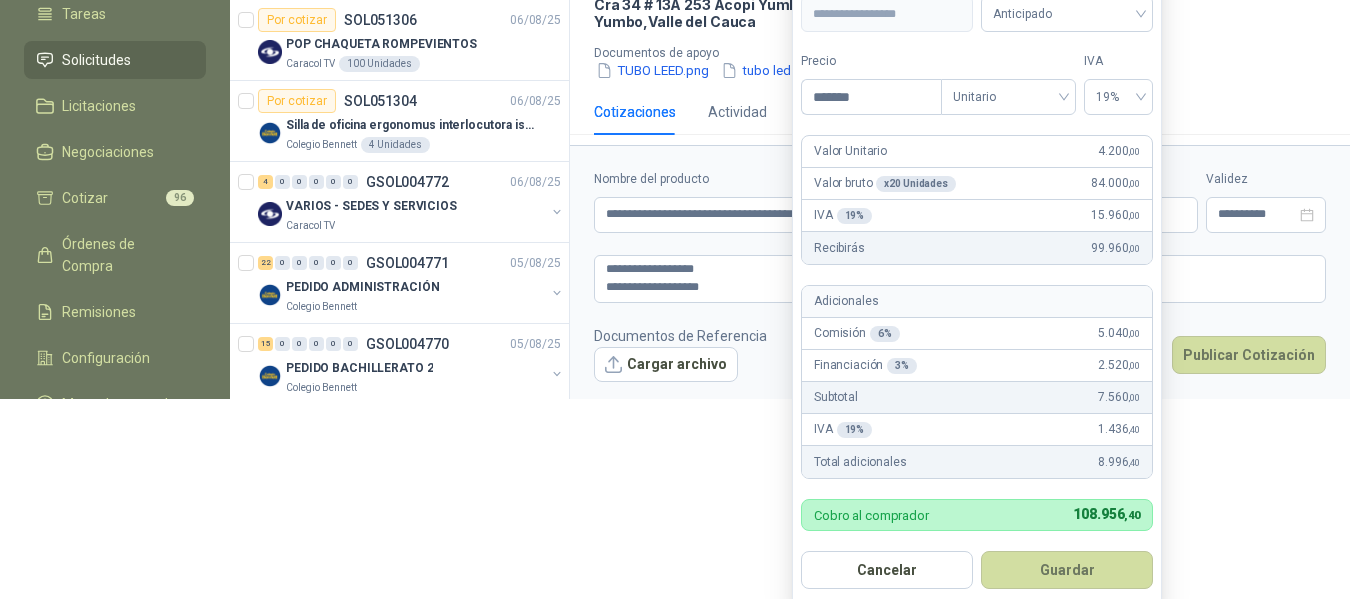 scroll, scrollTop: 208, scrollLeft: 0, axis: vertical 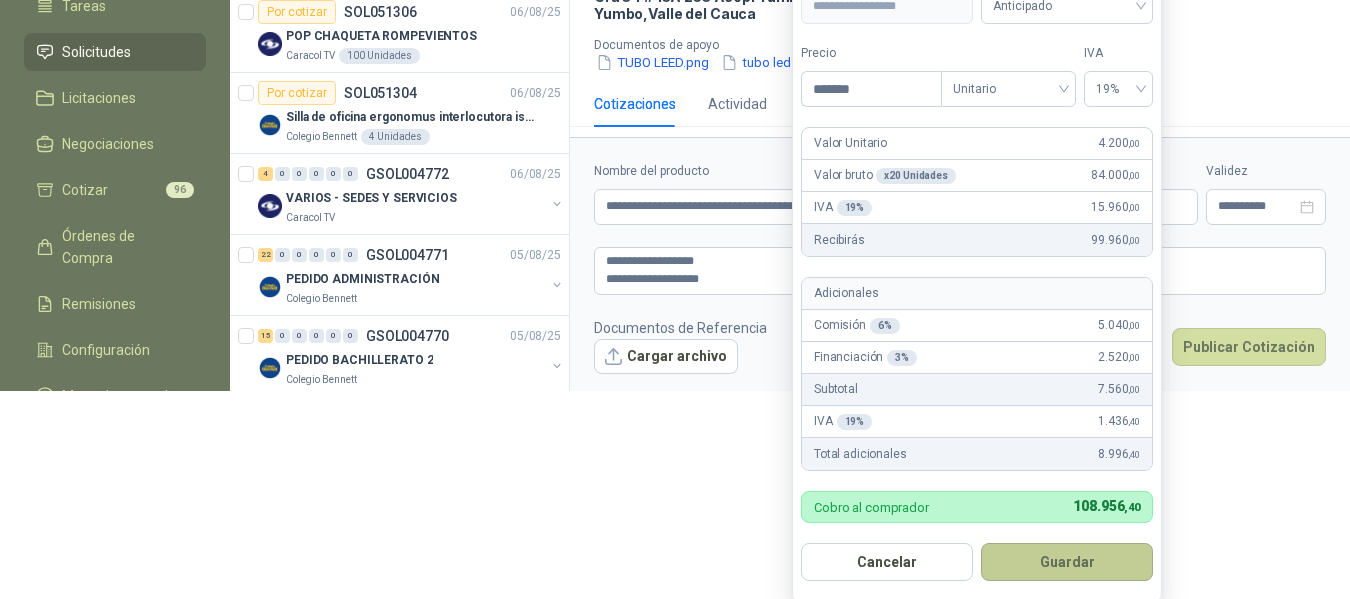click on "Guardar" at bounding box center [1067, 562] 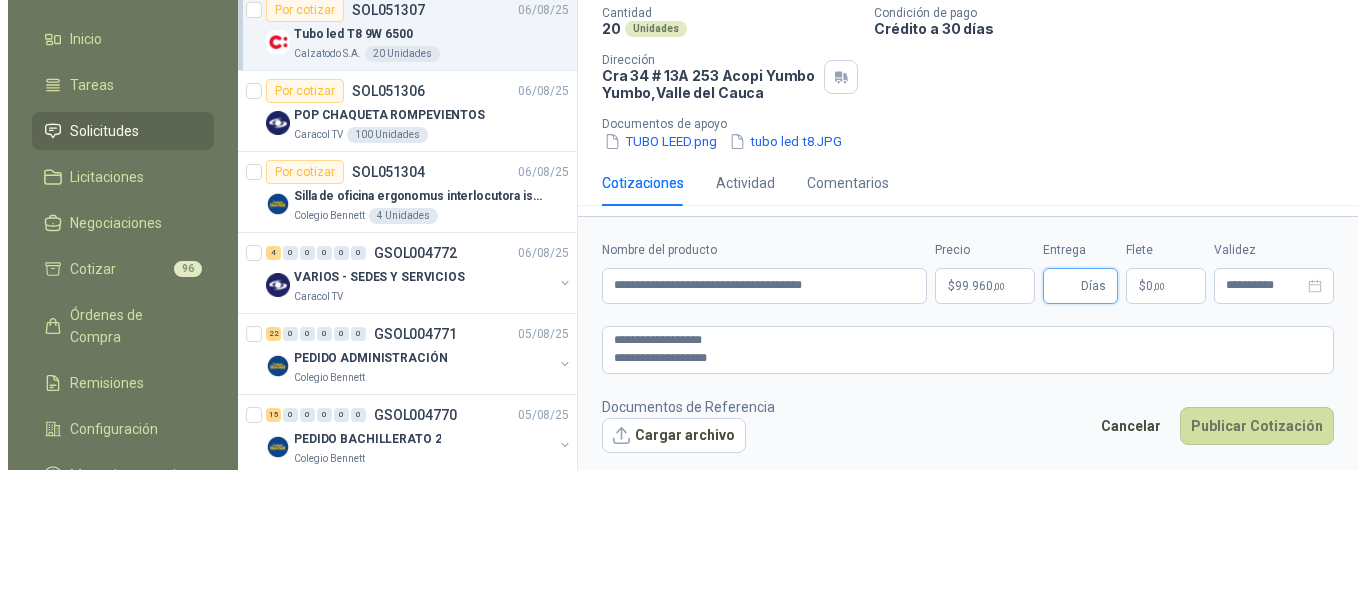 scroll, scrollTop: 0, scrollLeft: 0, axis: both 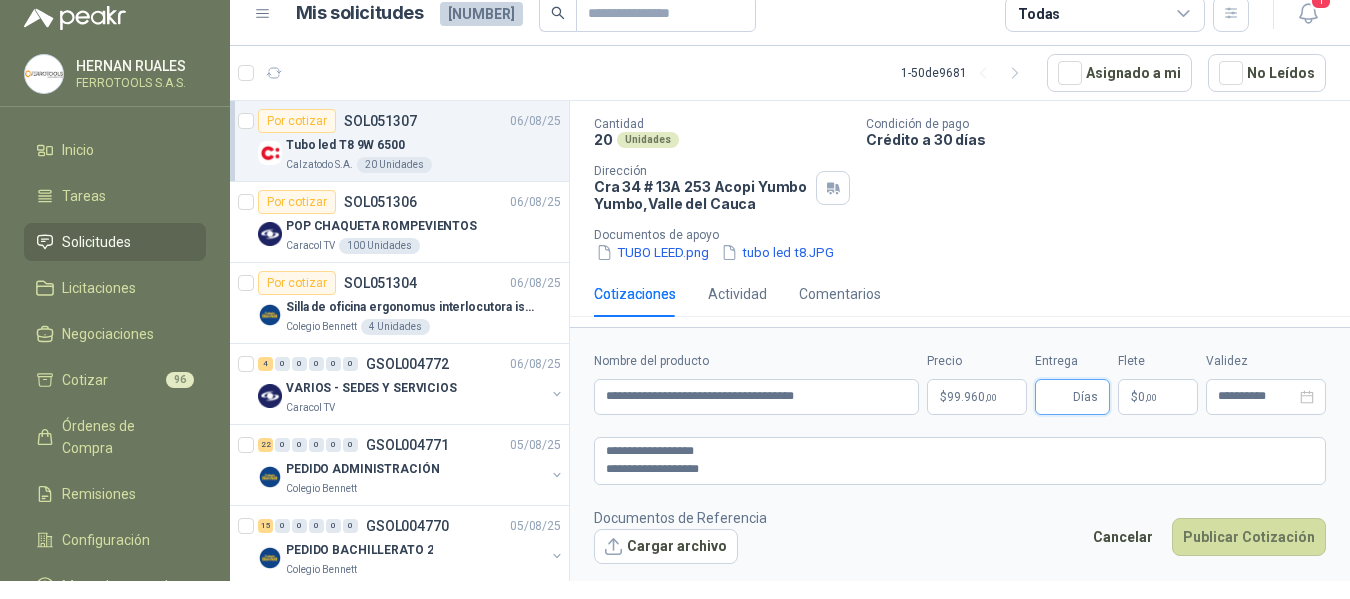 type 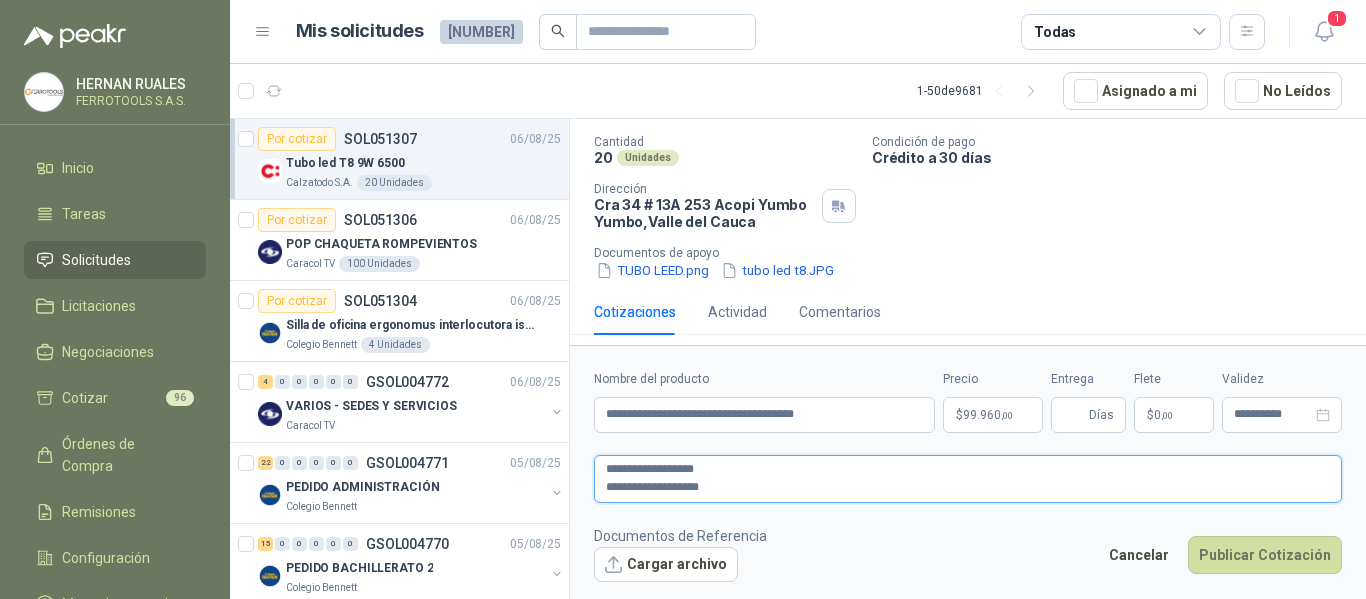 click on "**********" at bounding box center [968, 479] 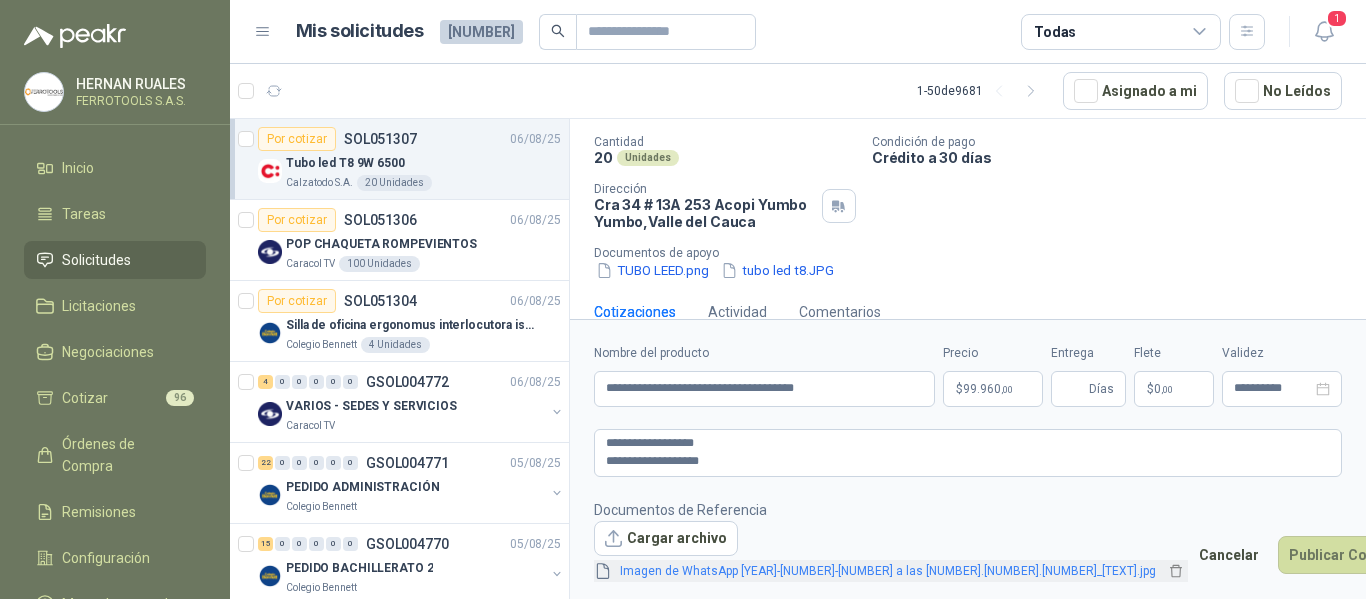click on "Imagen de WhatsApp 2025-08-06 a las 11.35.12_243a0fd4.jpg" at bounding box center (888, 571) 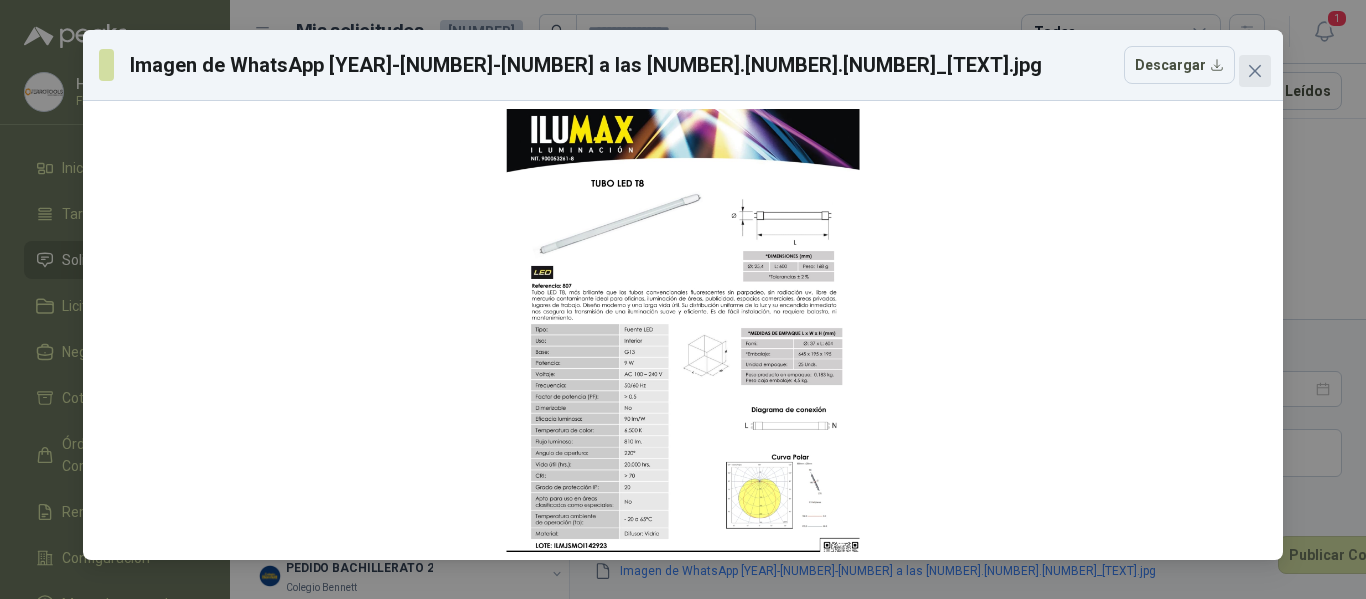 click 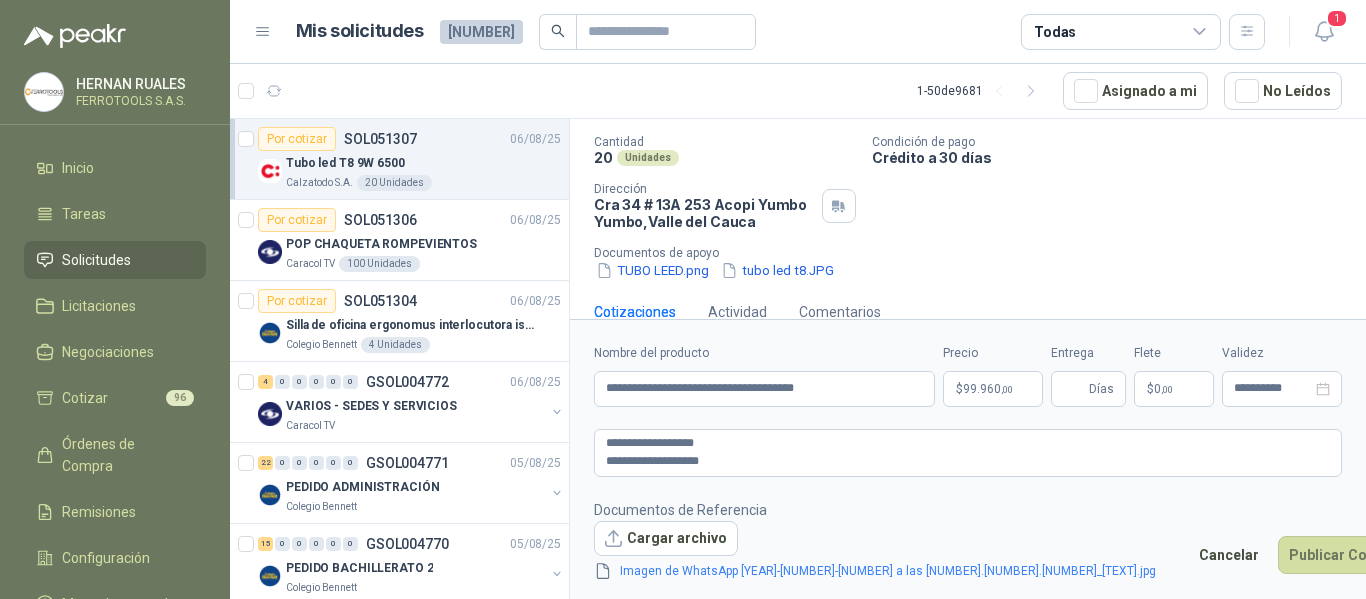 click on "Cargar archivo Imagen de WhatsApp 2025-08-06 a las 11.35.12_243a0fd4.jpg" at bounding box center (891, 552) 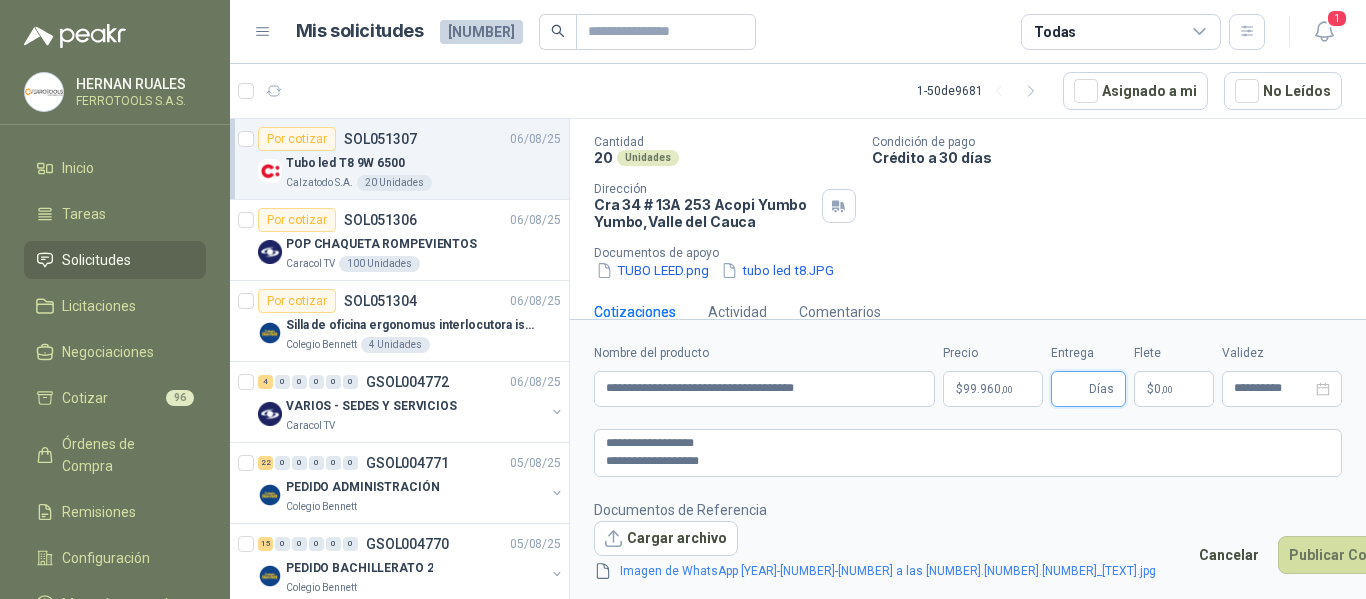 click on "Entrega" at bounding box center [1074, 389] 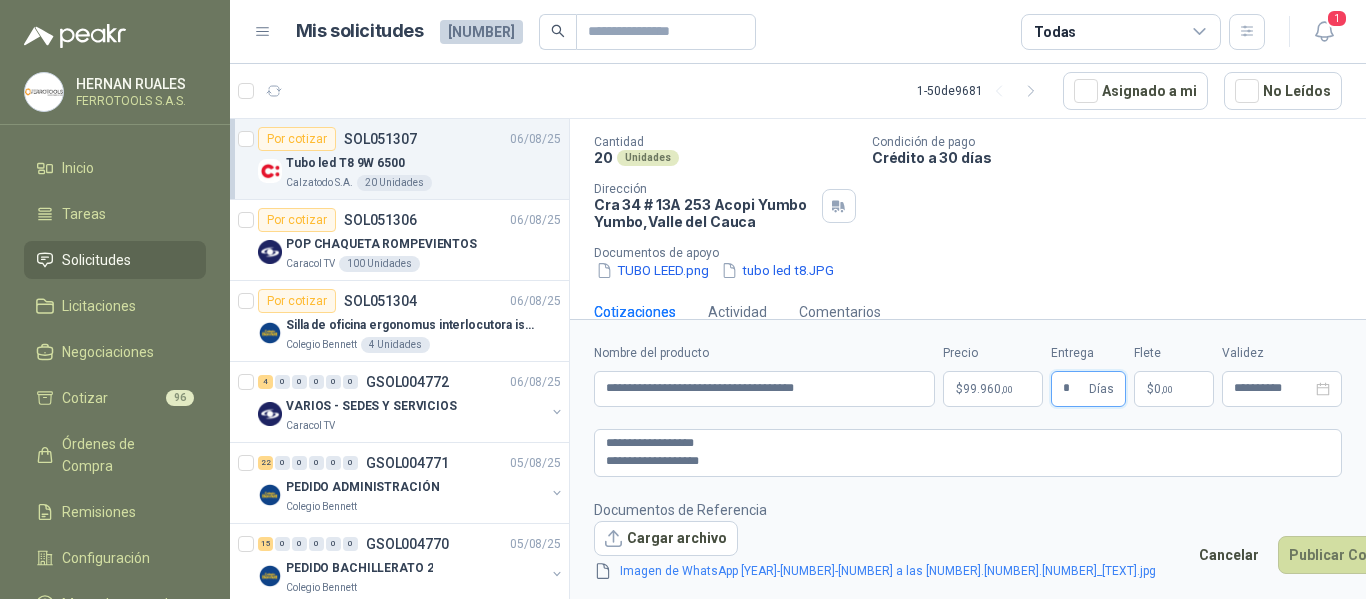 type on "*" 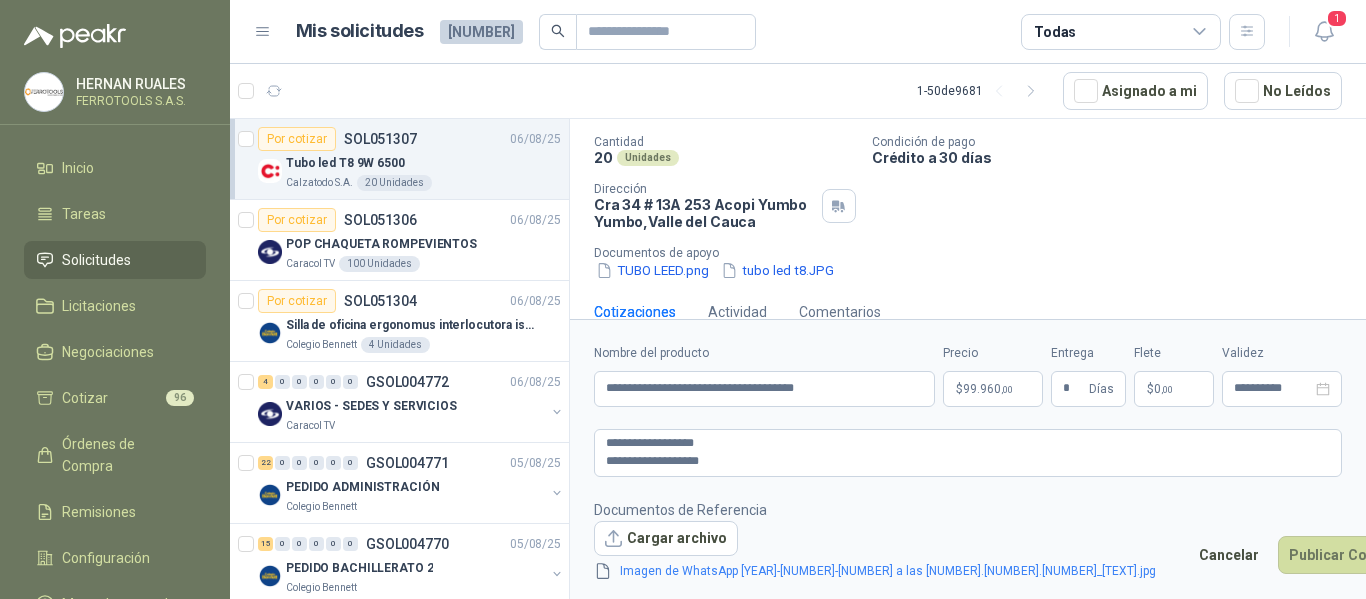 click on "Documentos de Referencia Cargar archivo Imagen de WhatsApp 2025-08-06 a las 11.35.12_243a0fd4.jpg Cancelar Publicar Cotización" at bounding box center [968, 541] 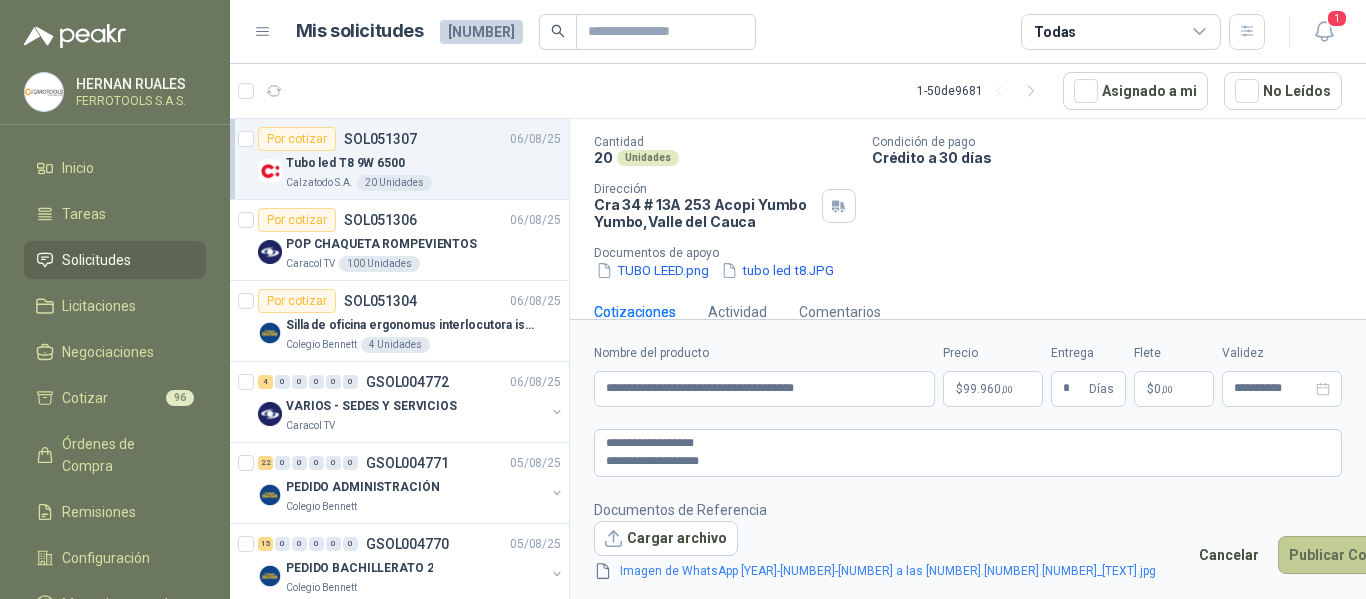 click on "Publicar Cotización" at bounding box center (1355, 555) 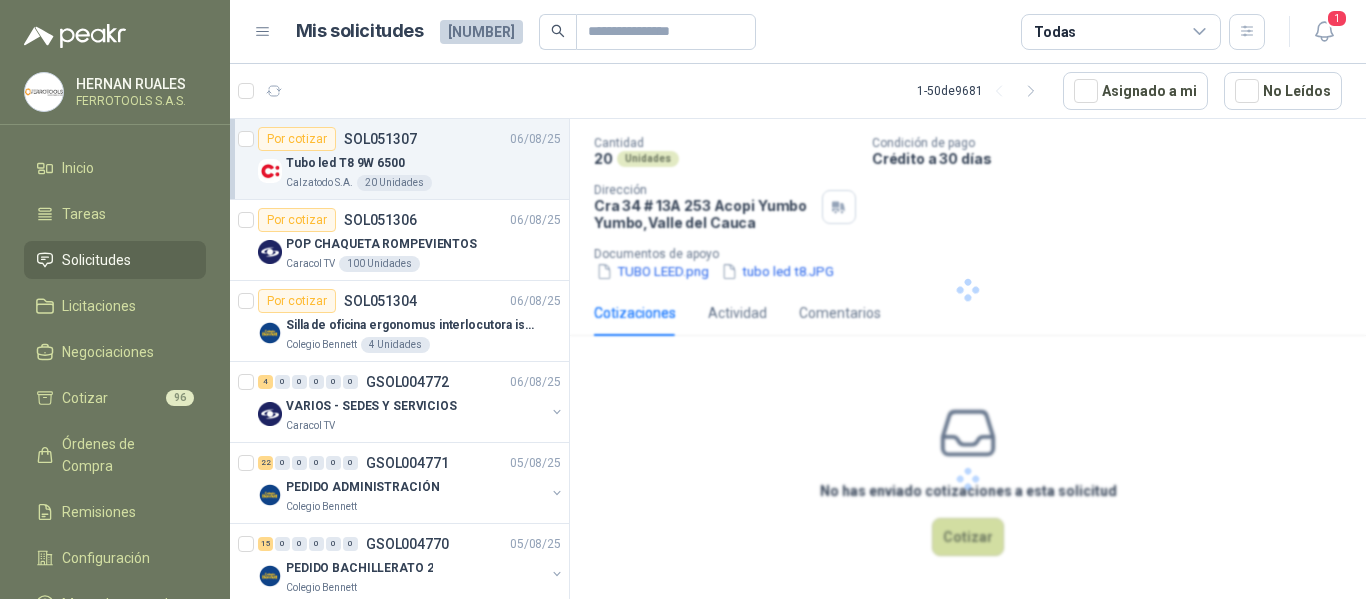 scroll, scrollTop: 24, scrollLeft: 0, axis: vertical 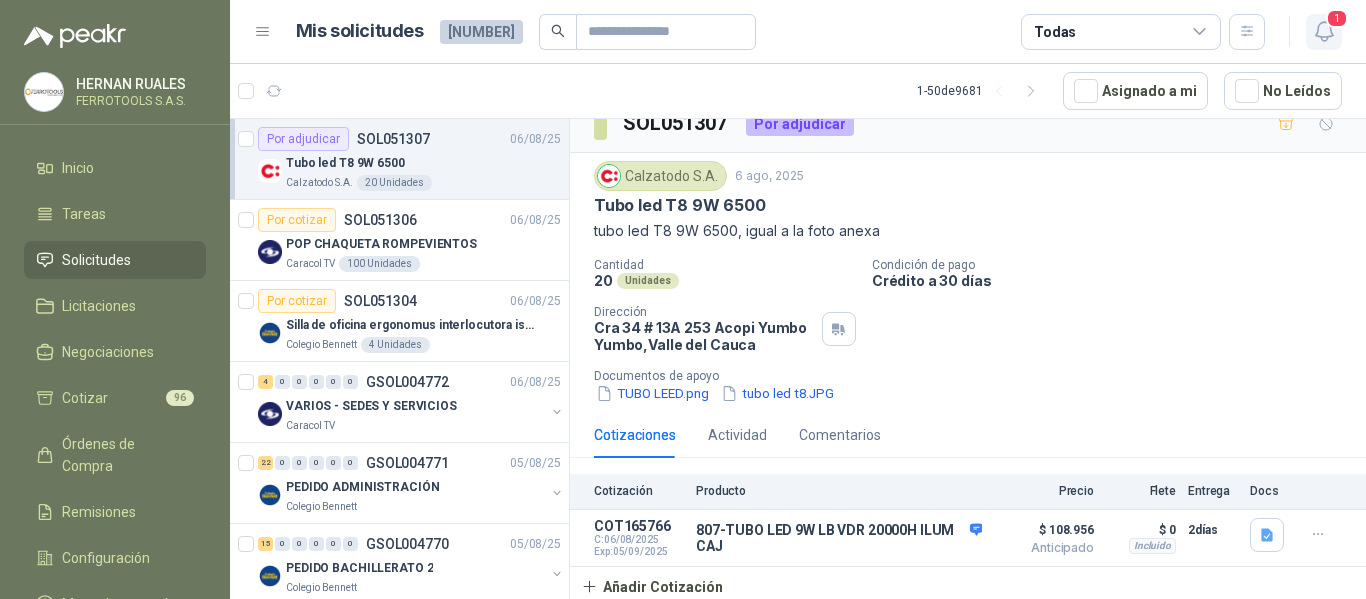 click on "1" at bounding box center (1337, 18) 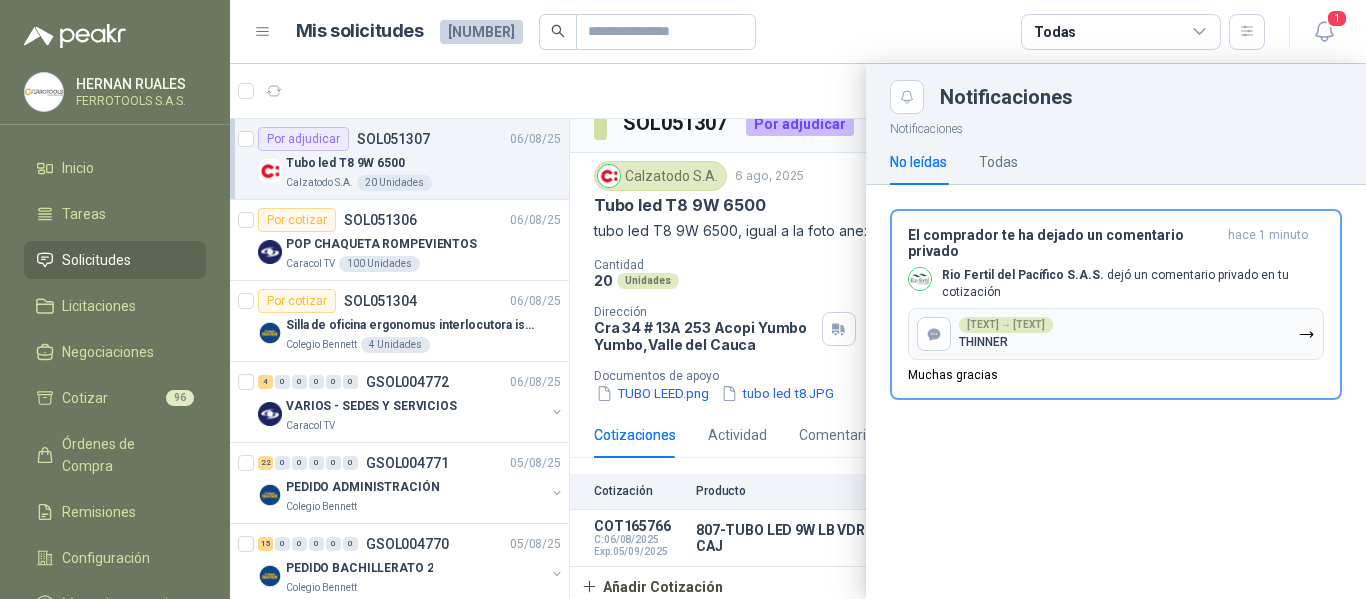 click on "SOL047799 → COT155756 THINNER" at bounding box center [1116, 334] 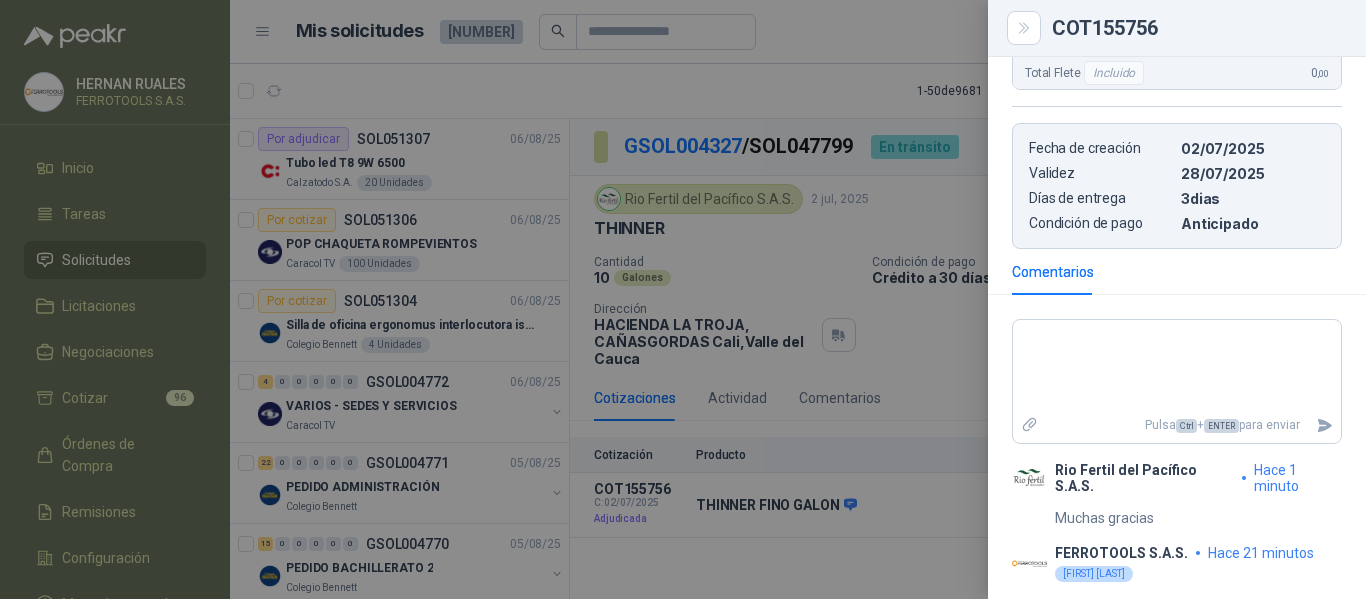 scroll, scrollTop: 927, scrollLeft: 0, axis: vertical 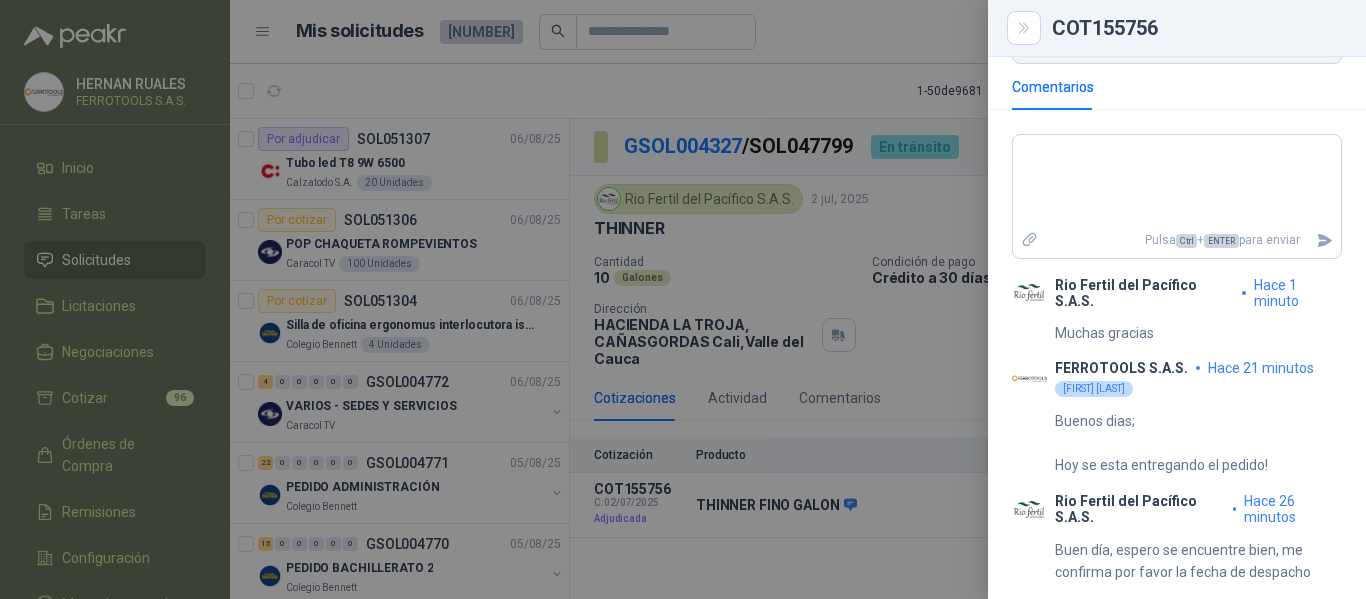 click at bounding box center (683, 299) 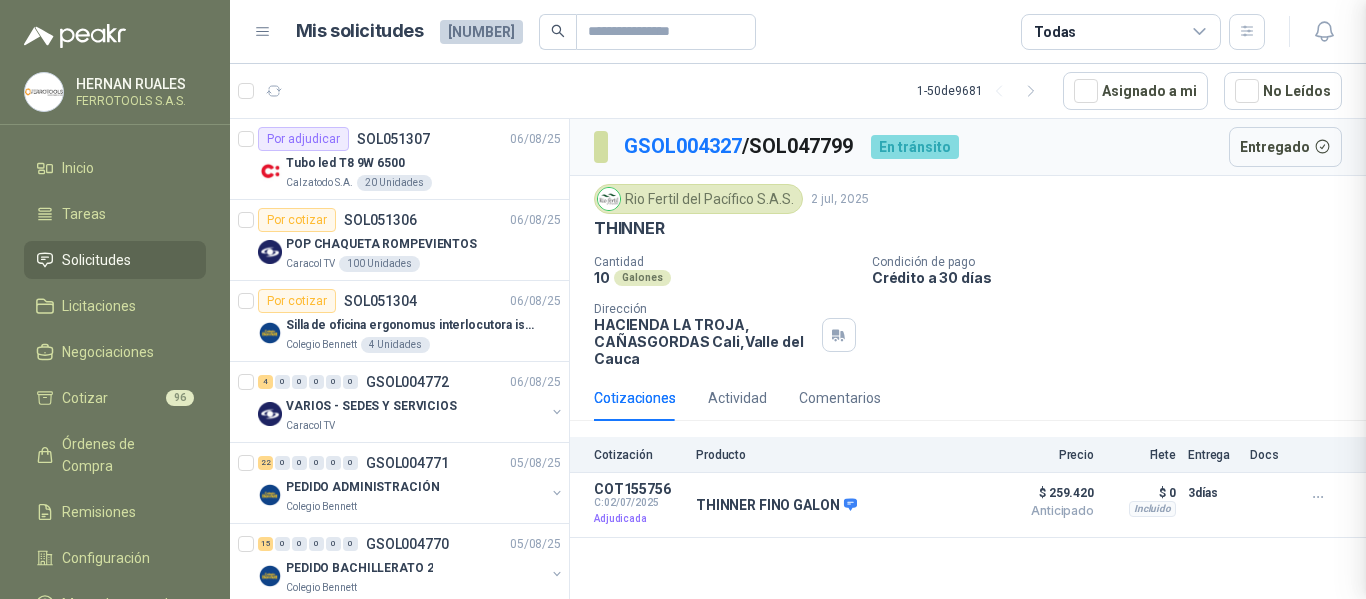 type 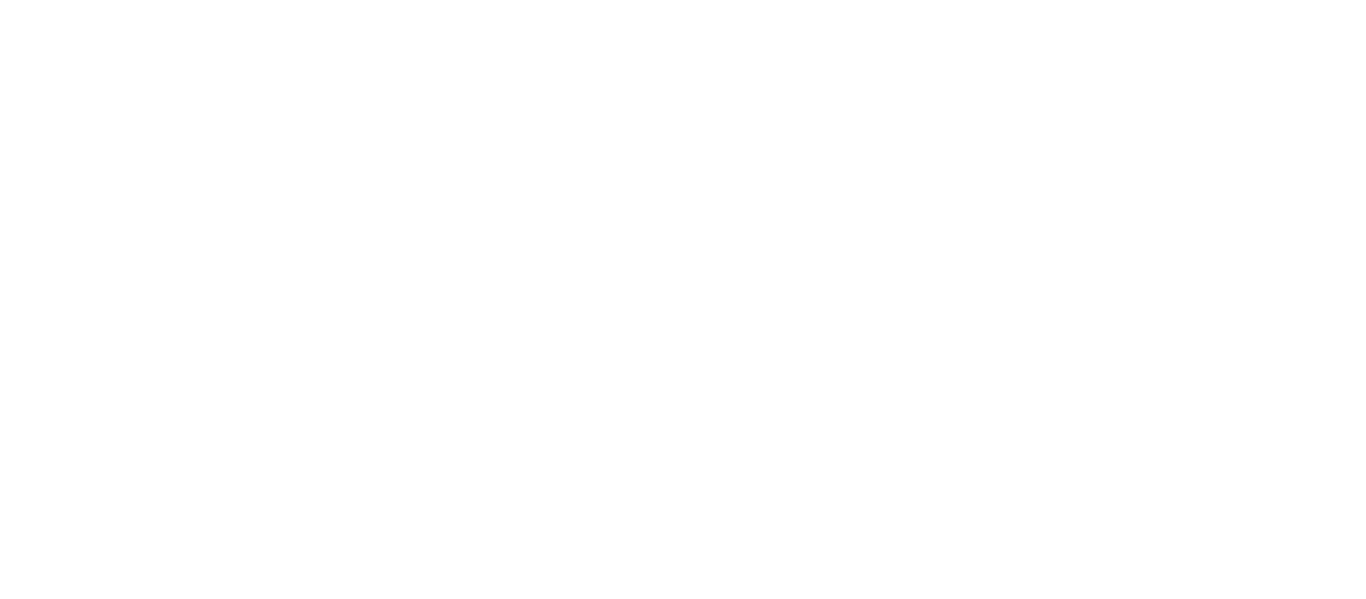 scroll, scrollTop: 0, scrollLeft: 0, axis: both 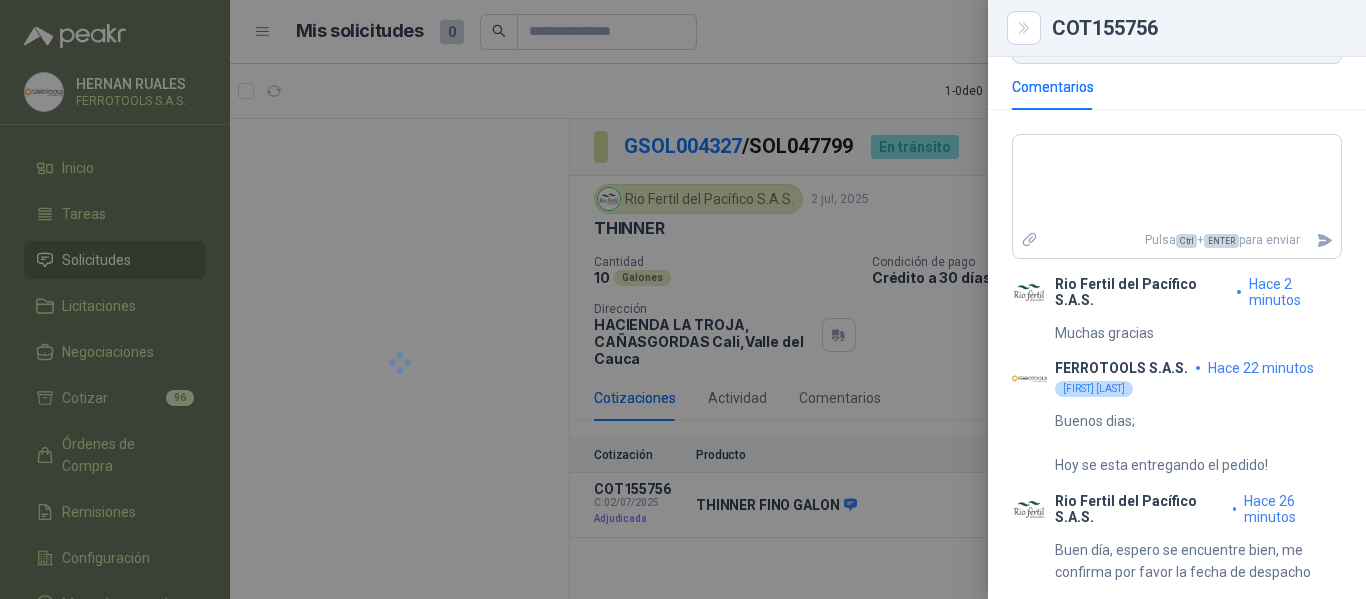 click at bounding box center [683, 299] 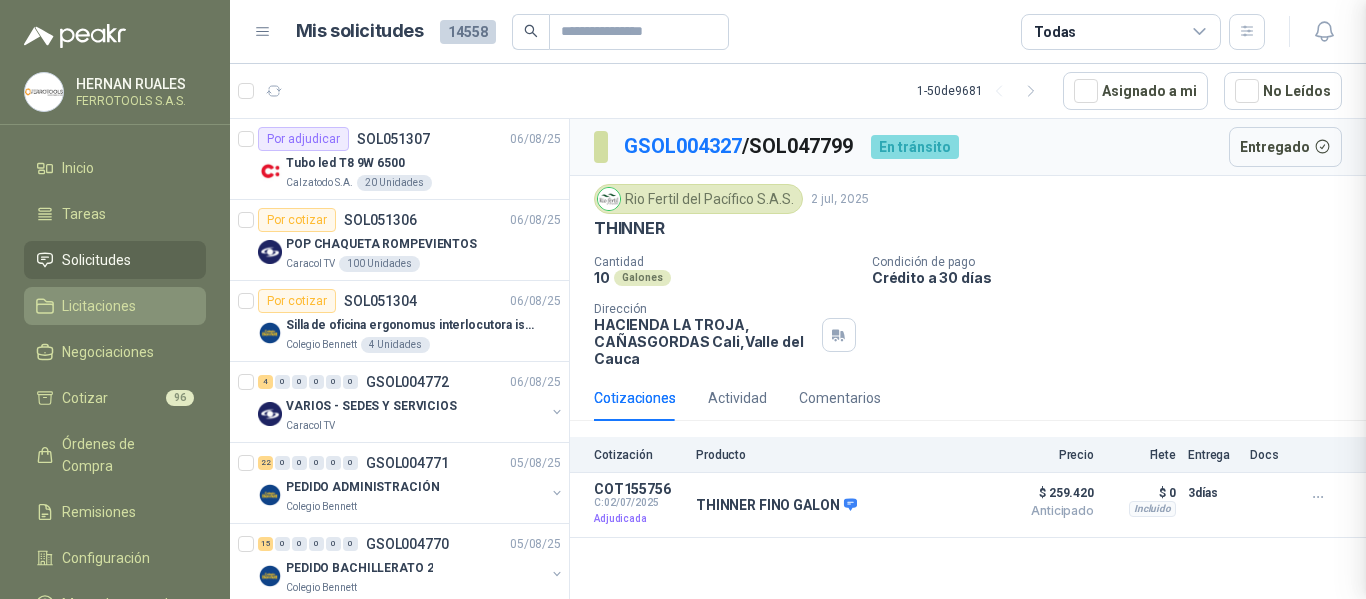 type 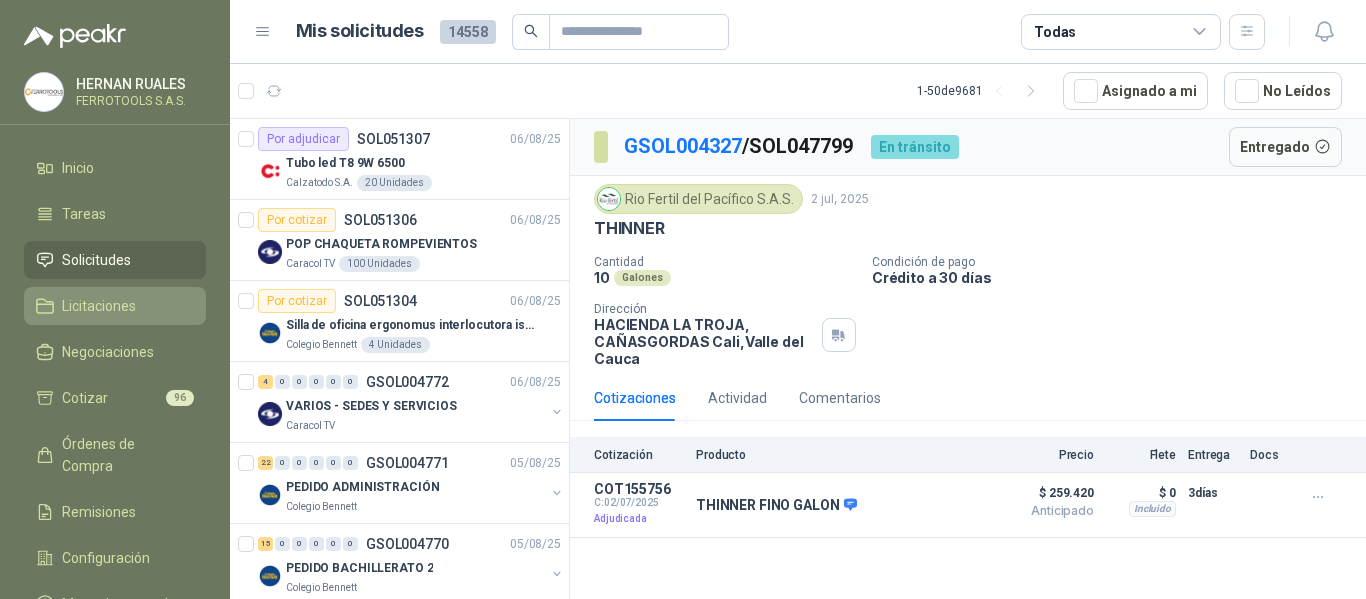 click on "Licitaciones" at bounding box center (99, 306) 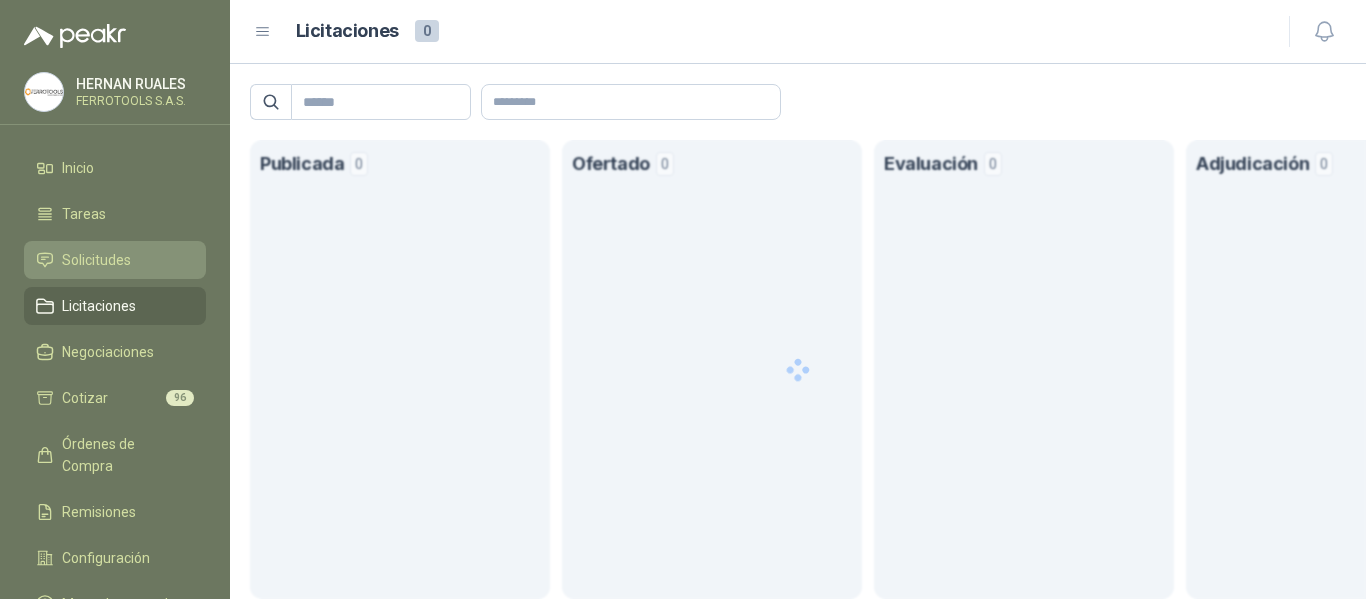 click on "Solicitudes" at bounding box center (96, 260) 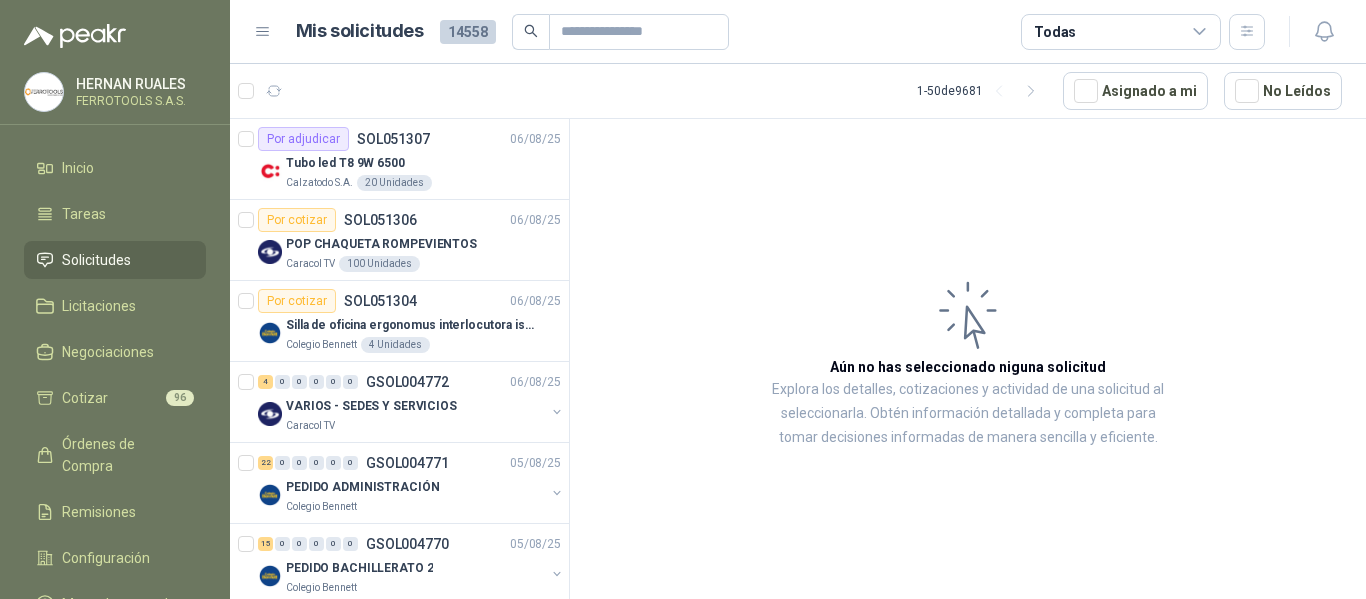 click on "1 - 50  de  9681 Asignado a mi No Leídos" at bounding box center [798, 91] 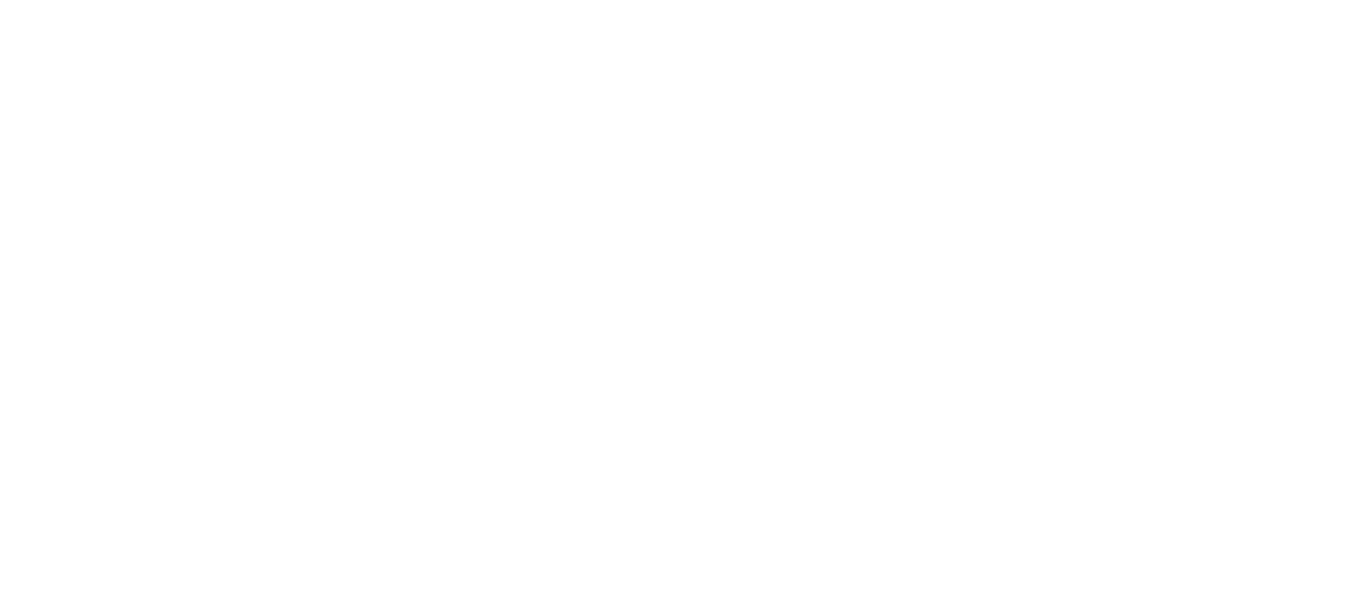 scroll, scrollTop: 0, scrollLeft: 0, axis: both 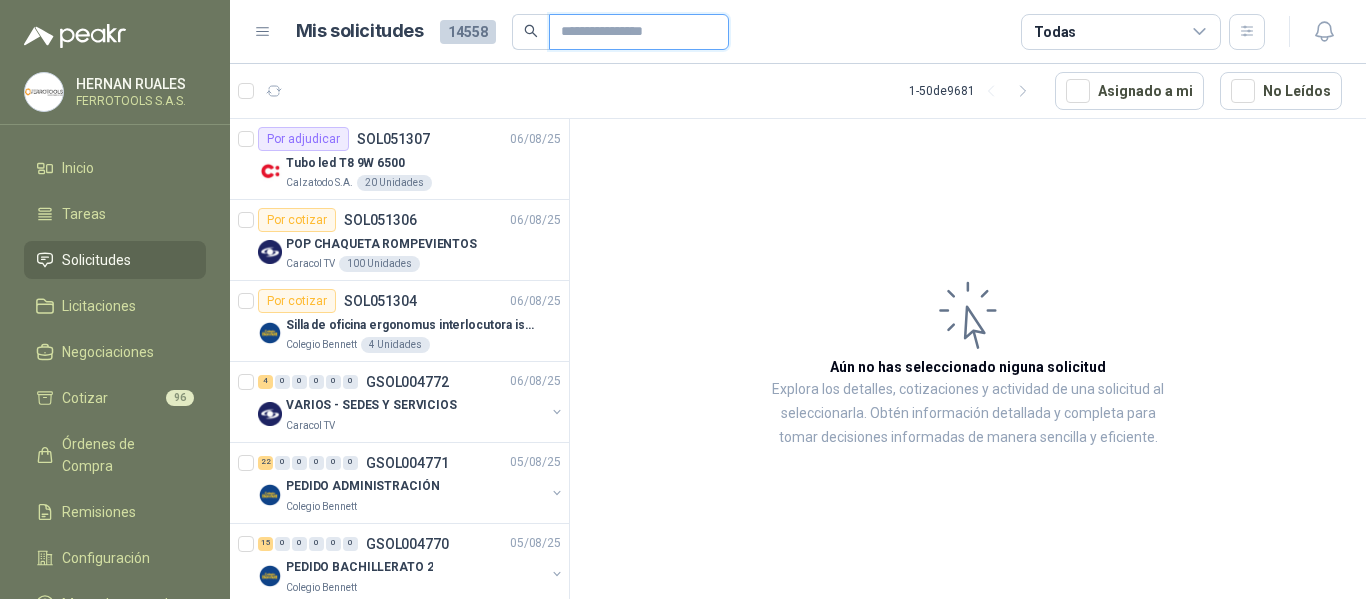 click at bounding box center (631, 32) 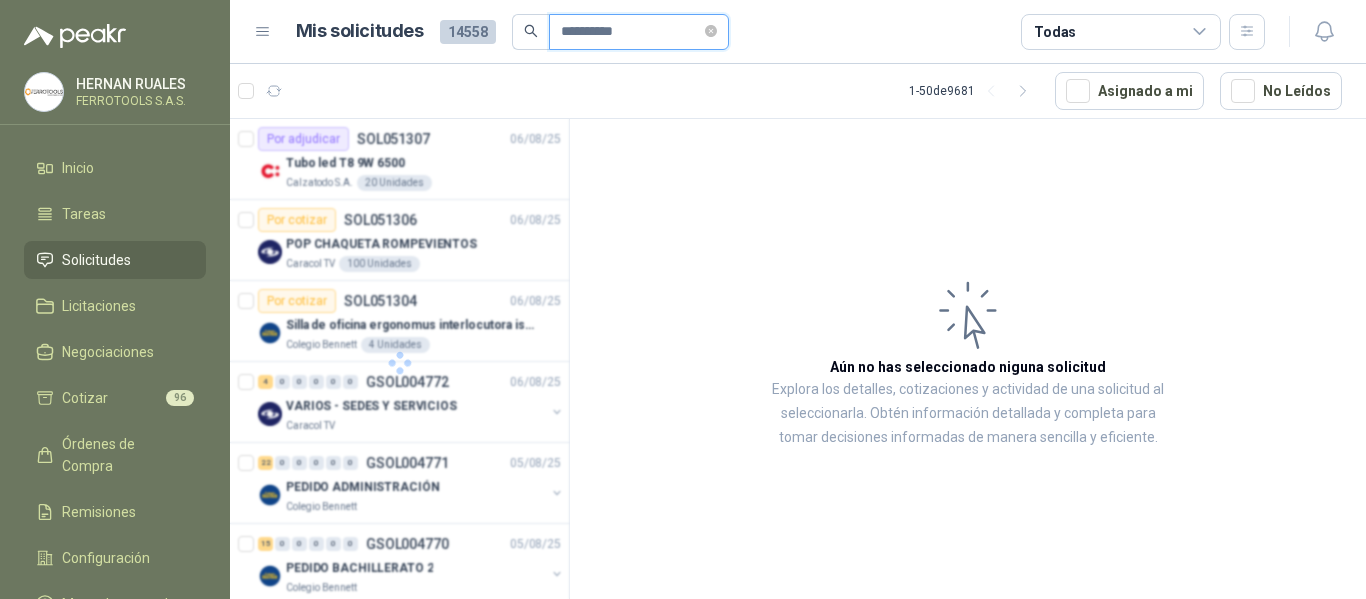 type on "**********" 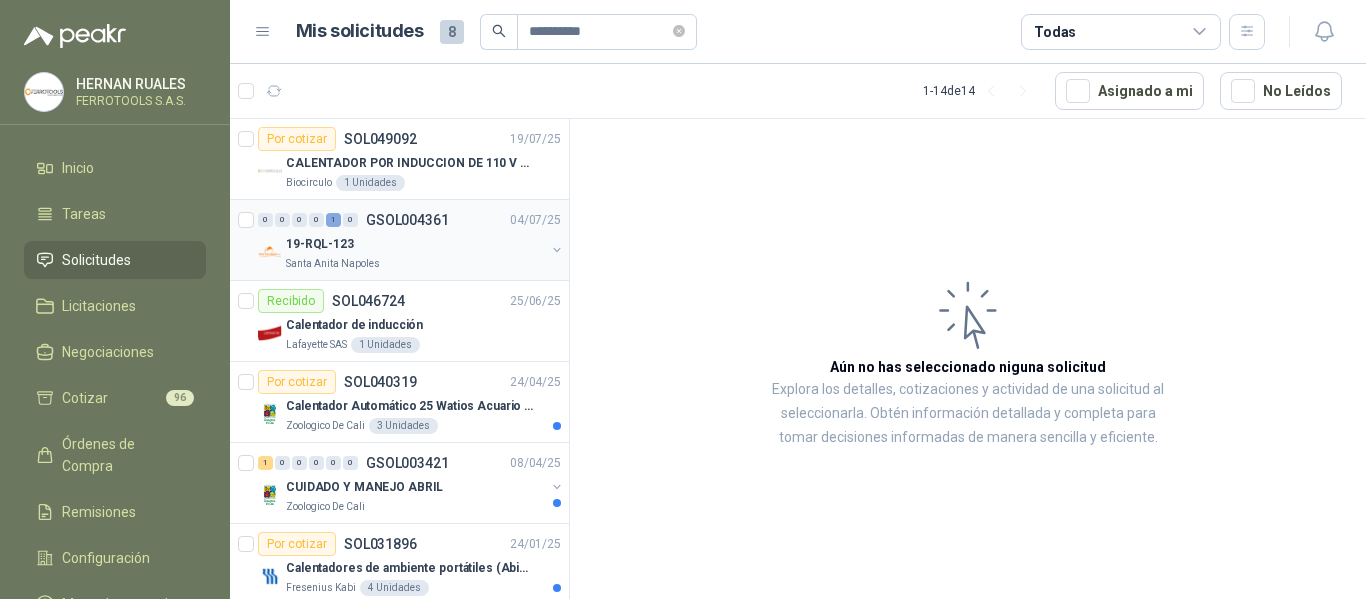 click on "19-RQL-123" at bounding box center (415, 244) 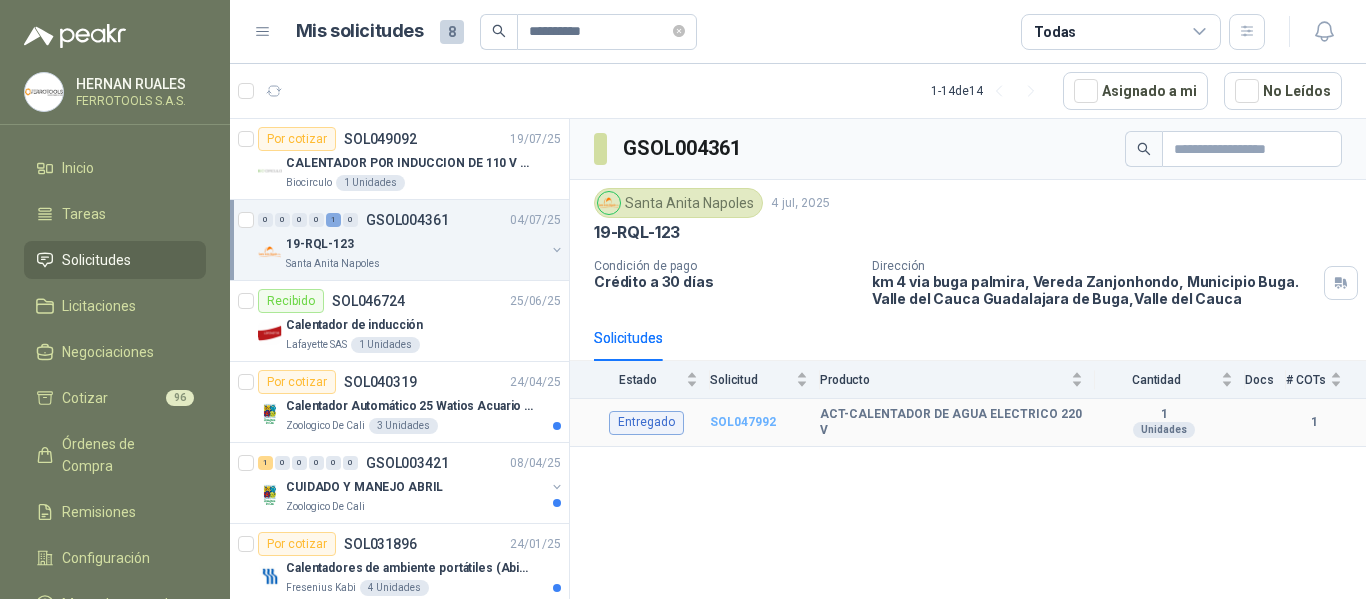 click on "SOL047992" at bounding box center [743, 422] 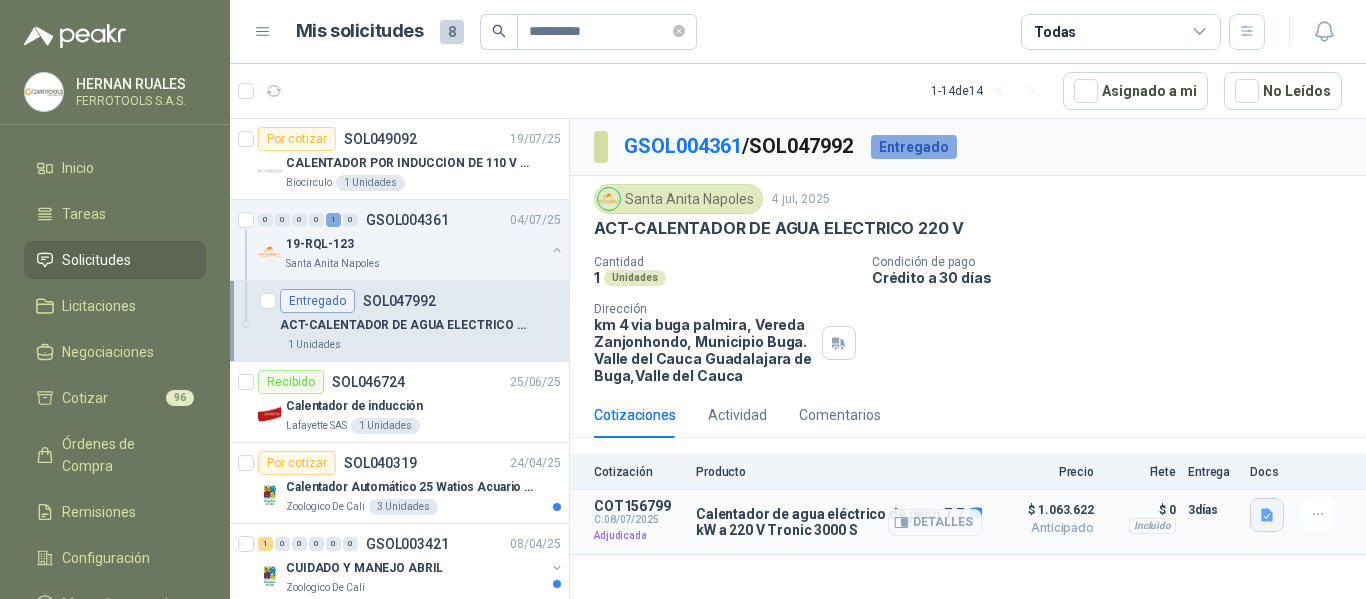 click 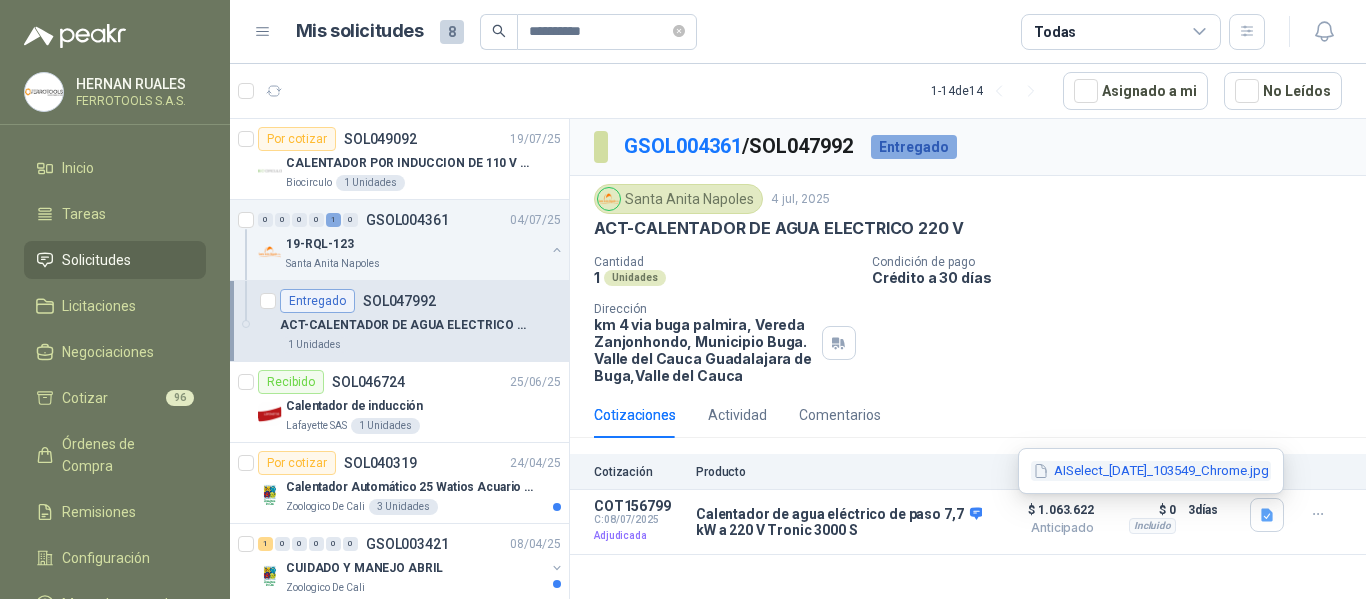 click on "AISelect_20250708_103549_Chrome.jpg" at bounding box center [1151, 471] 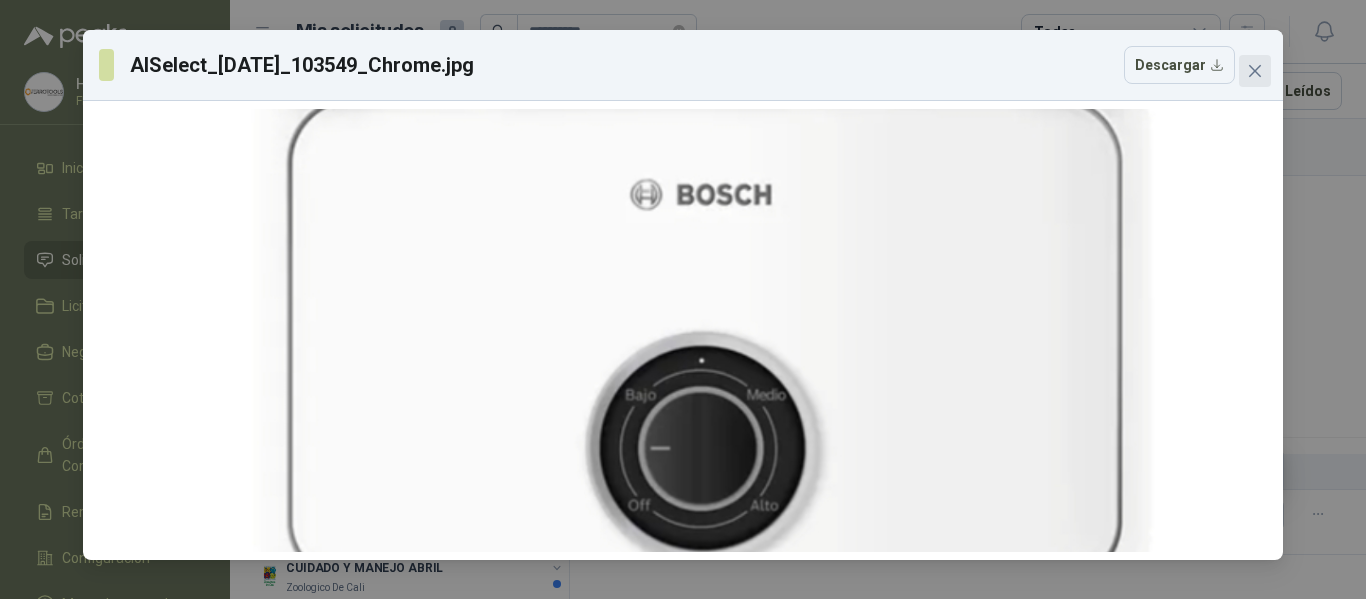 click 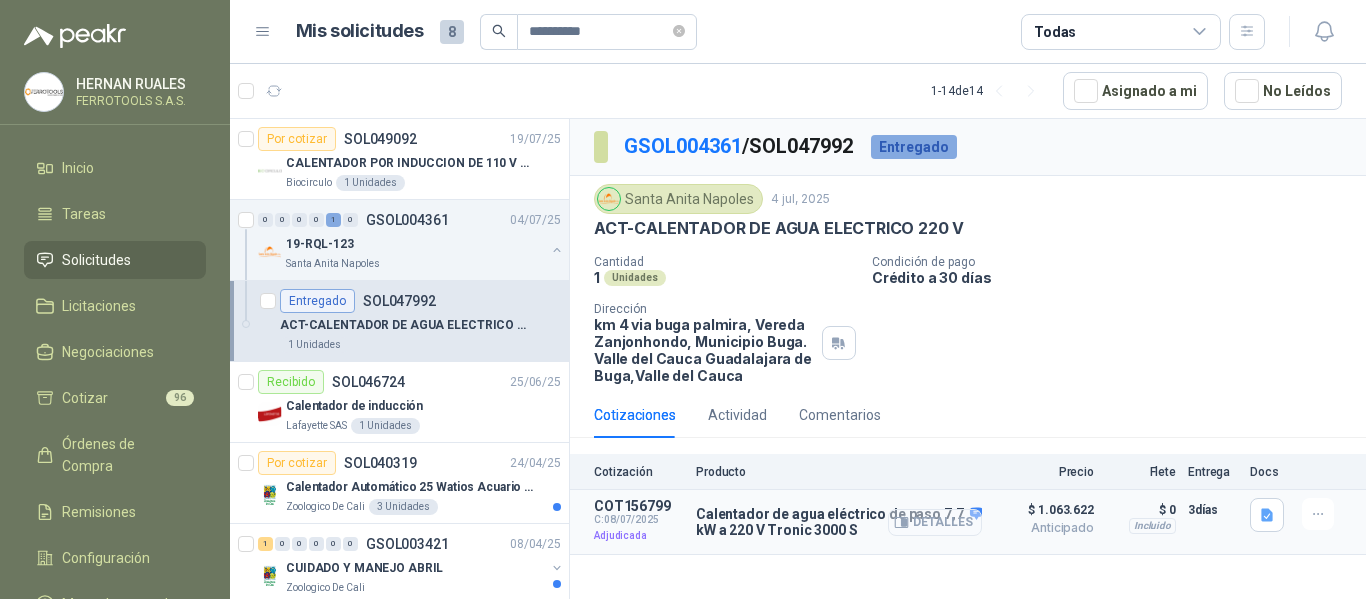 click on "Detalles" at bounding box center [935, 522] 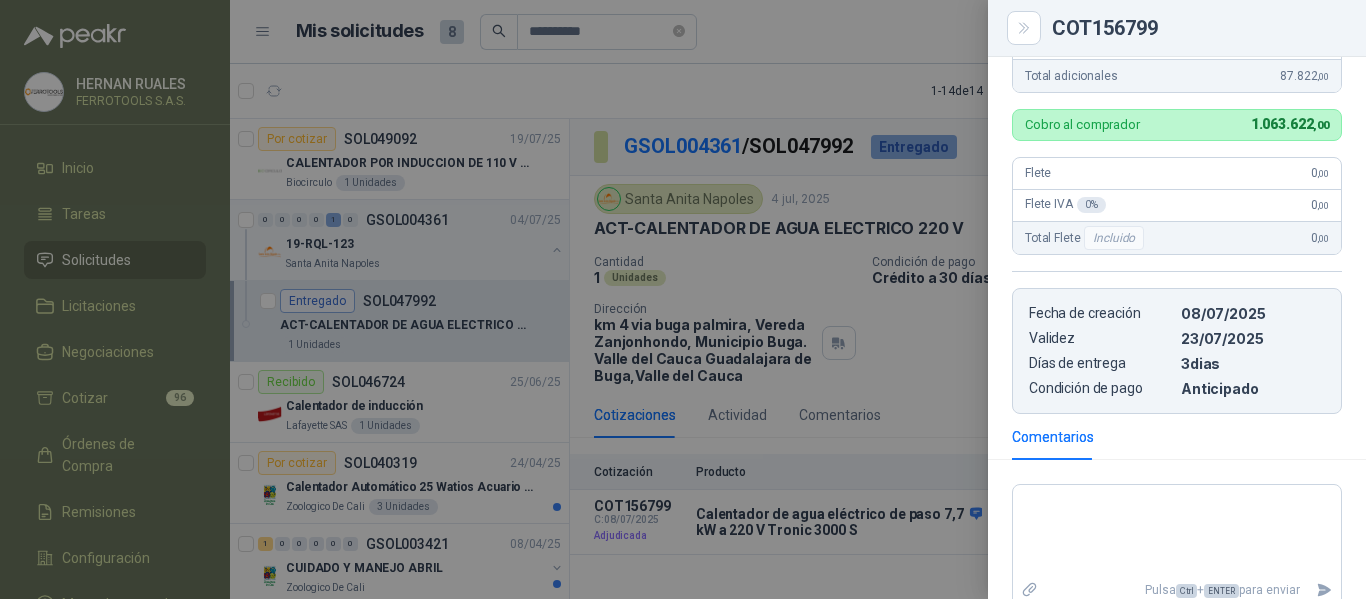 scroll, scrollTop: 644, scrollLeft: 0, axis: vertical 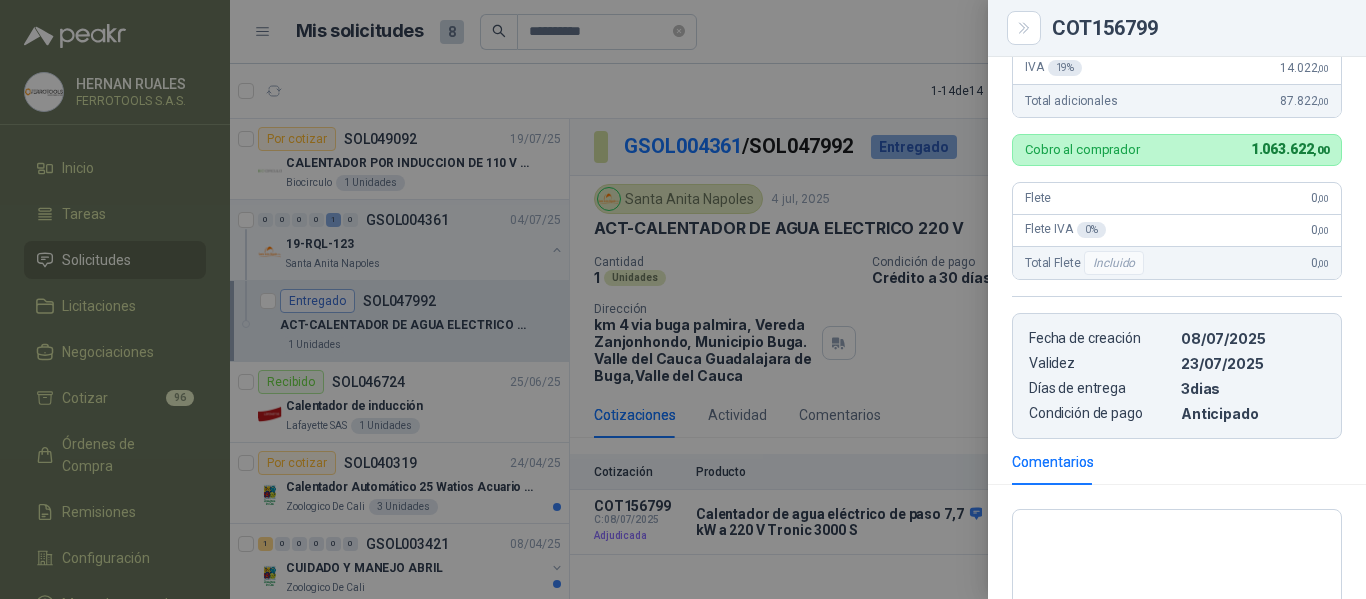 click at bounding box center [683, 299] 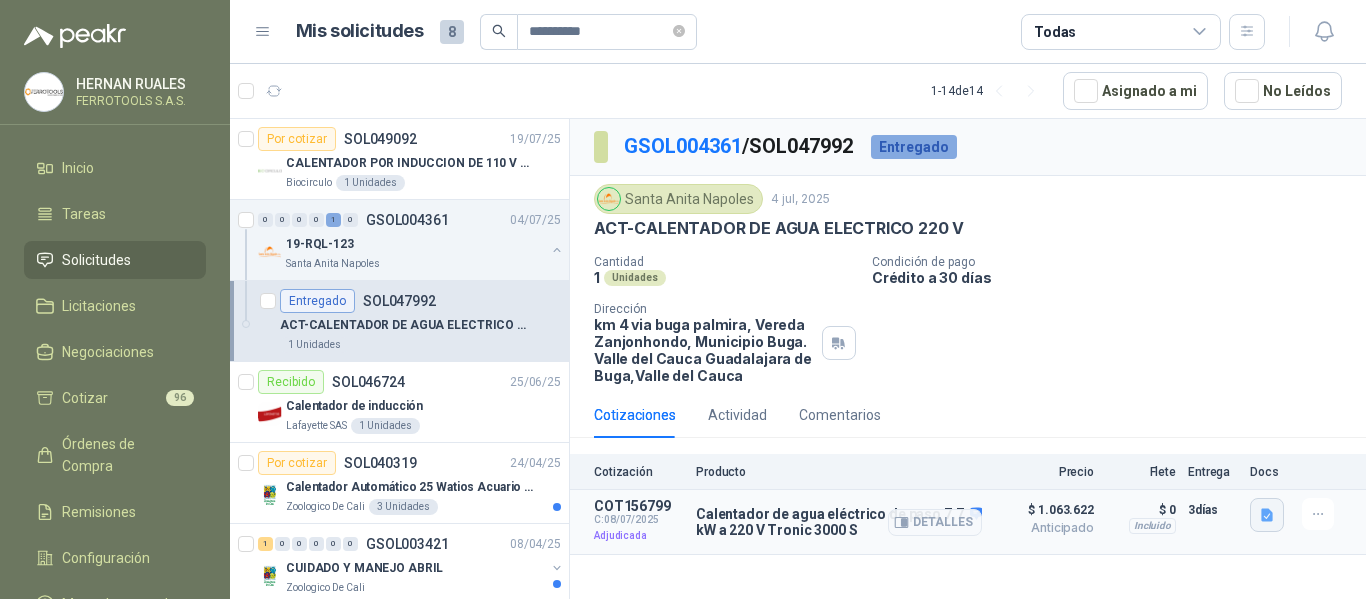 click 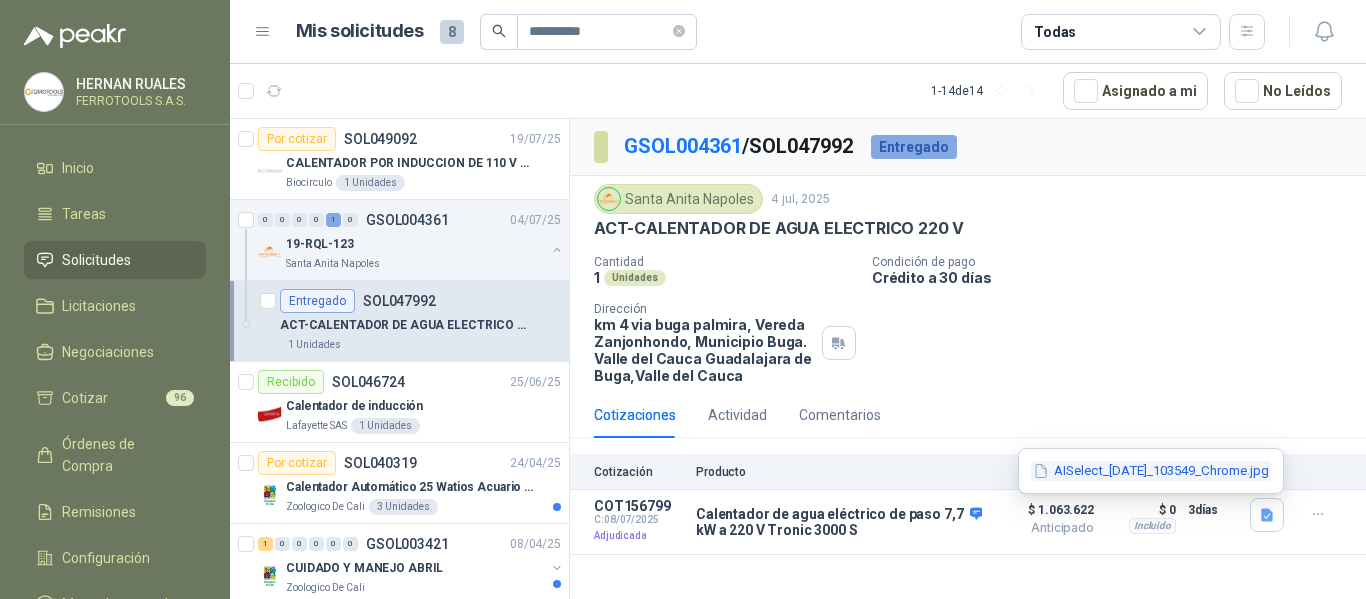 click on "AISelect_20250708_103549_Chrome.jpg" at bounding box center (1151, 471) 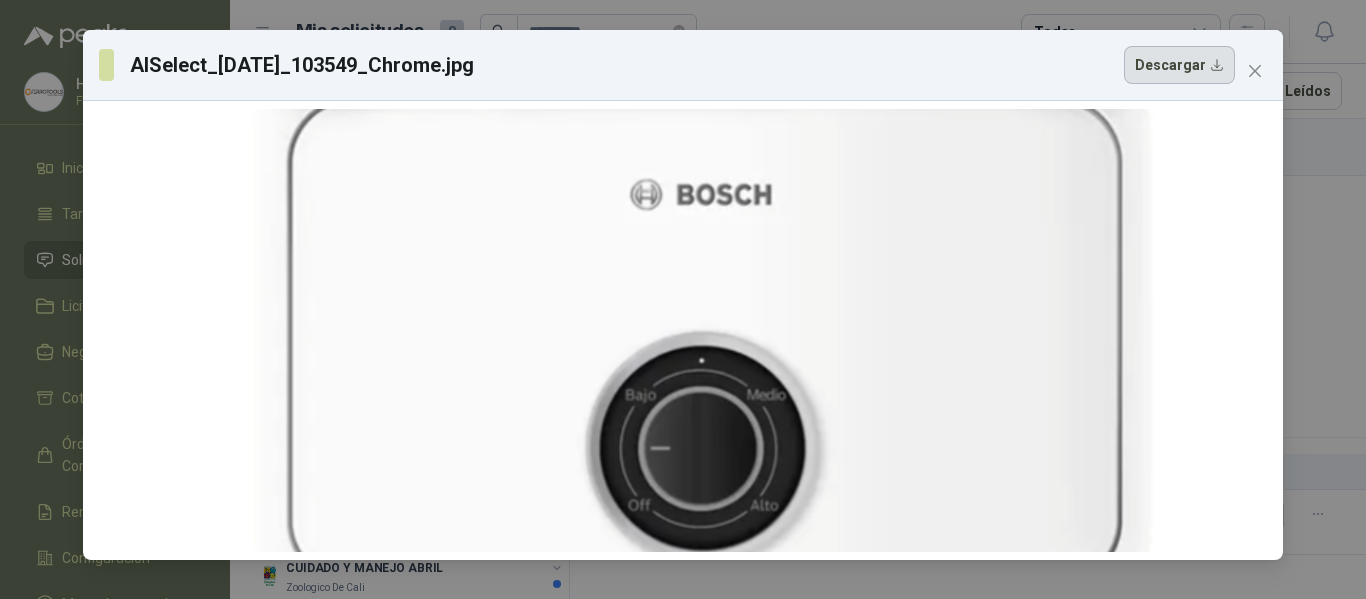 click on "Descargar" at bounding box center [1179, 65] 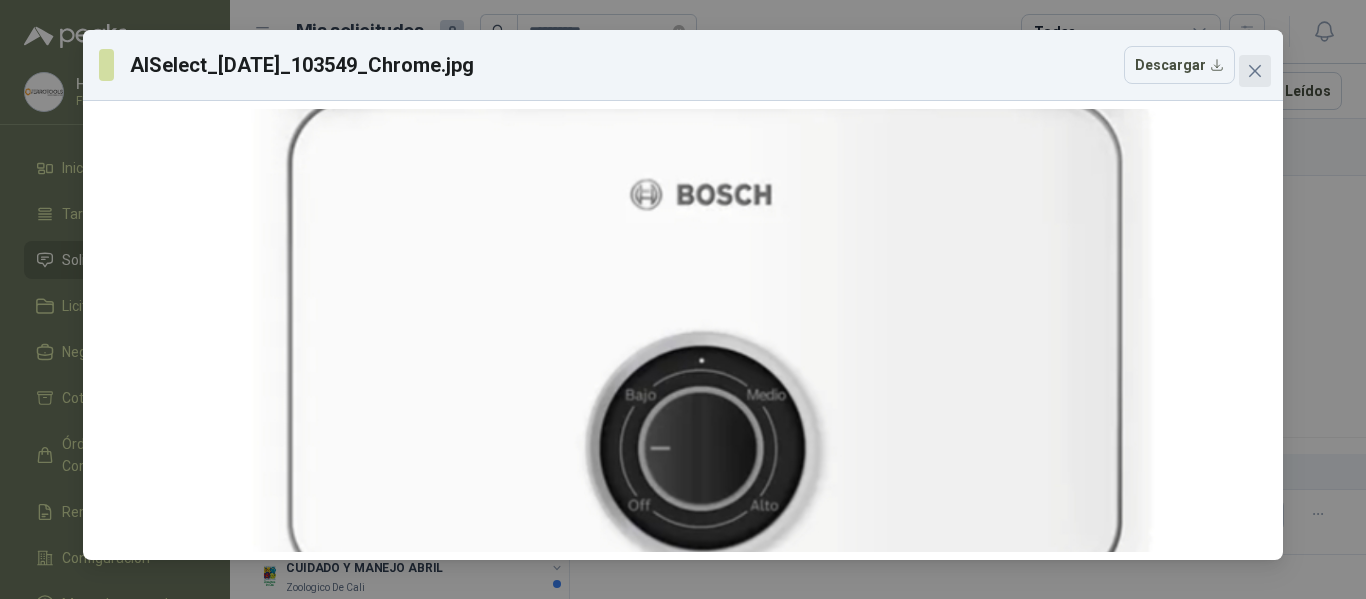 click 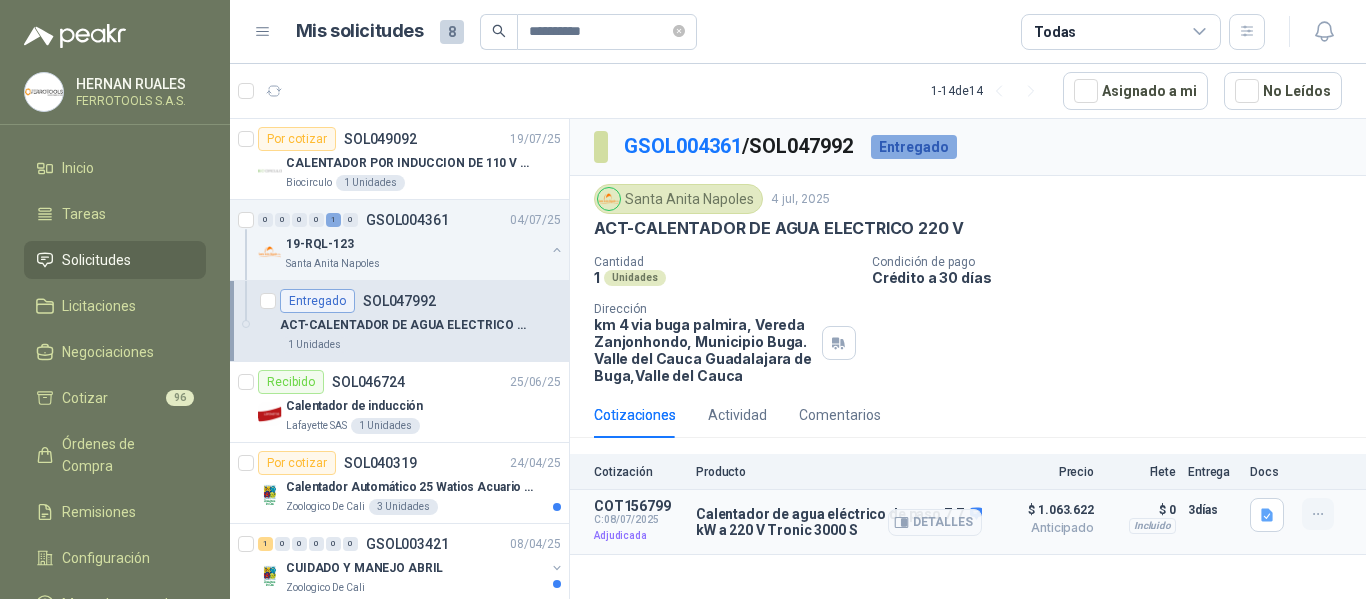click at bounding box center (1318, 514) 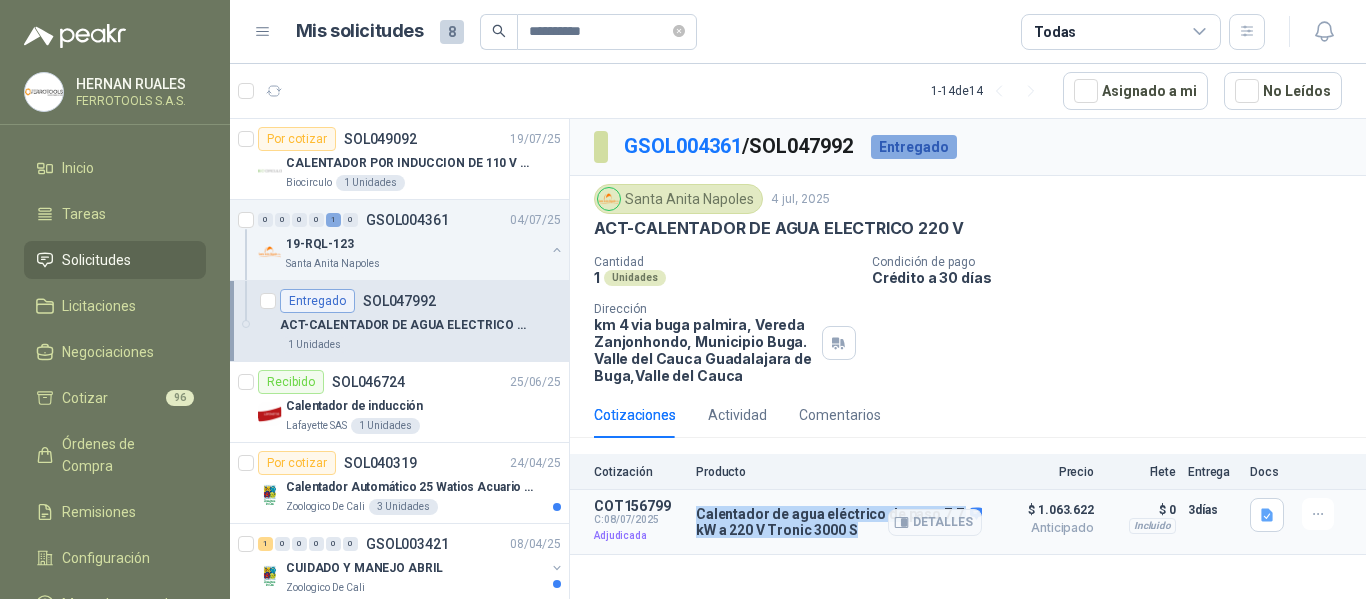 drag, startPoint x: 699, startPoint y: 517, endPoint x: 875, endPoint y: 539, distance: 177.36967 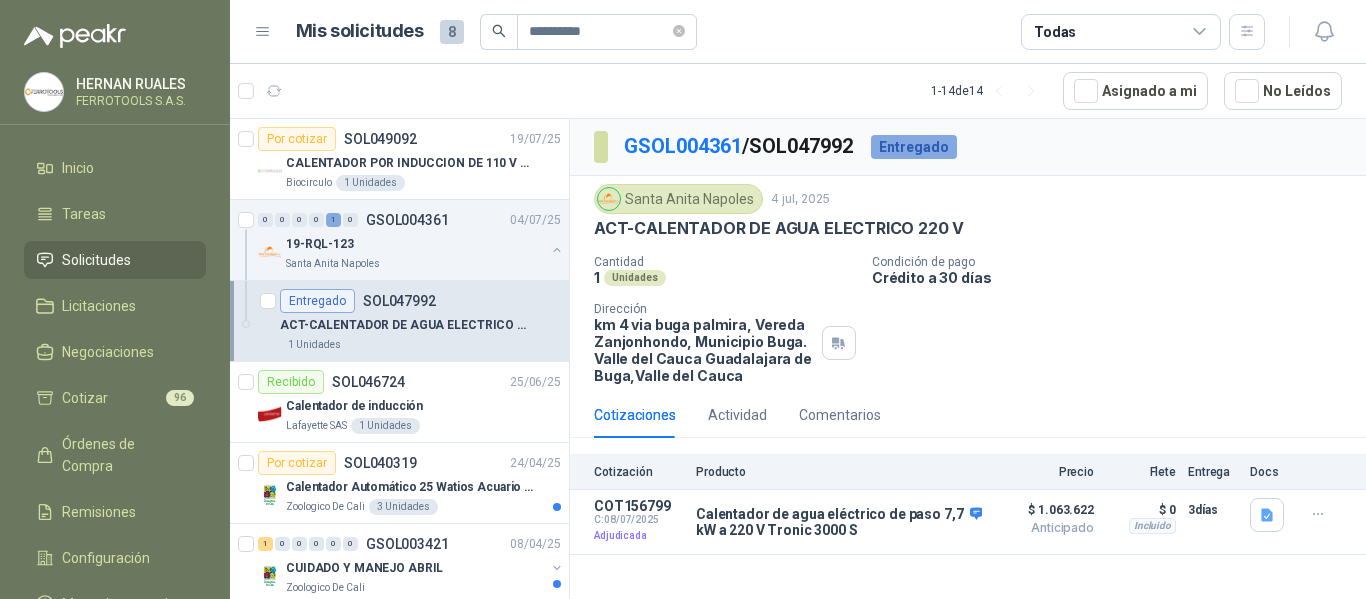 click on "Cantidad 1   Unidades Condición de pago Crédito a 30 días Dirección km 4 via buga palmira,  Vereda Zanjonhondo, Municipio Buga. Valle del Cauca   Guadalajara de Buga ,  Valle del Cauca" at bounding box center (968, 319) 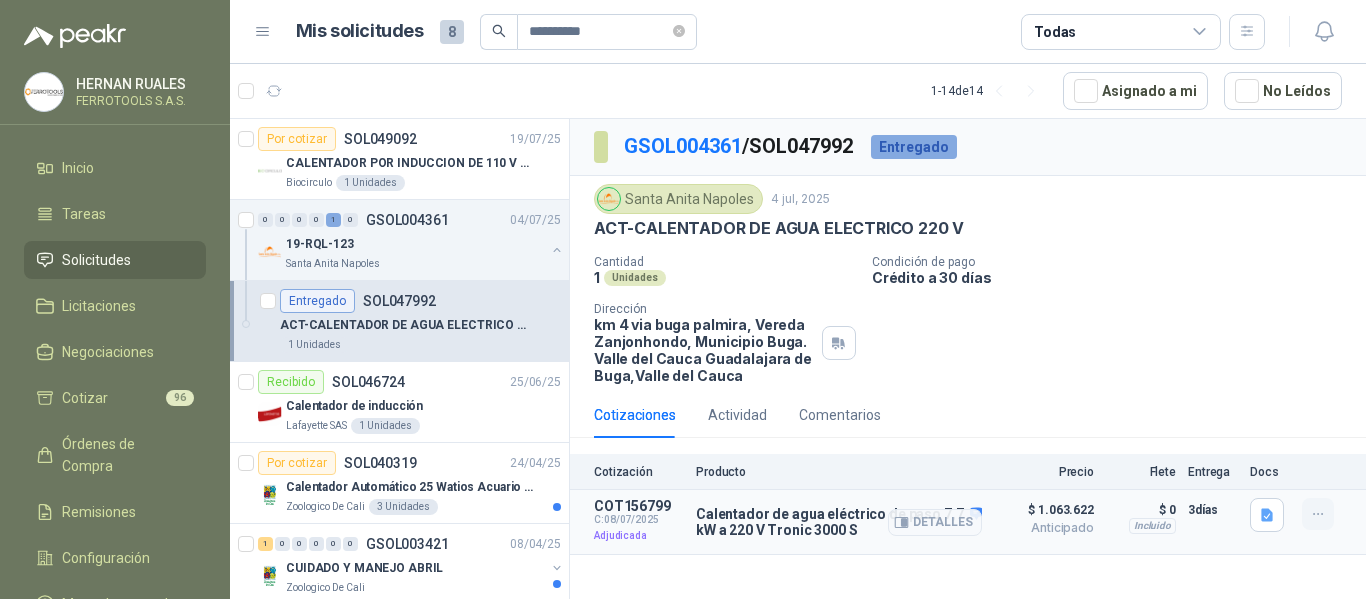 click 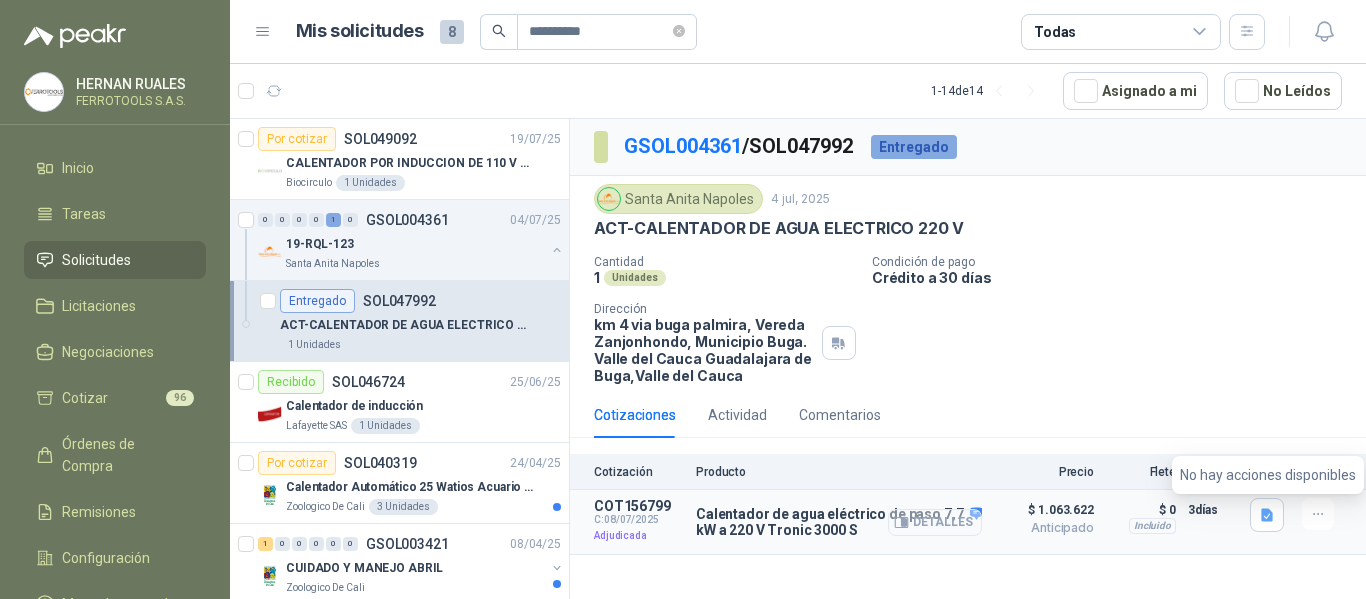 click on "Detalles" at bounding box center (935, 522) 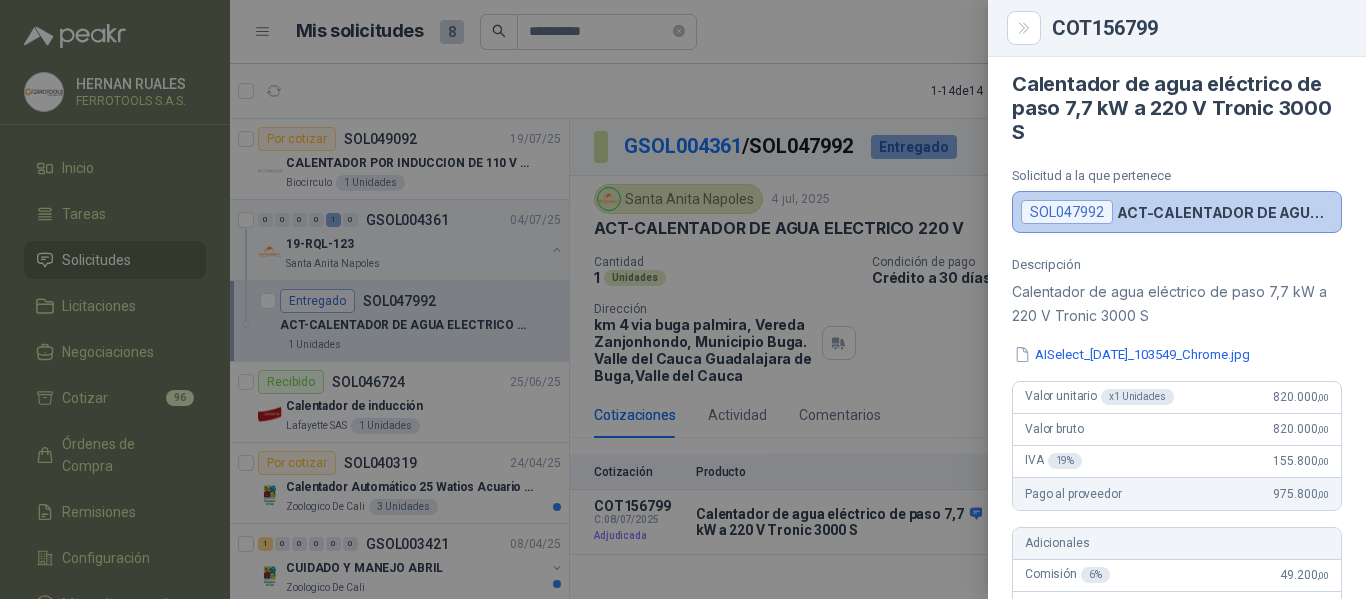 scroll, scrollTop: 0, scrollLeft: 0, axis: both 